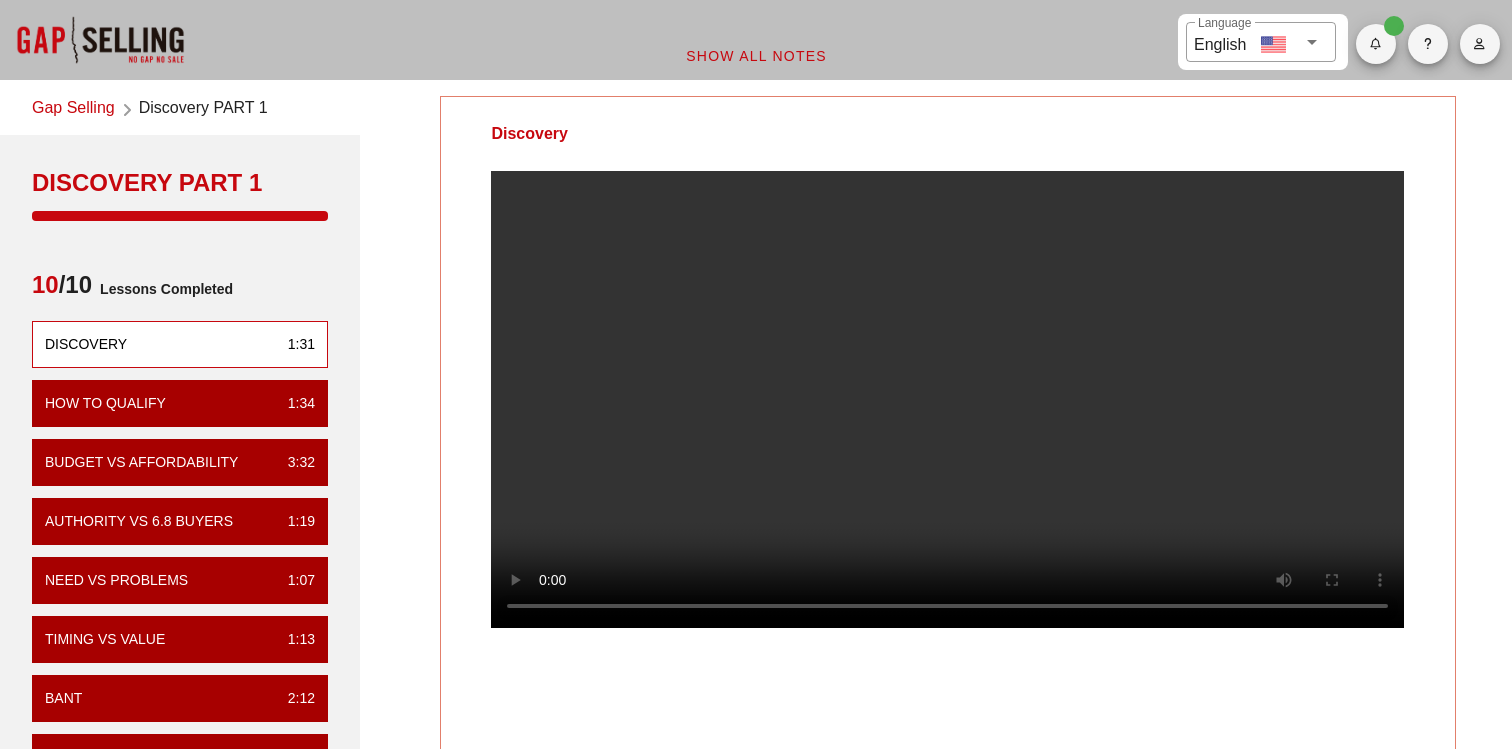 scroll, scrollTop: 229, scrollLeft: 0, axis: vertical 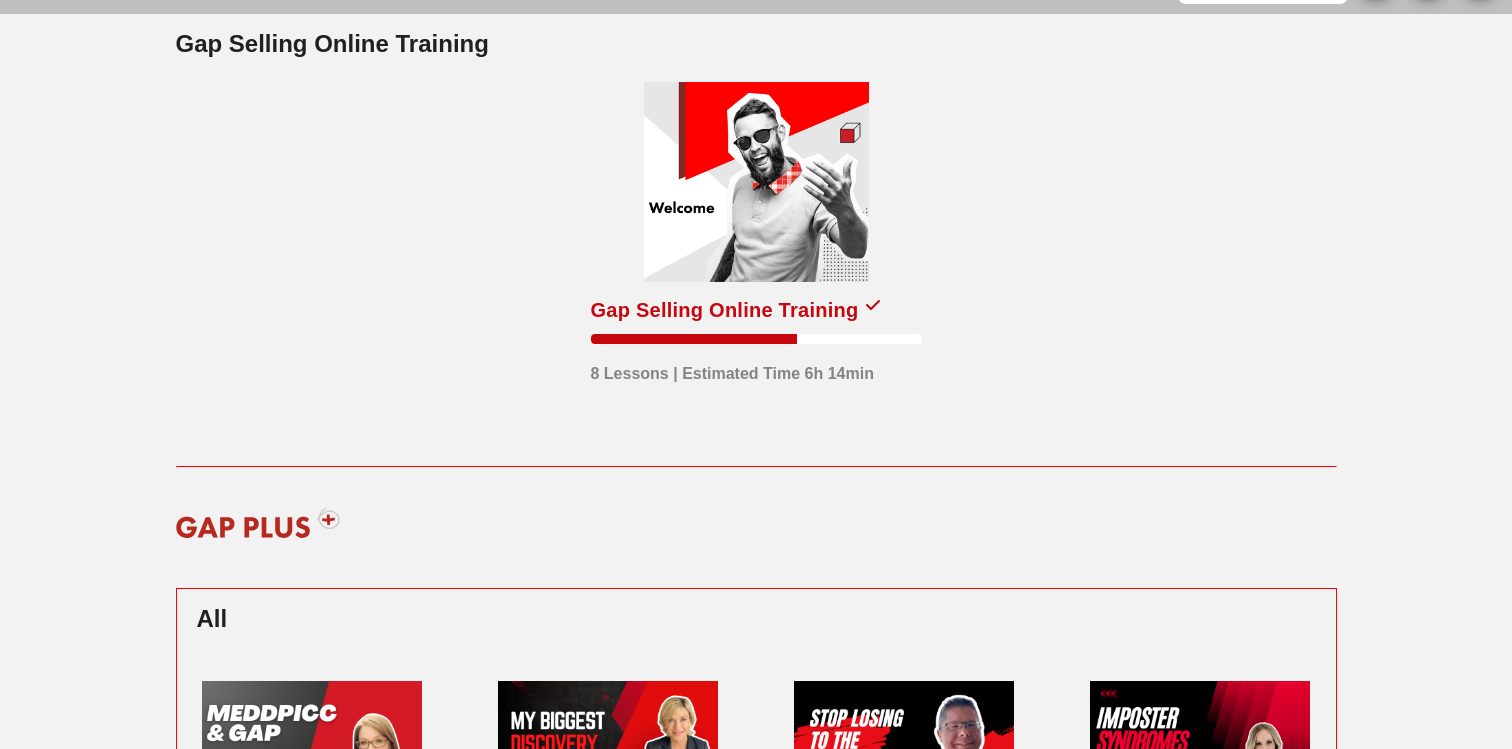 click at bounding box center (756, 182) 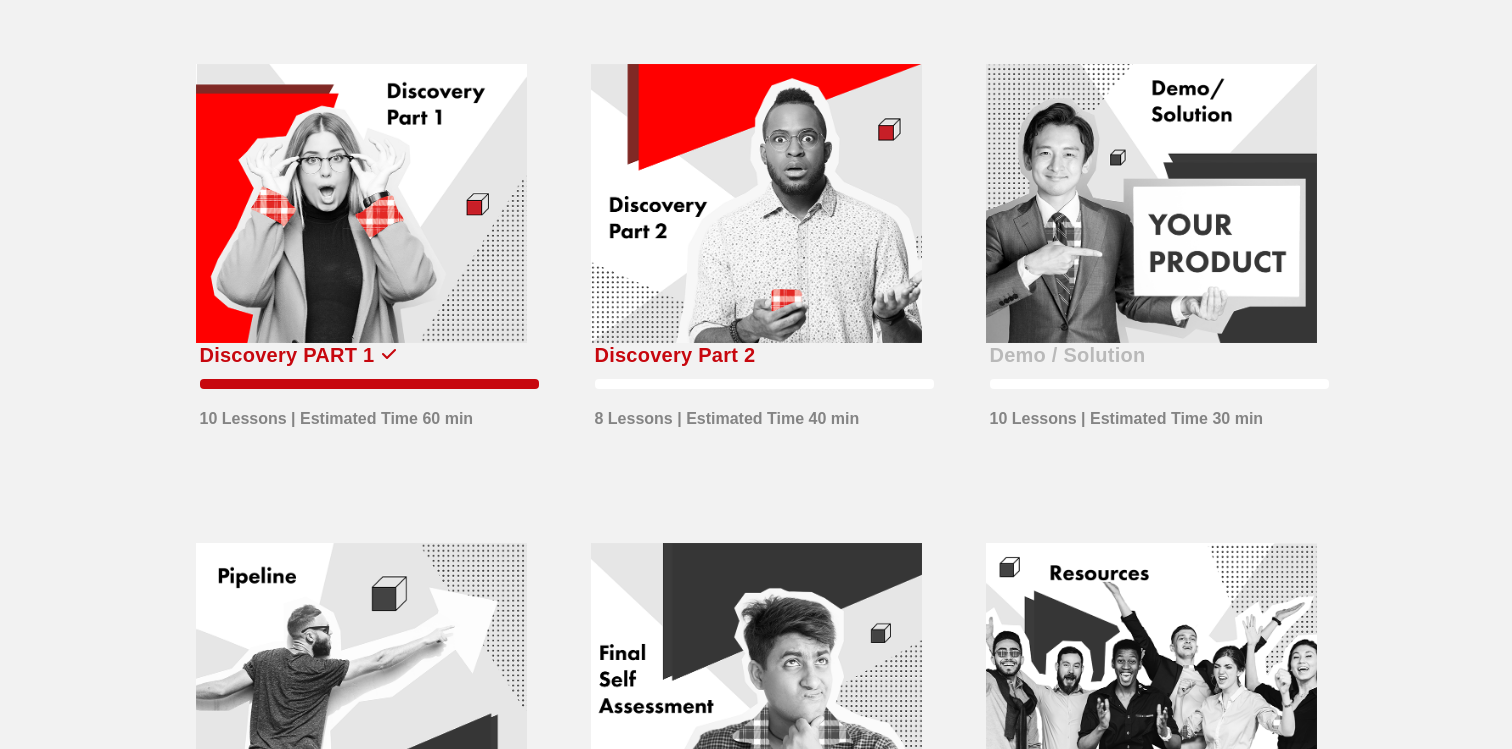 scroll, scrollTop: 546, scrollLeft: 0, axis: vertical 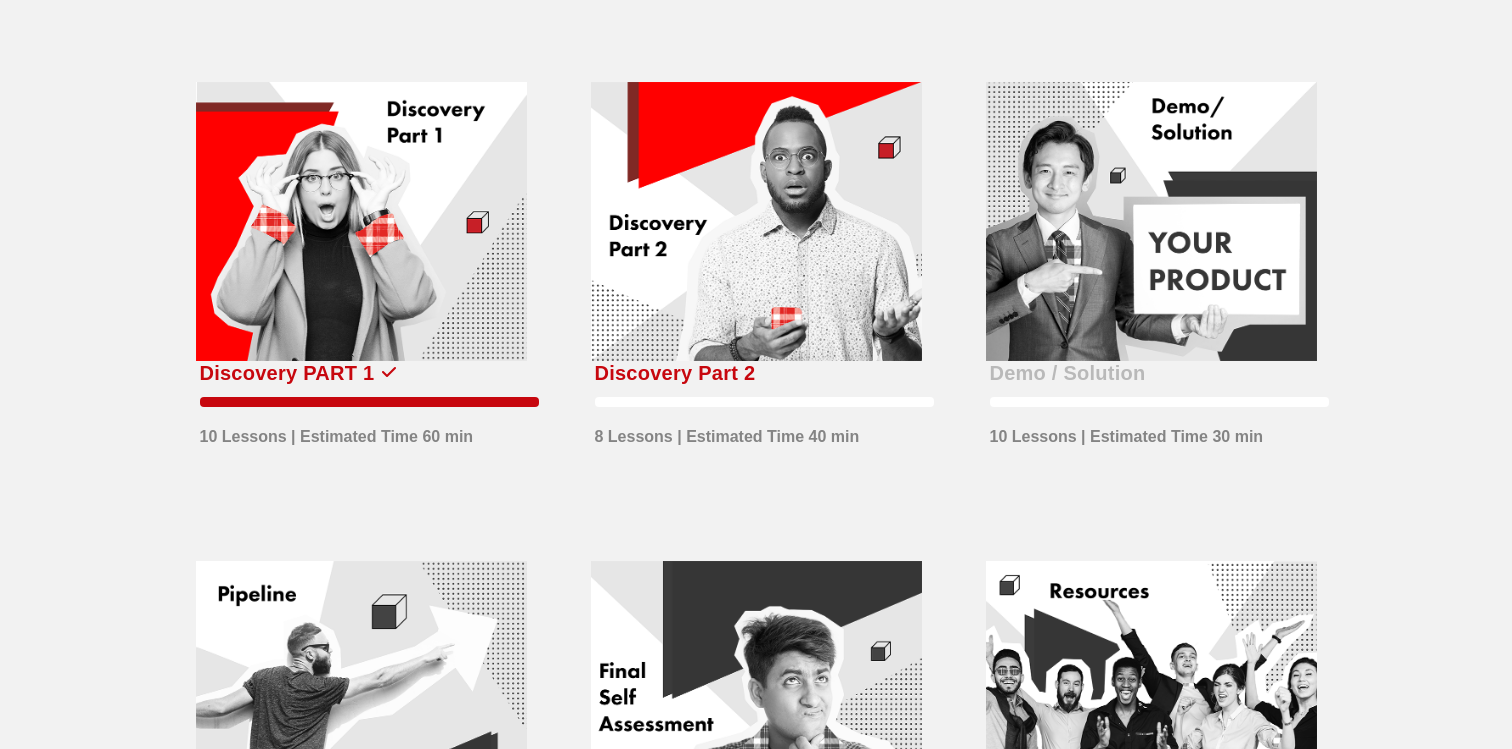 click at bounding box center (756, 222) 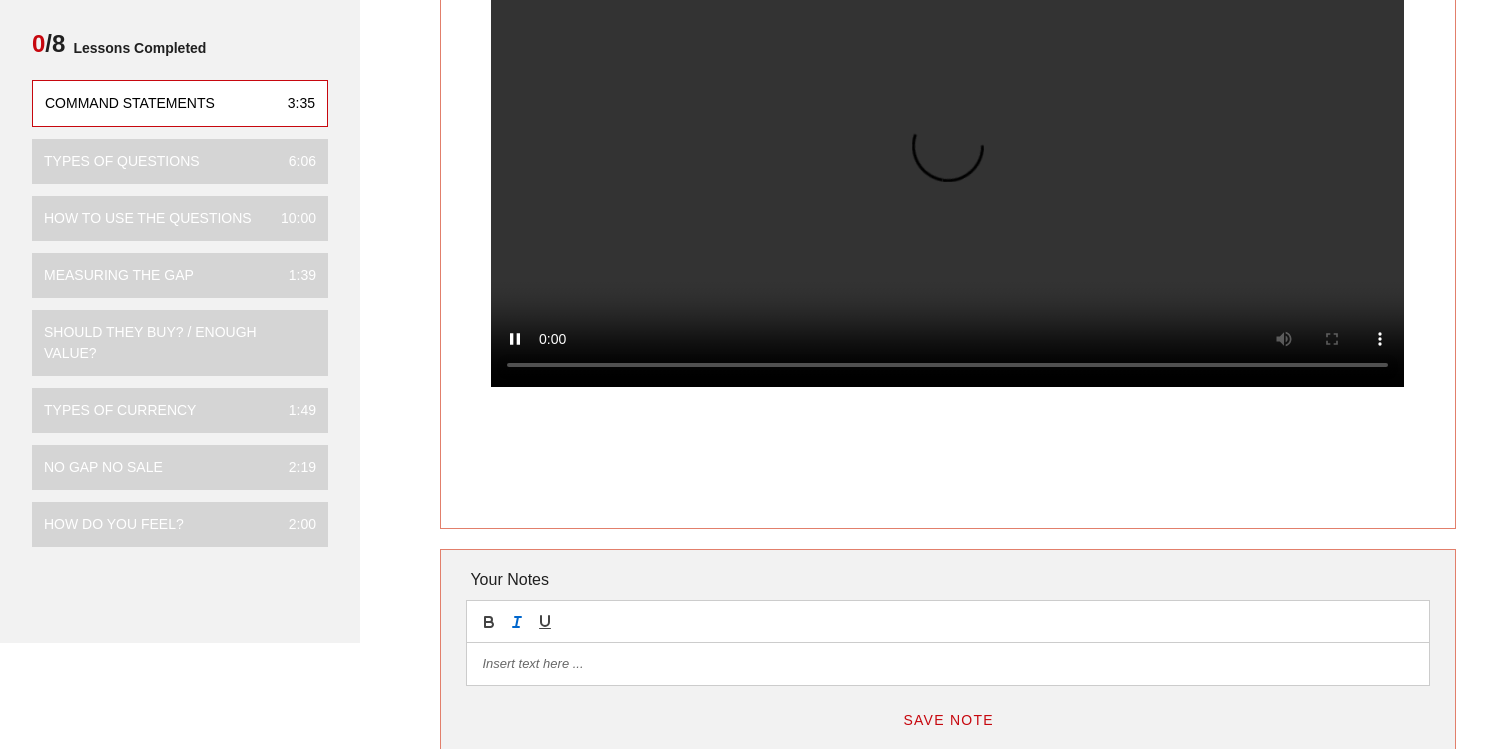 scroll, scrollTop: 237, scrollLeft: 0, axis: vertical 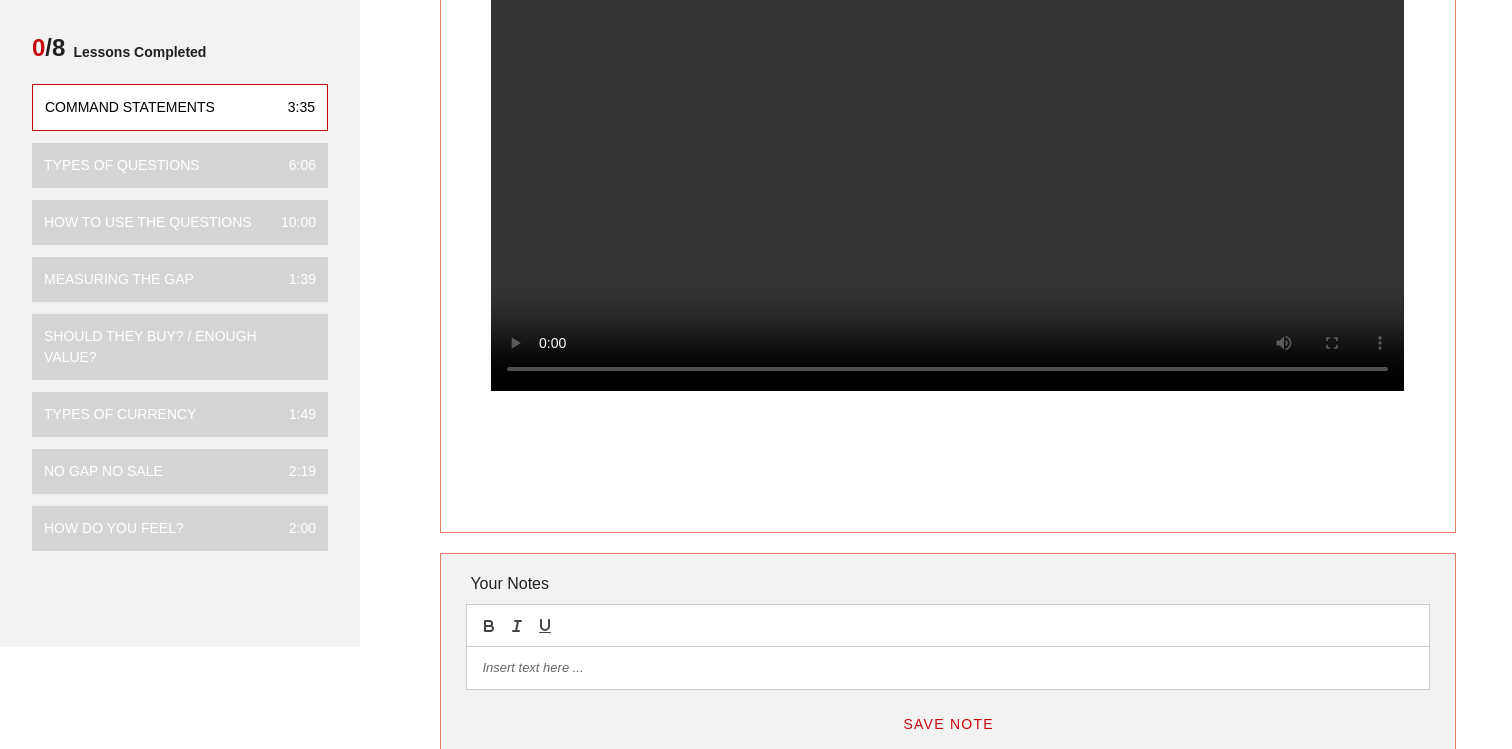 click at bounding box center (947, 668) 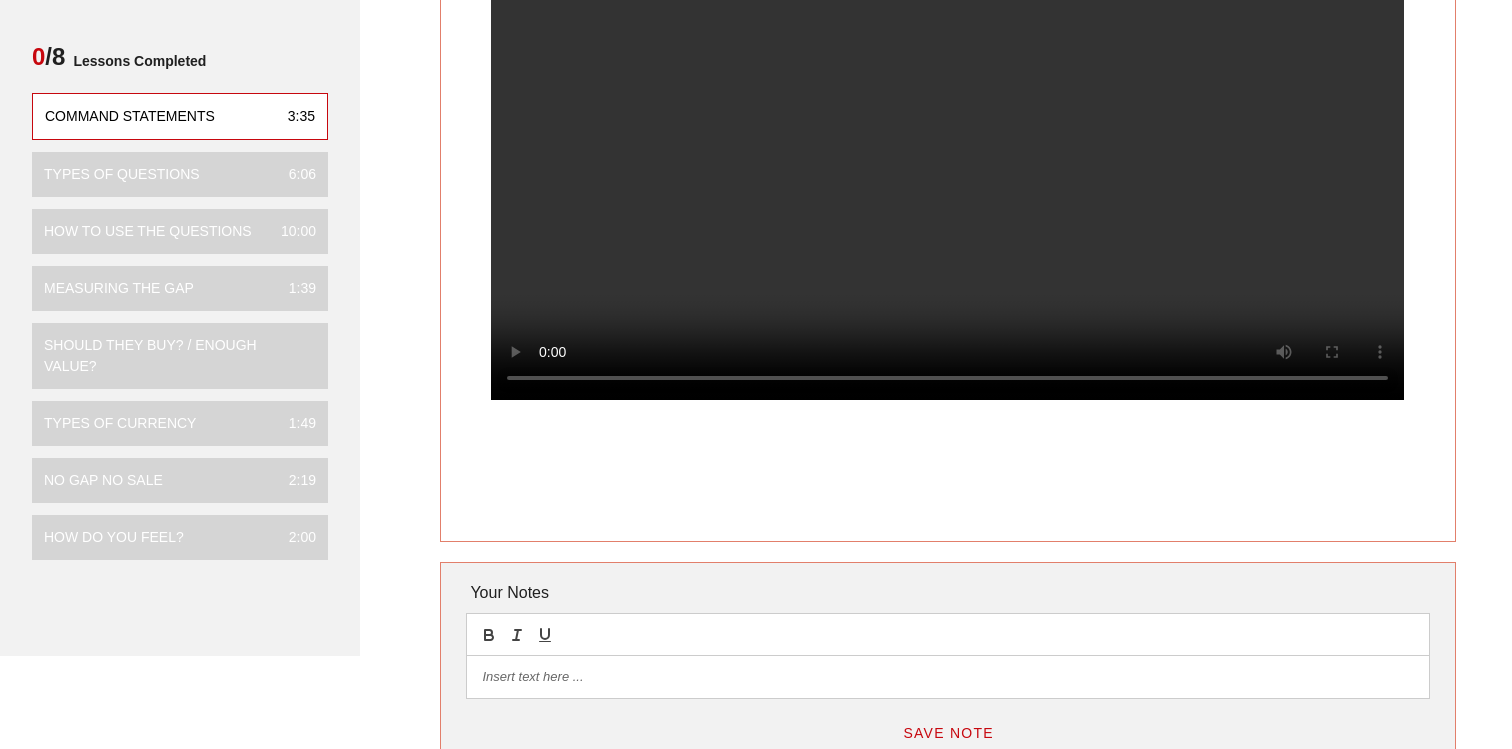 scroll, scrollTop: 230, scrollLeft: 0, axis: vertical 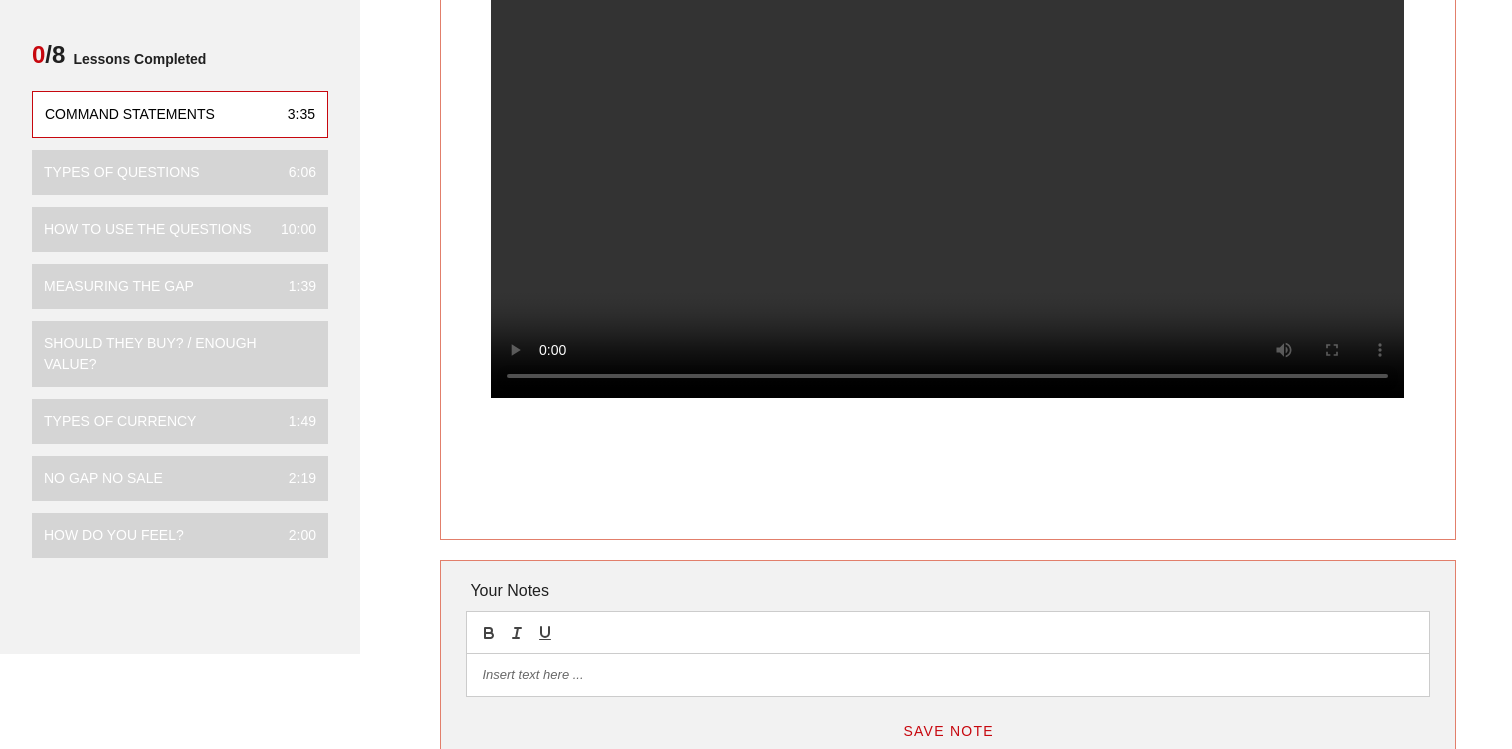type 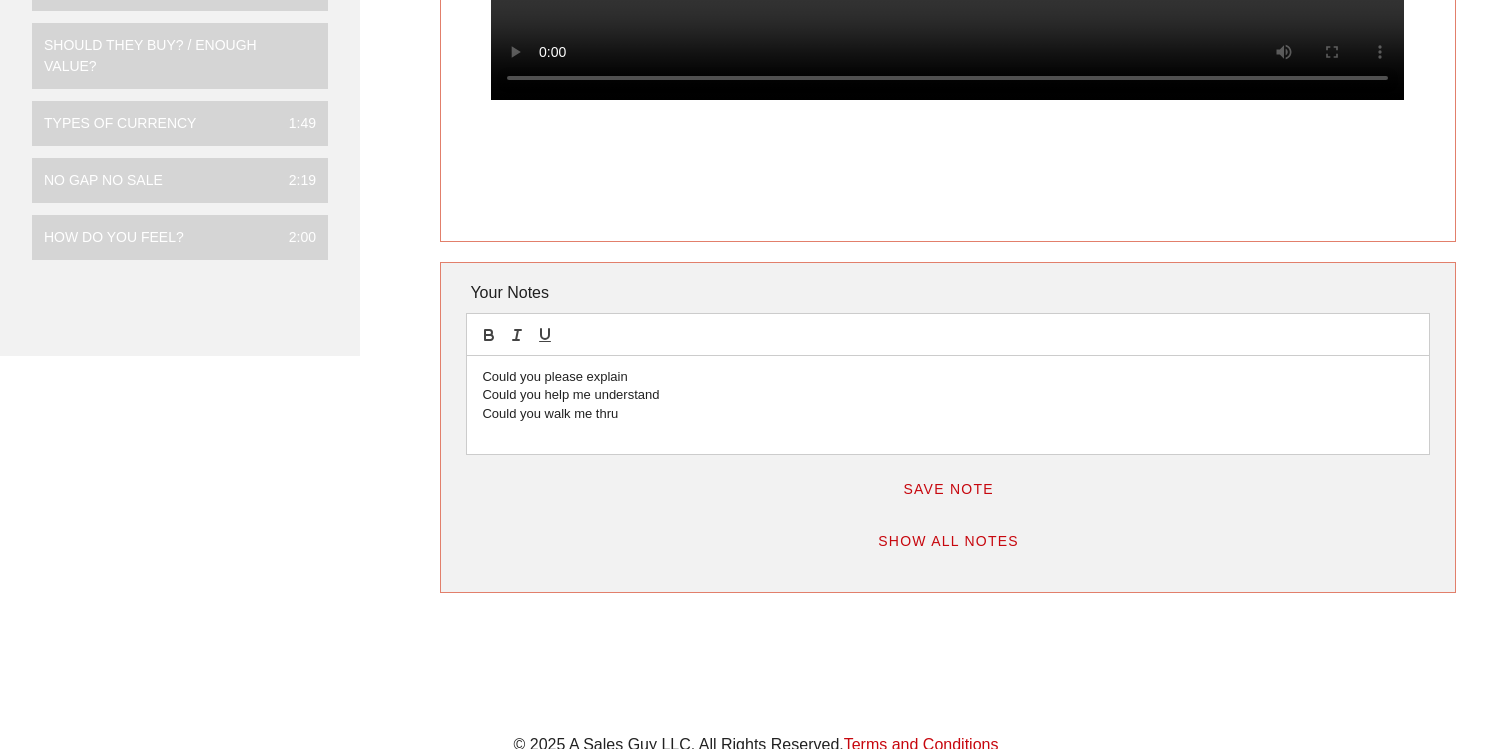 scroll, scrollTop: 520, scrollLeft: 0, axis: vertical 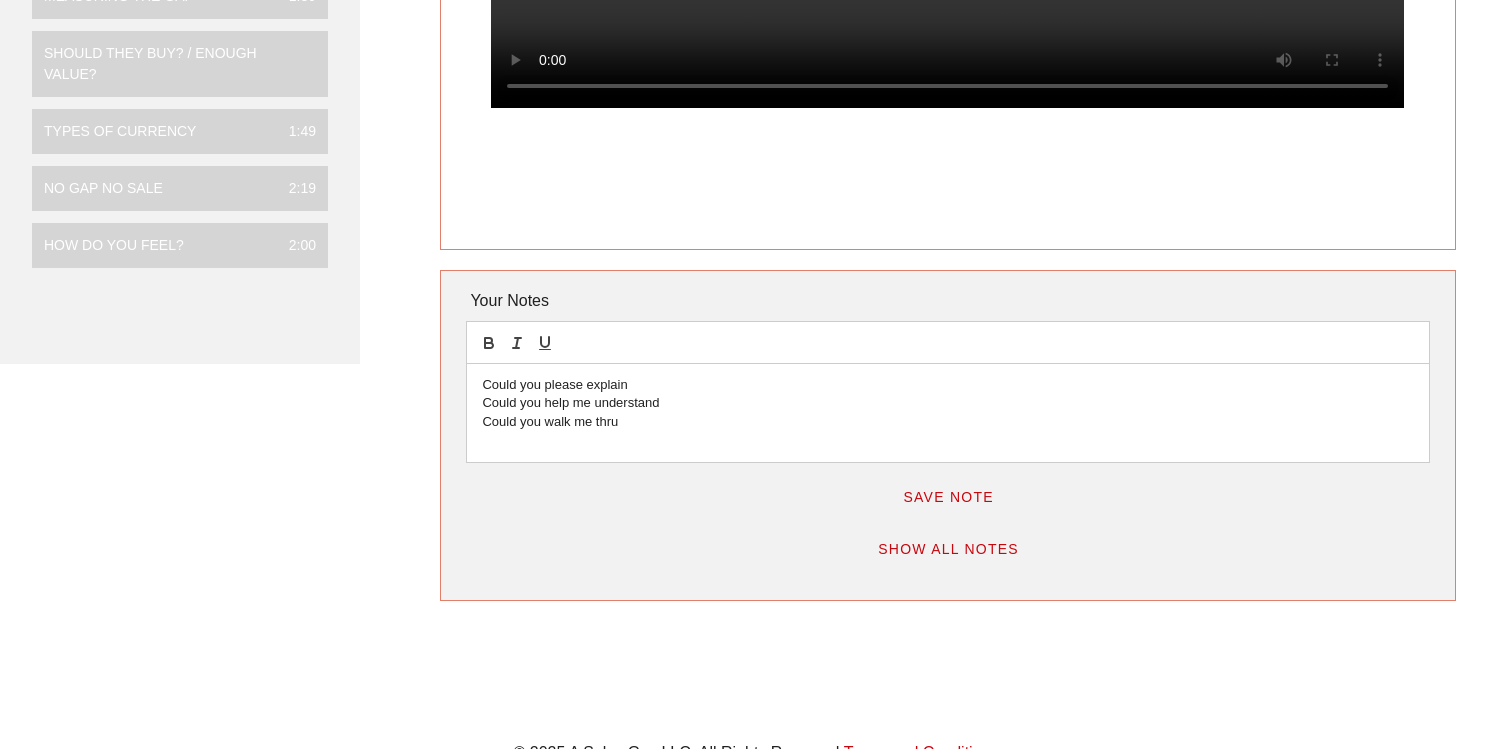 click on "Could you walk me thru" at bounding box center (947, 422) 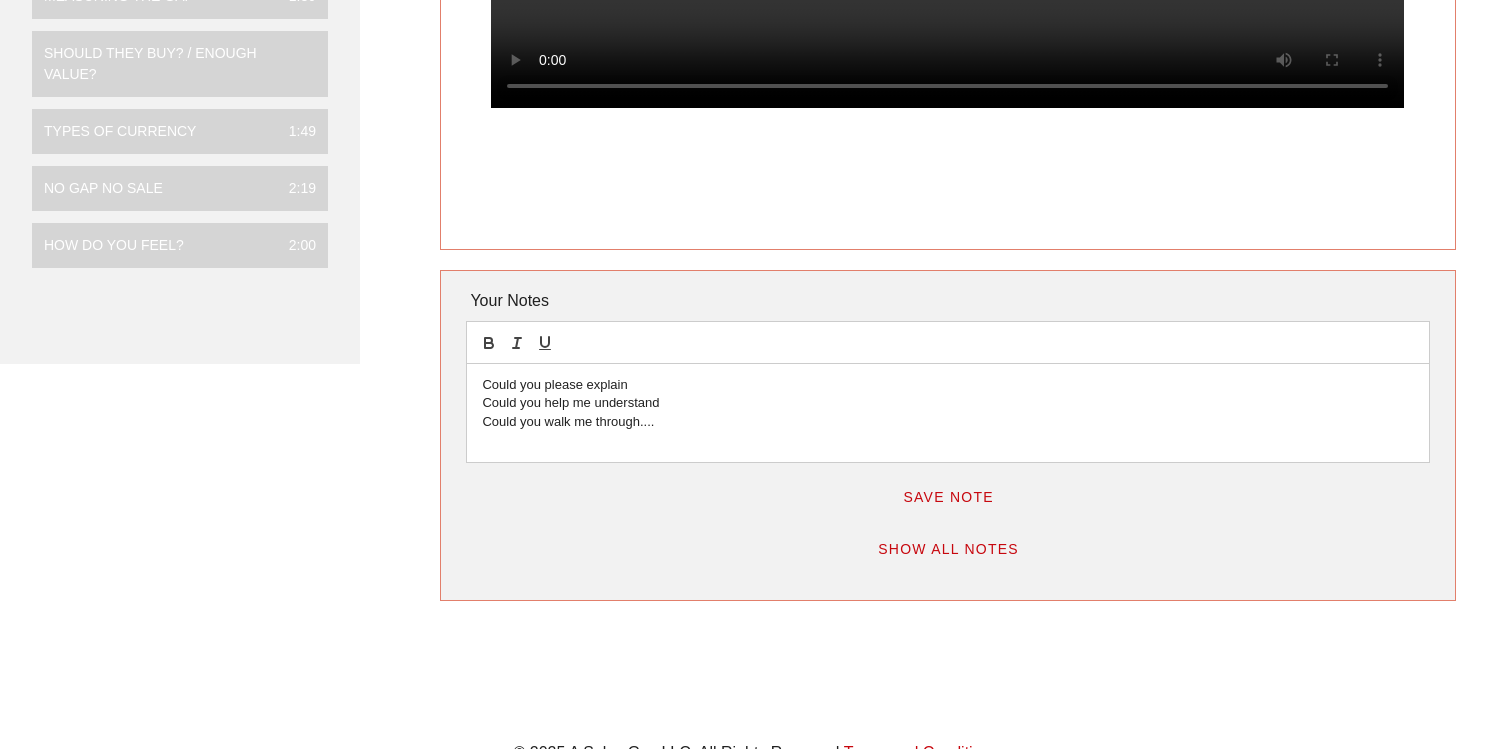 click on "Could you help me understand" at bounding box center (947, 403) 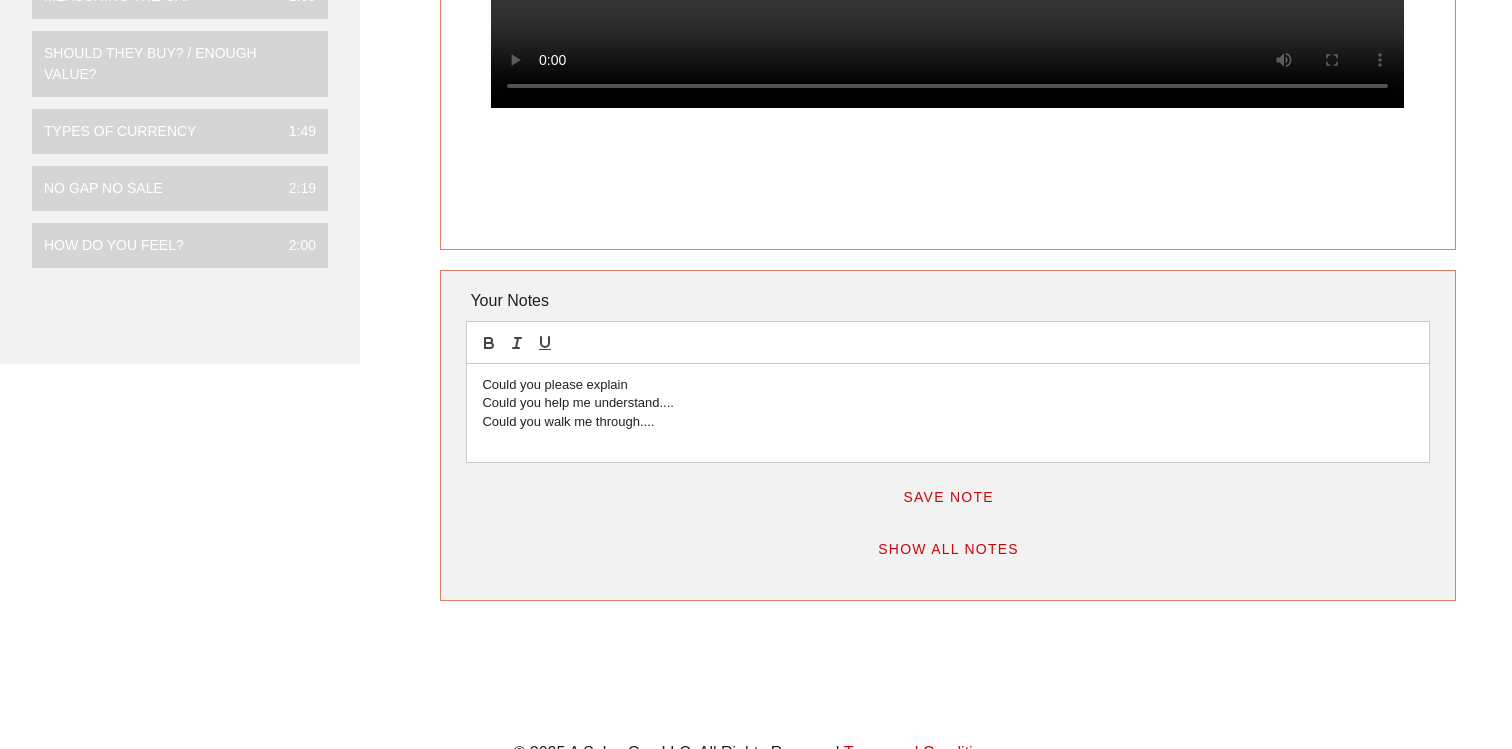 click on "Could you please explain" at bounding box center (947, 385) 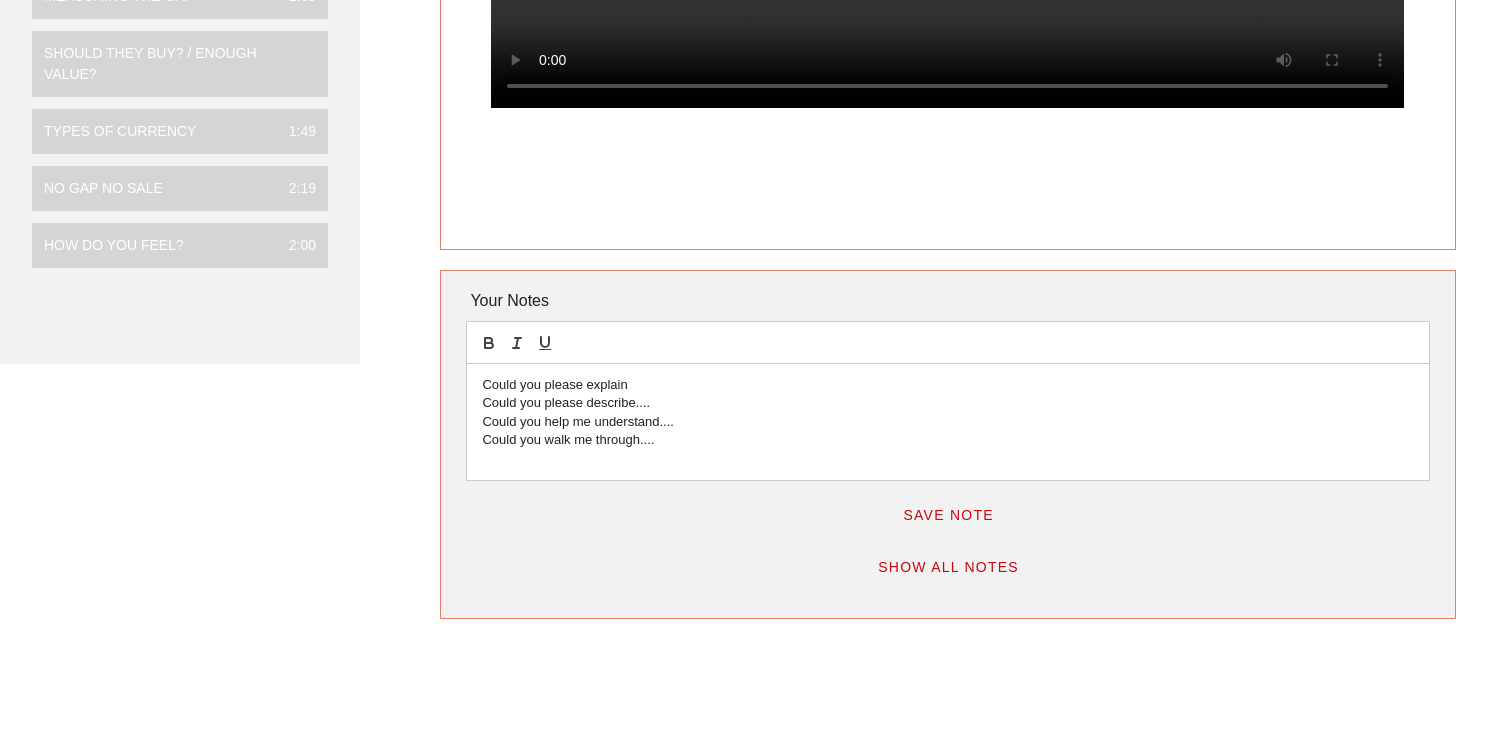 click on "Could you please explain" at bounding box center (947, 385) 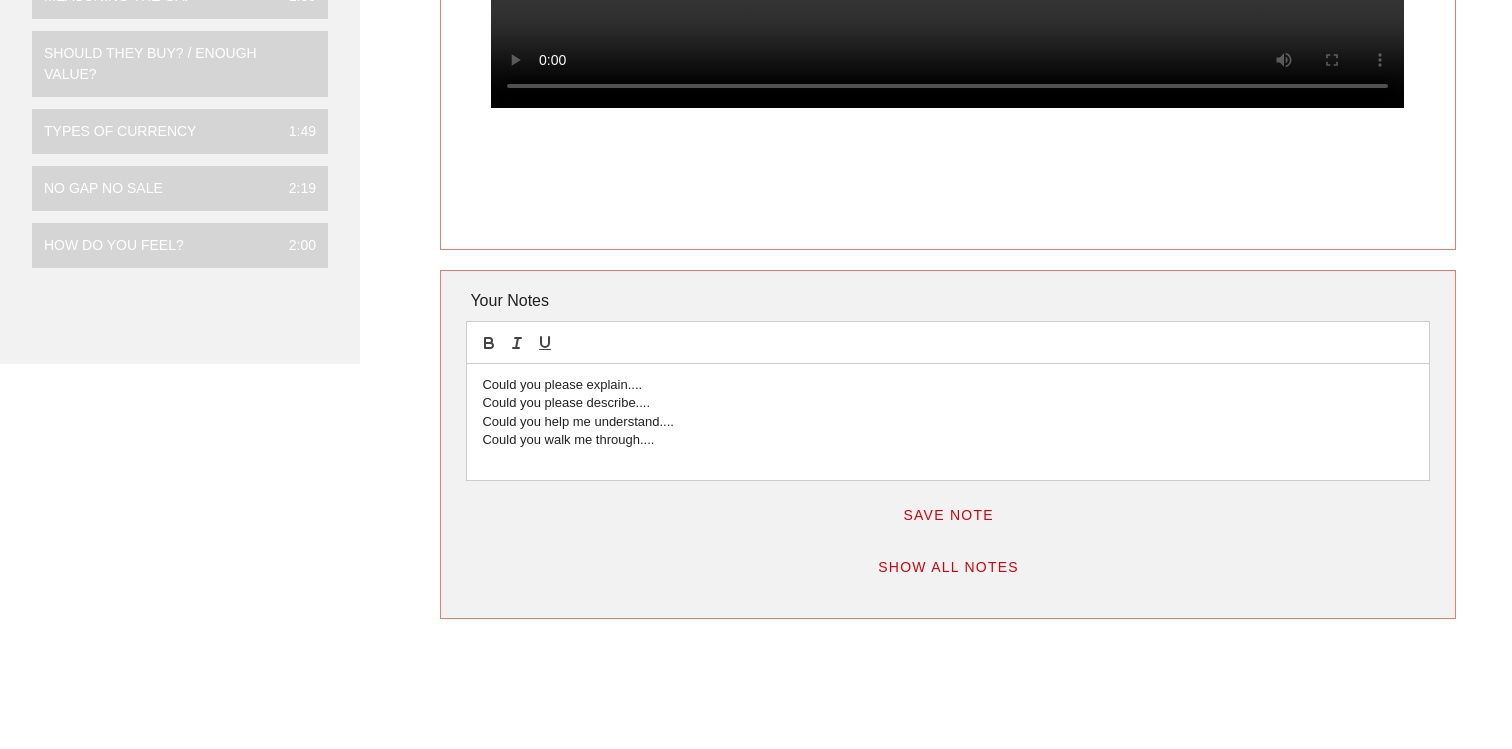 click on "Could you help me understand...." at bounding box center [947, 422] 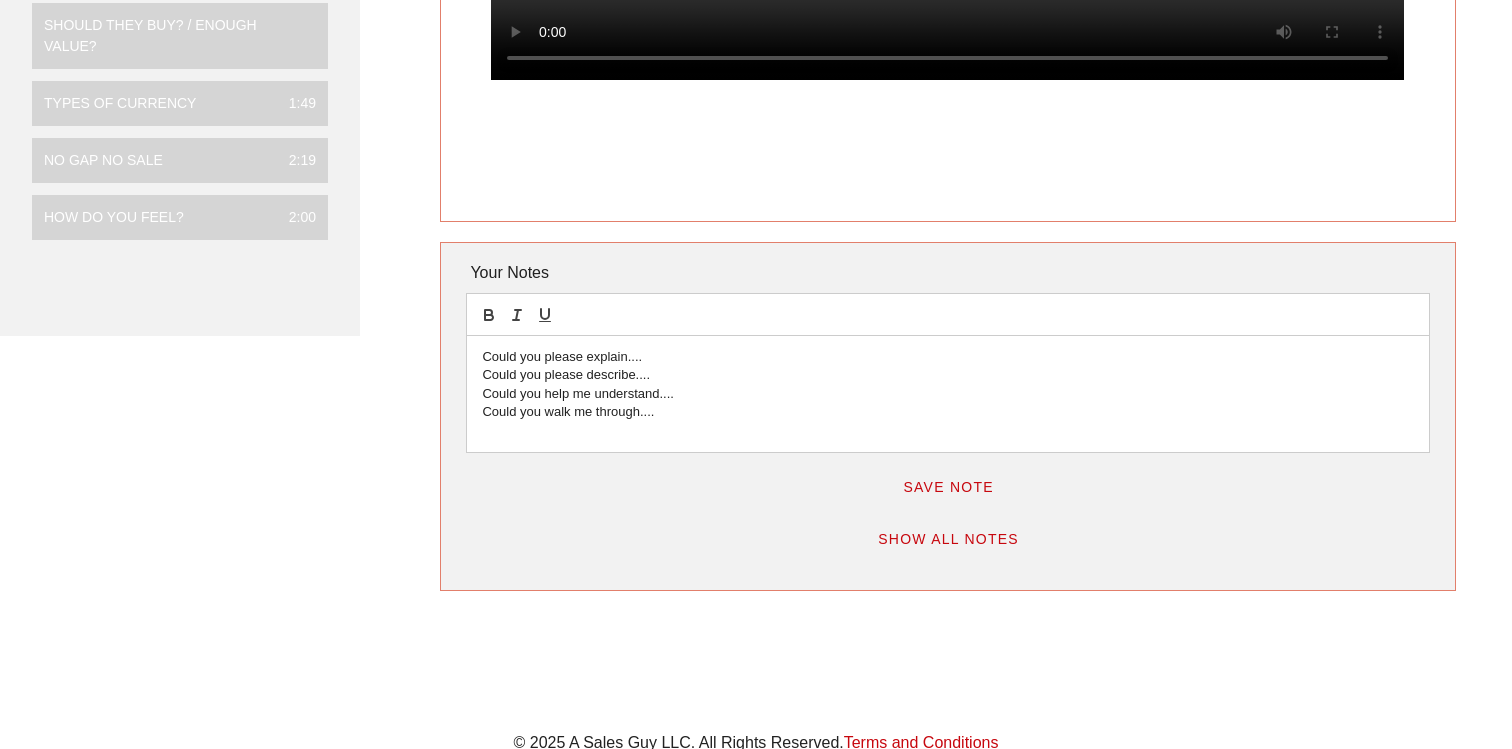 scroll, scrollTop: 554, scrollLeft: 0, axis: vertical 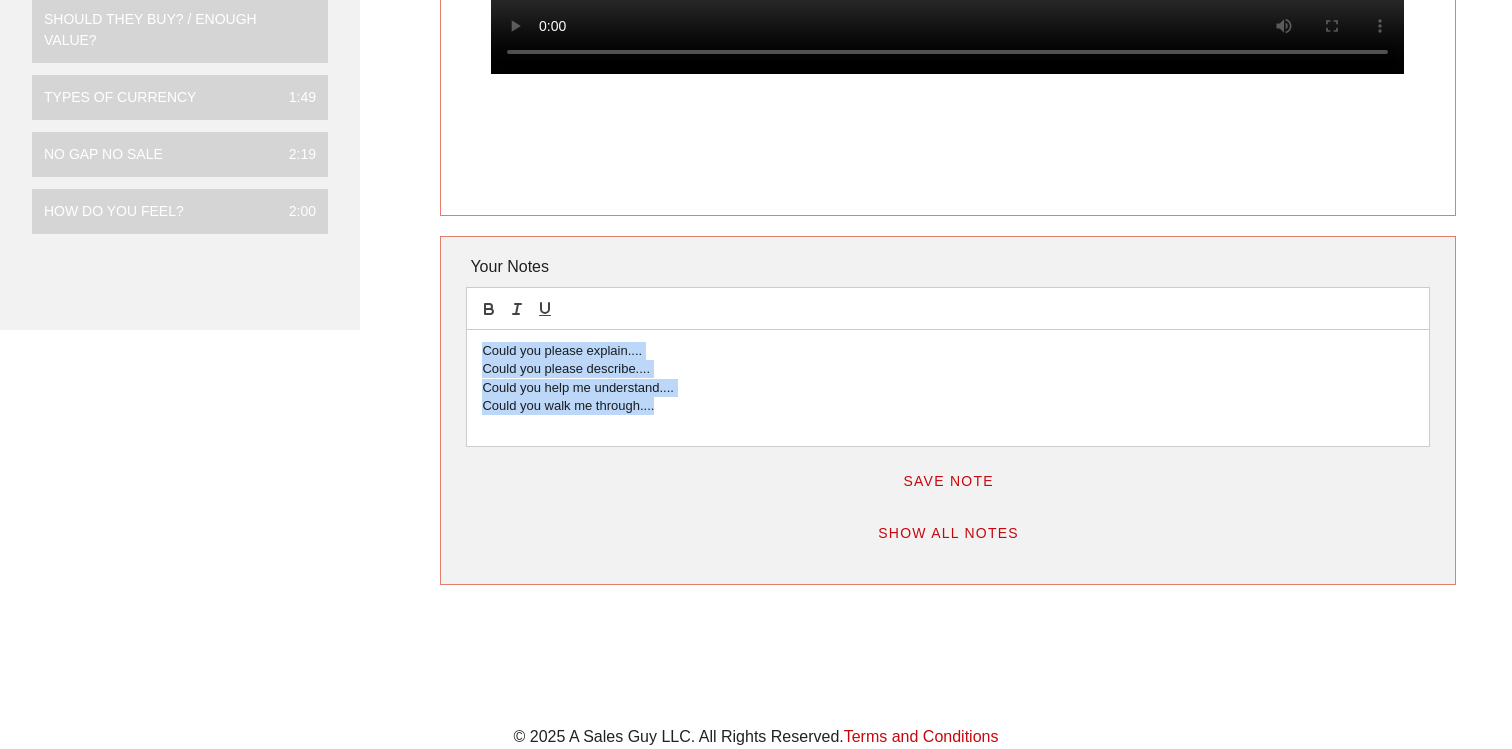drag, startPoint x: 650, startPoint y: 405, endPoint x: 479, endPoint y: 354, distance: 178.44327 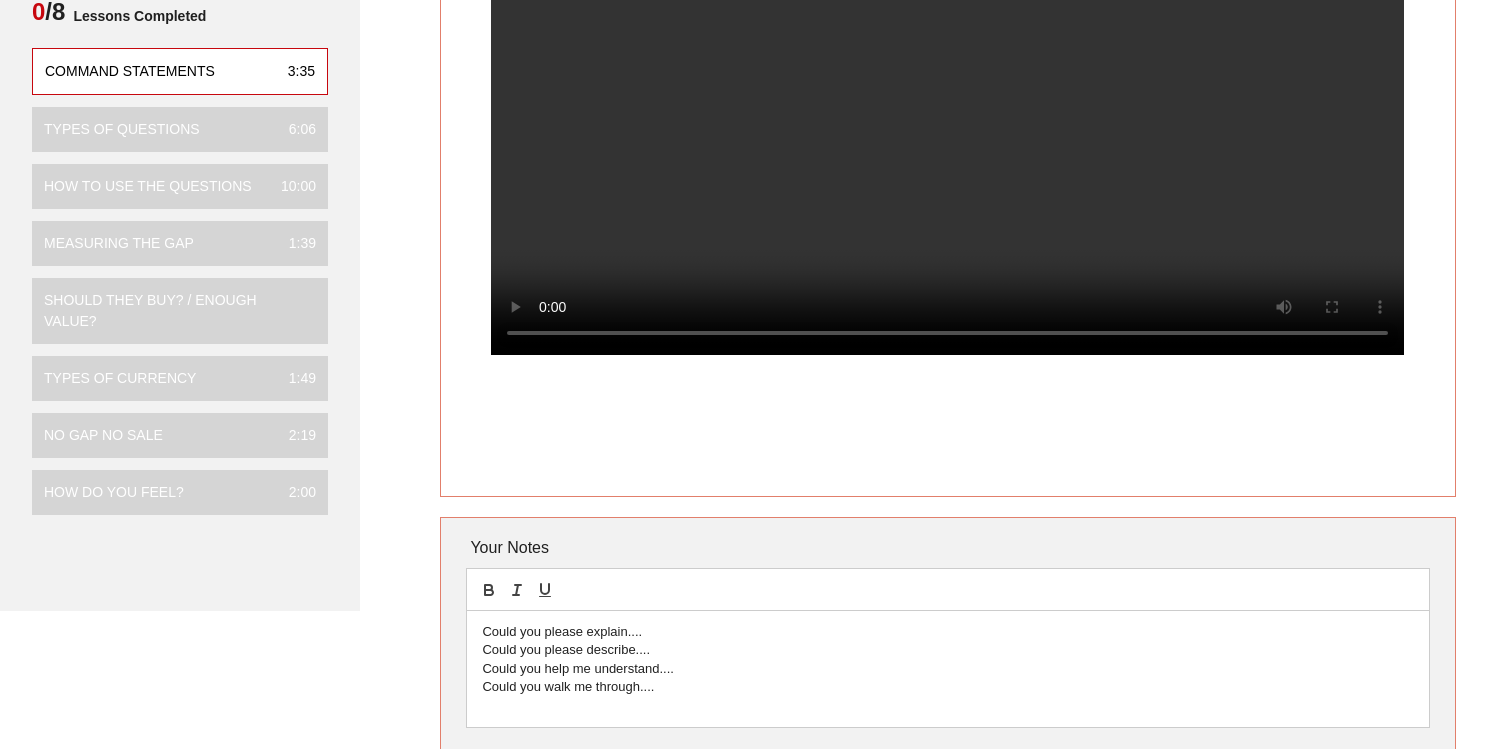scroll, scrollTop: 225, scrollLeft: 0, axis: vertical 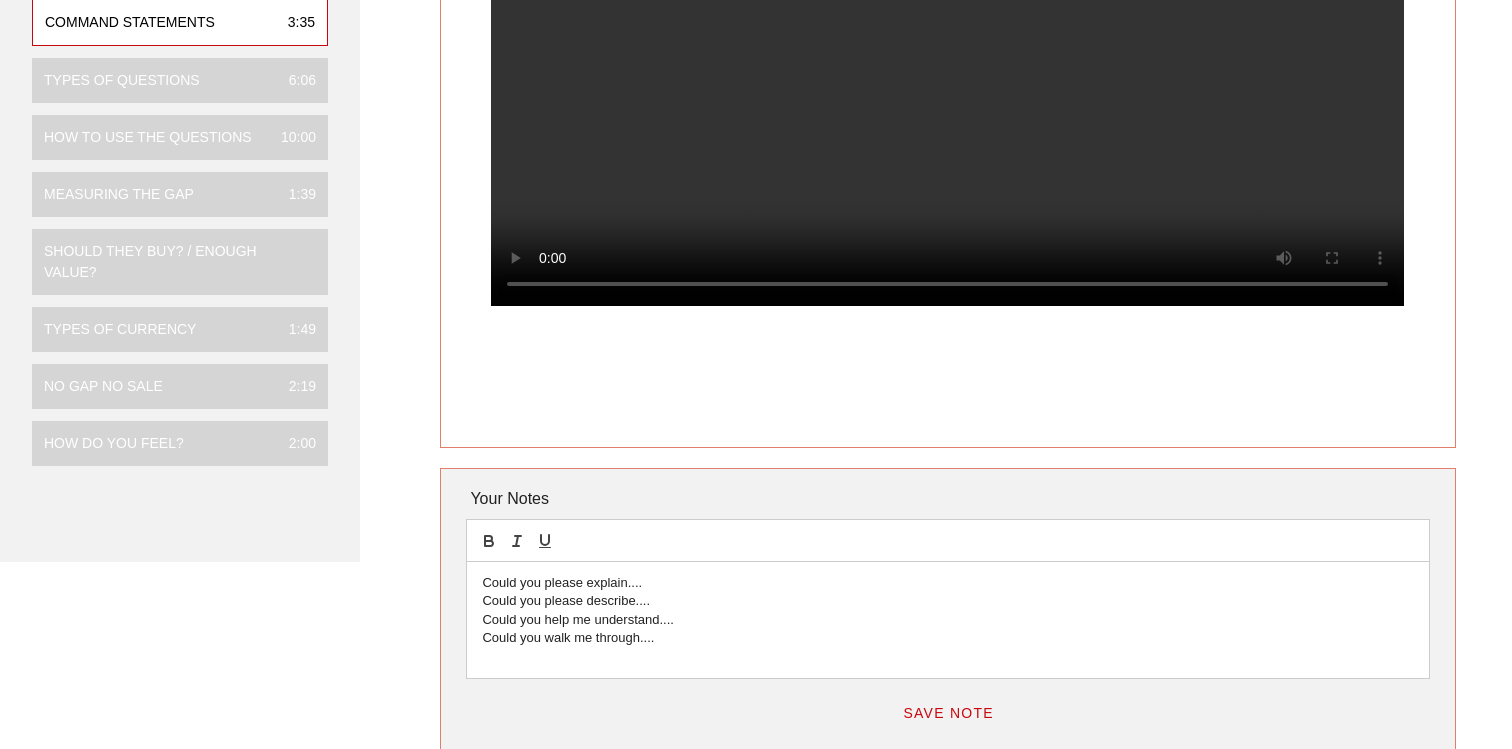 click on "Could you help me understand...." at bounding box center (947, 620) 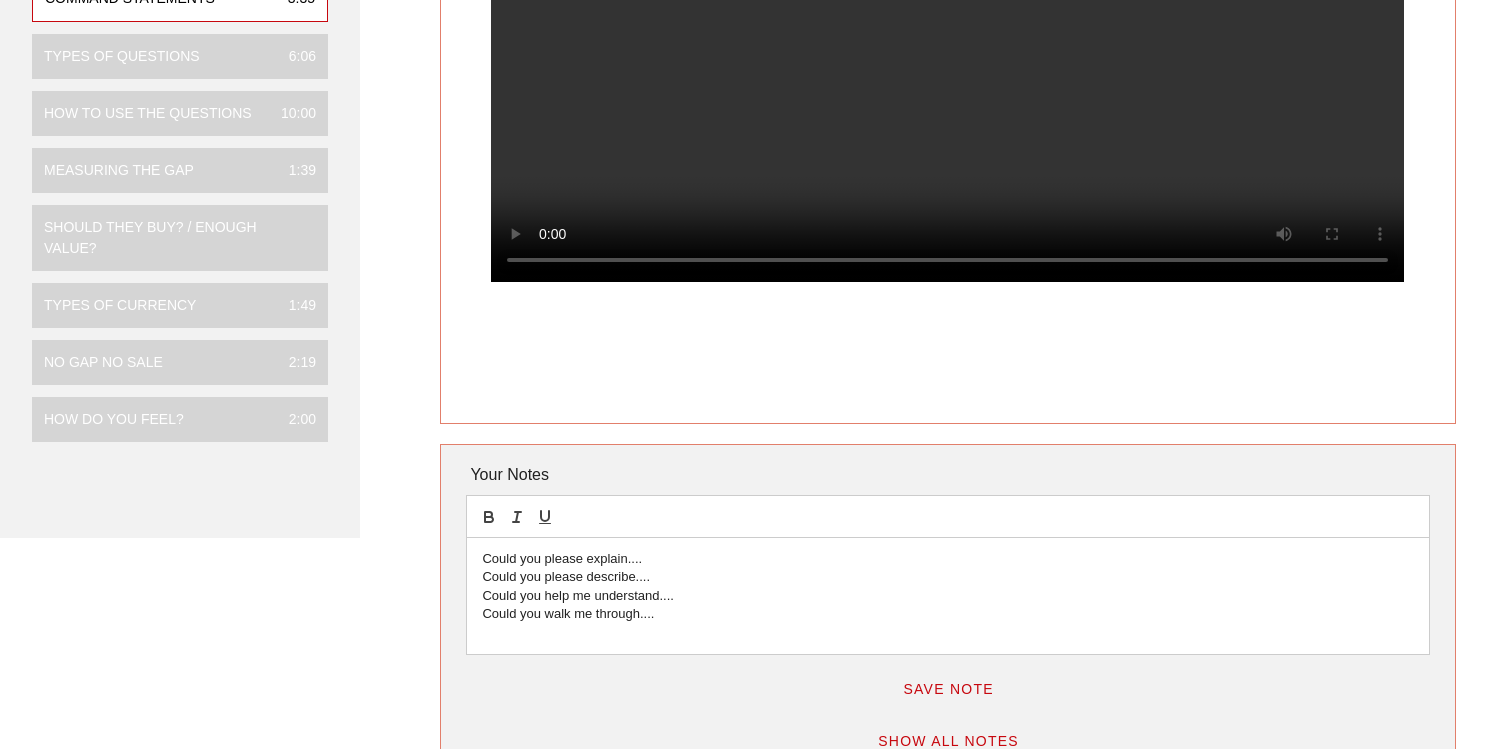 scroll, scrollTop: 359, scrollLeft: 0, axis: vertical 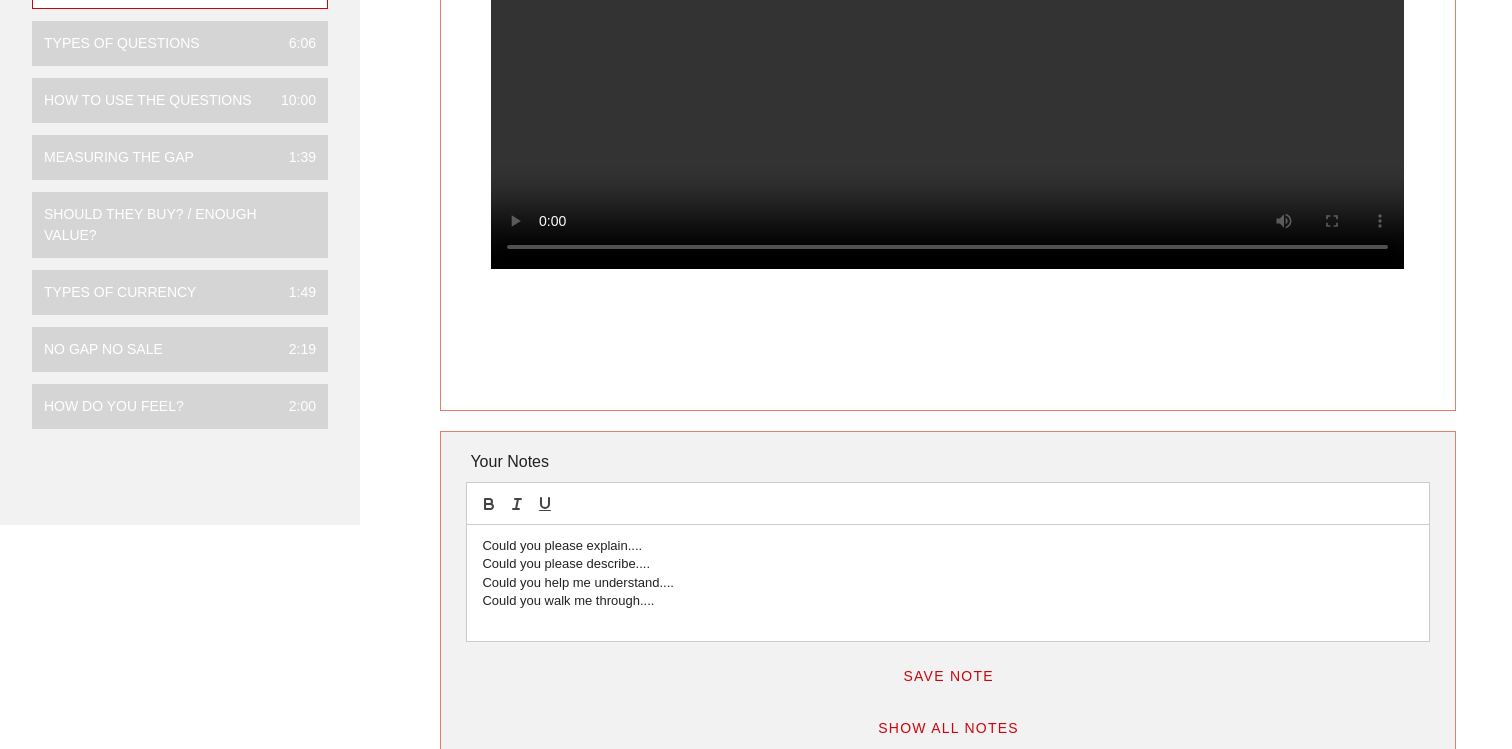 click on "Could you walk me through...." at bounding box center [947, 601] 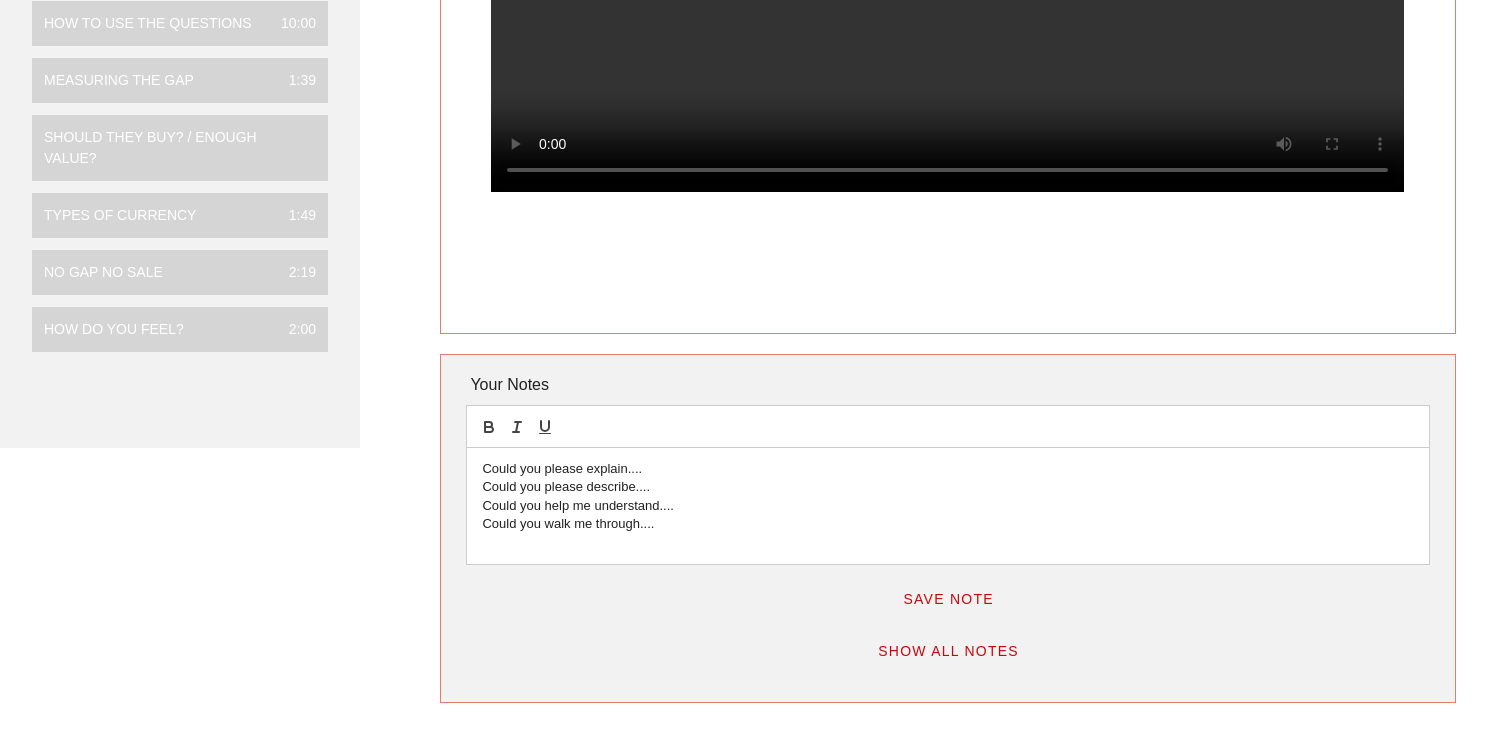 scroll, scrollTop: 439, scrollLeft: 0, axis: vertical 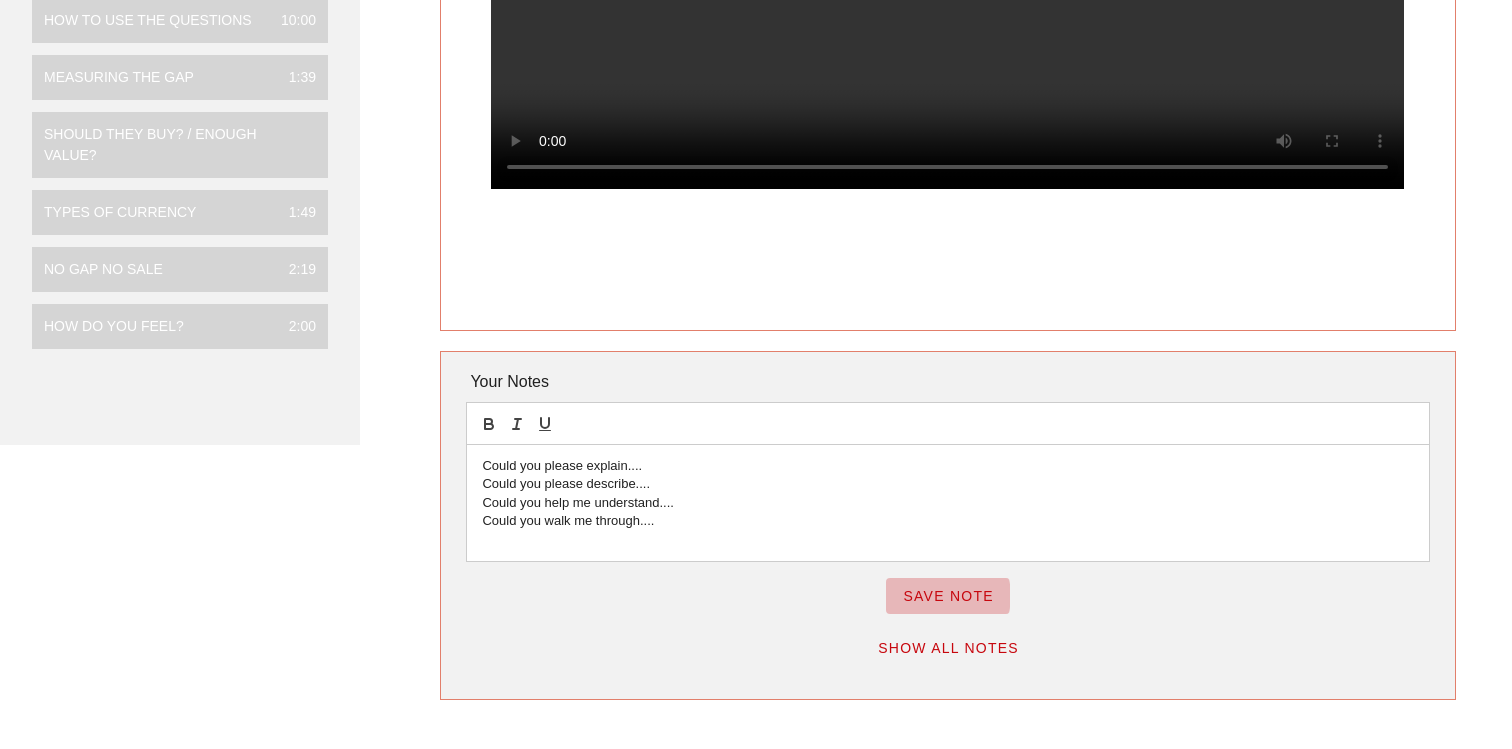 click on "Save Note" at bounding box center [948, 596] 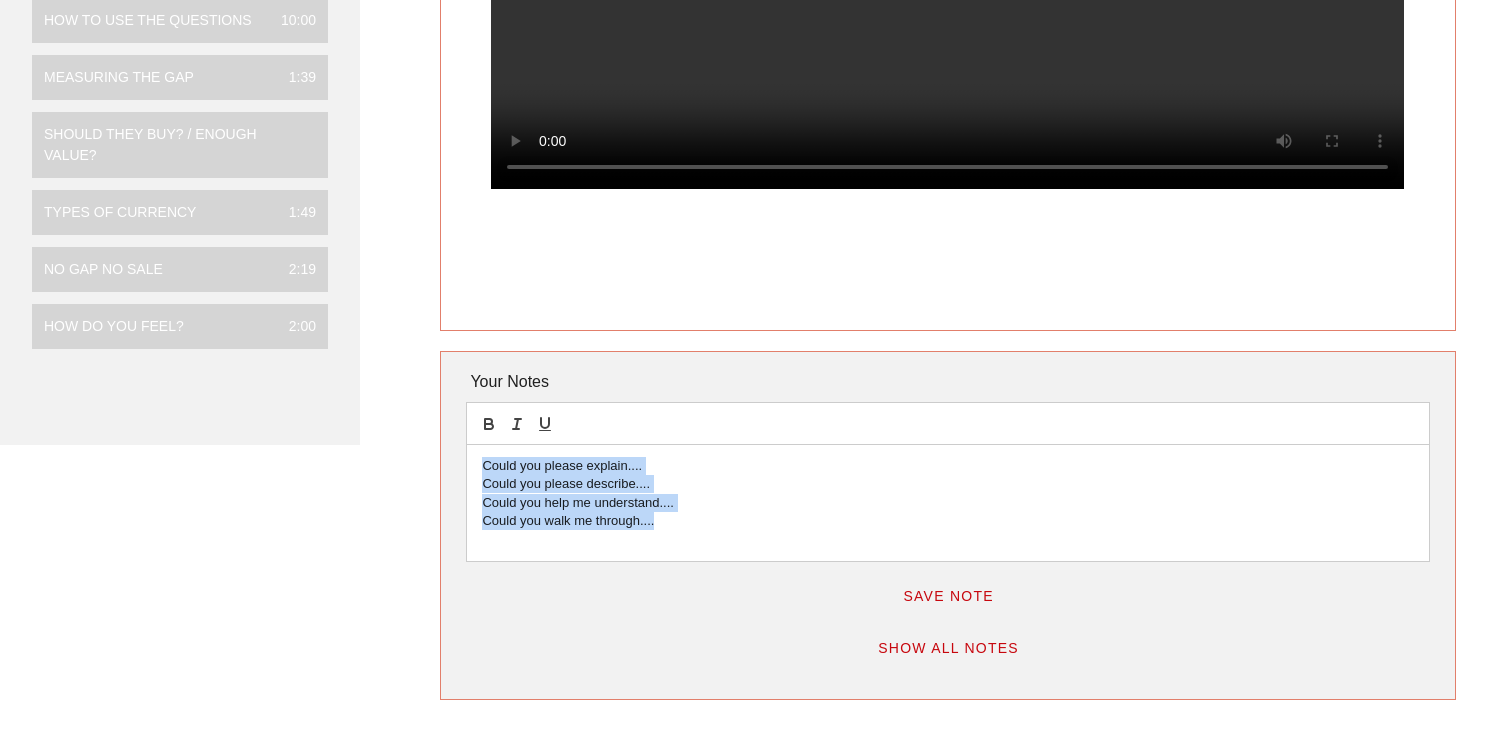 drag, startPoint x: 658, startPoint y: 525, endPoint x: 479, endPoint y: 463, distance: 189.43336 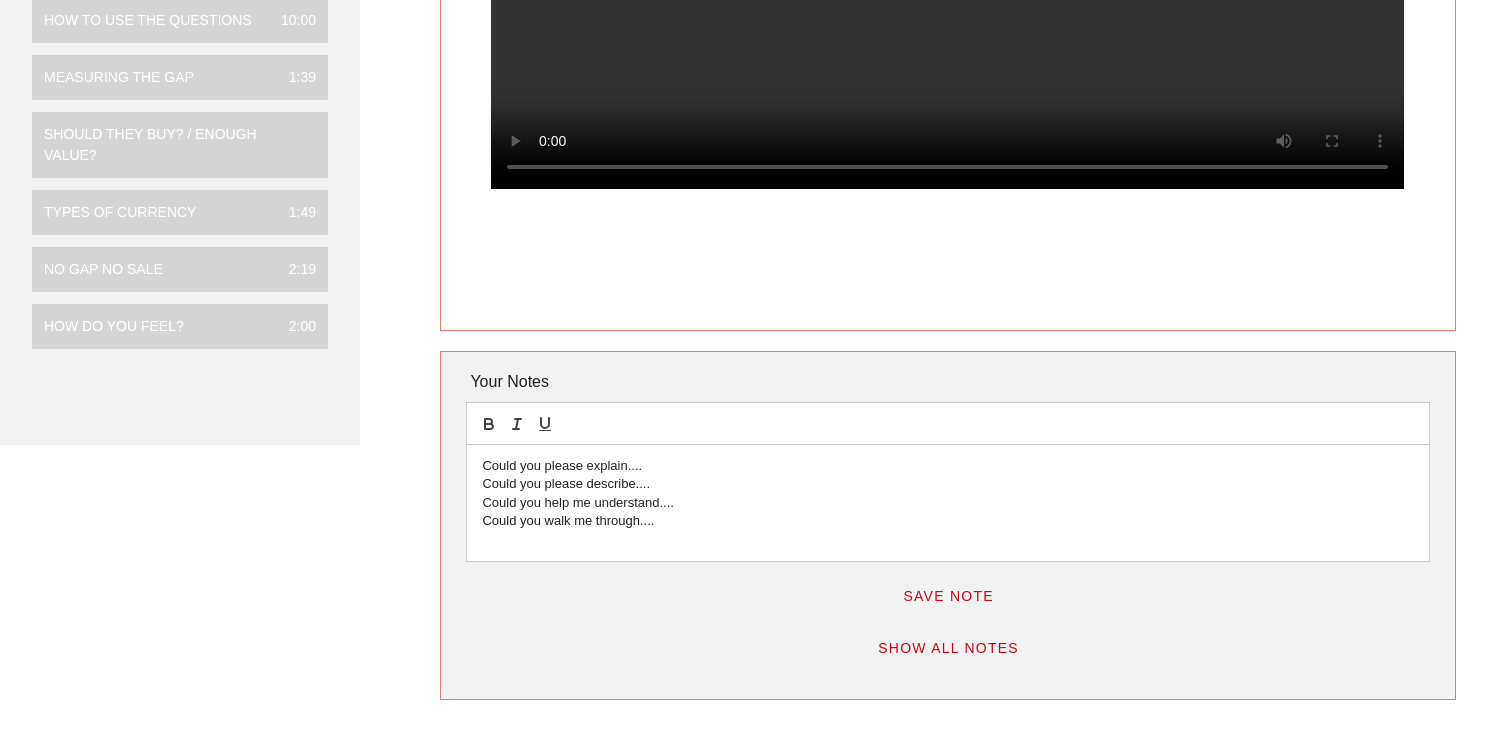 click at bounding box center [947, 540] 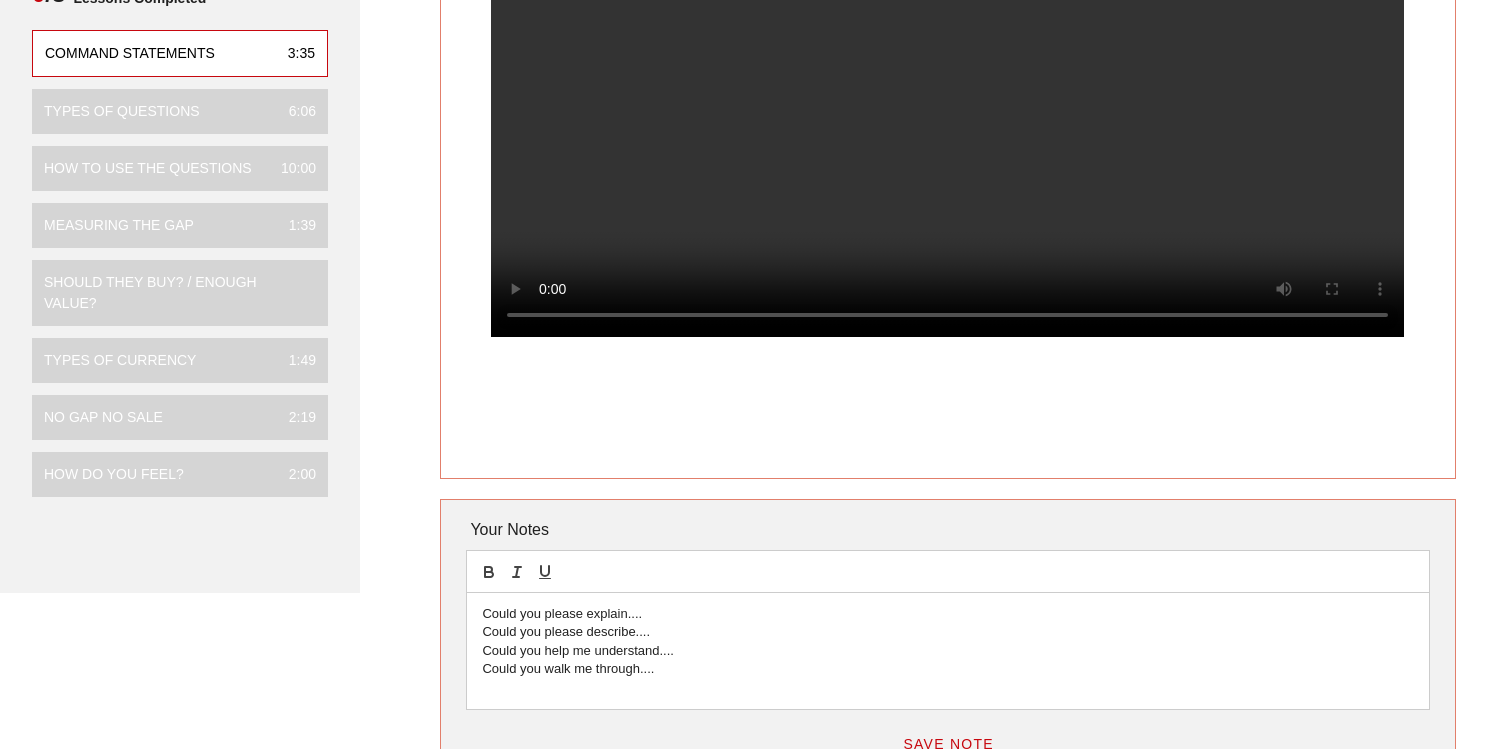 scroll, scrollTop: 323, scrollLeft: 0, axis: vertical 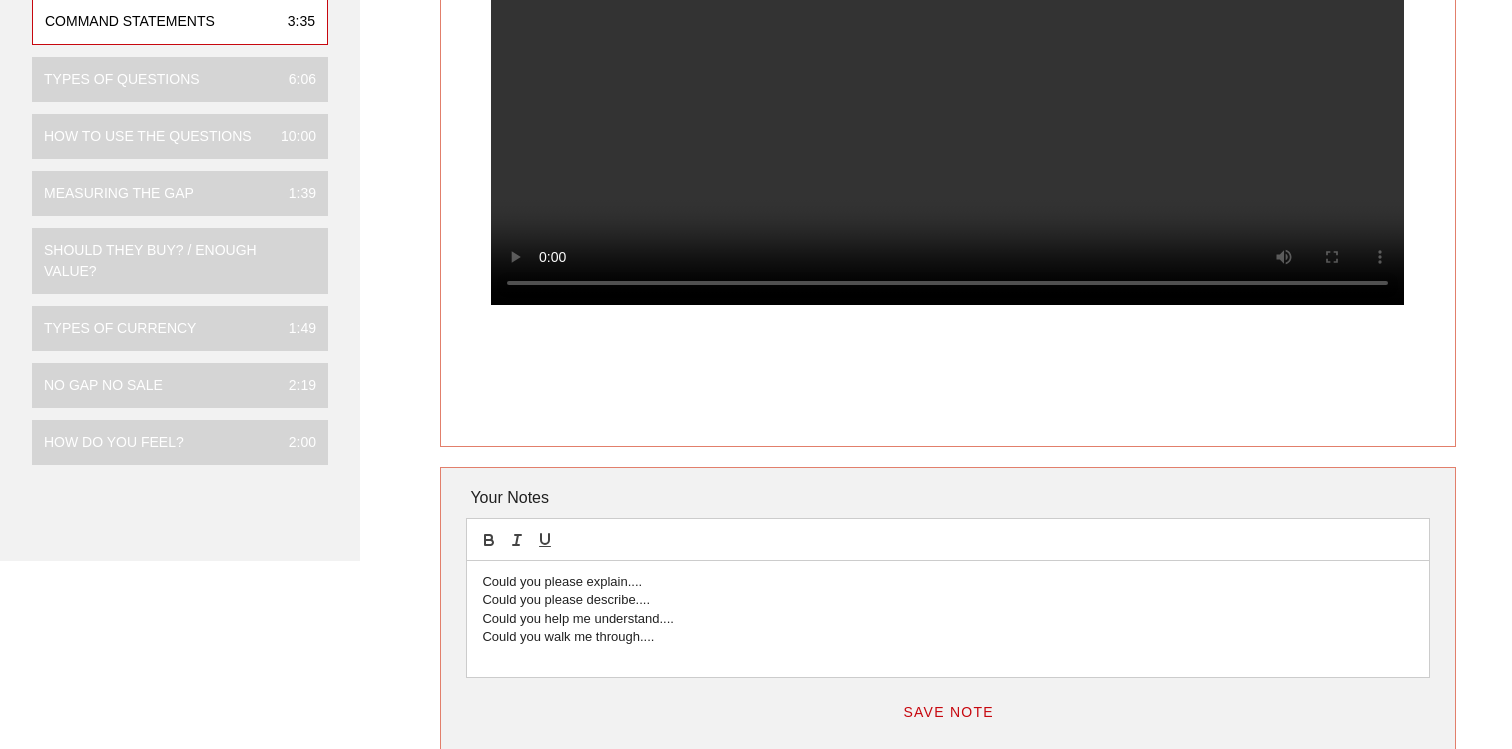 click on "Could you walk me through...." at bounding box center [947, 637] 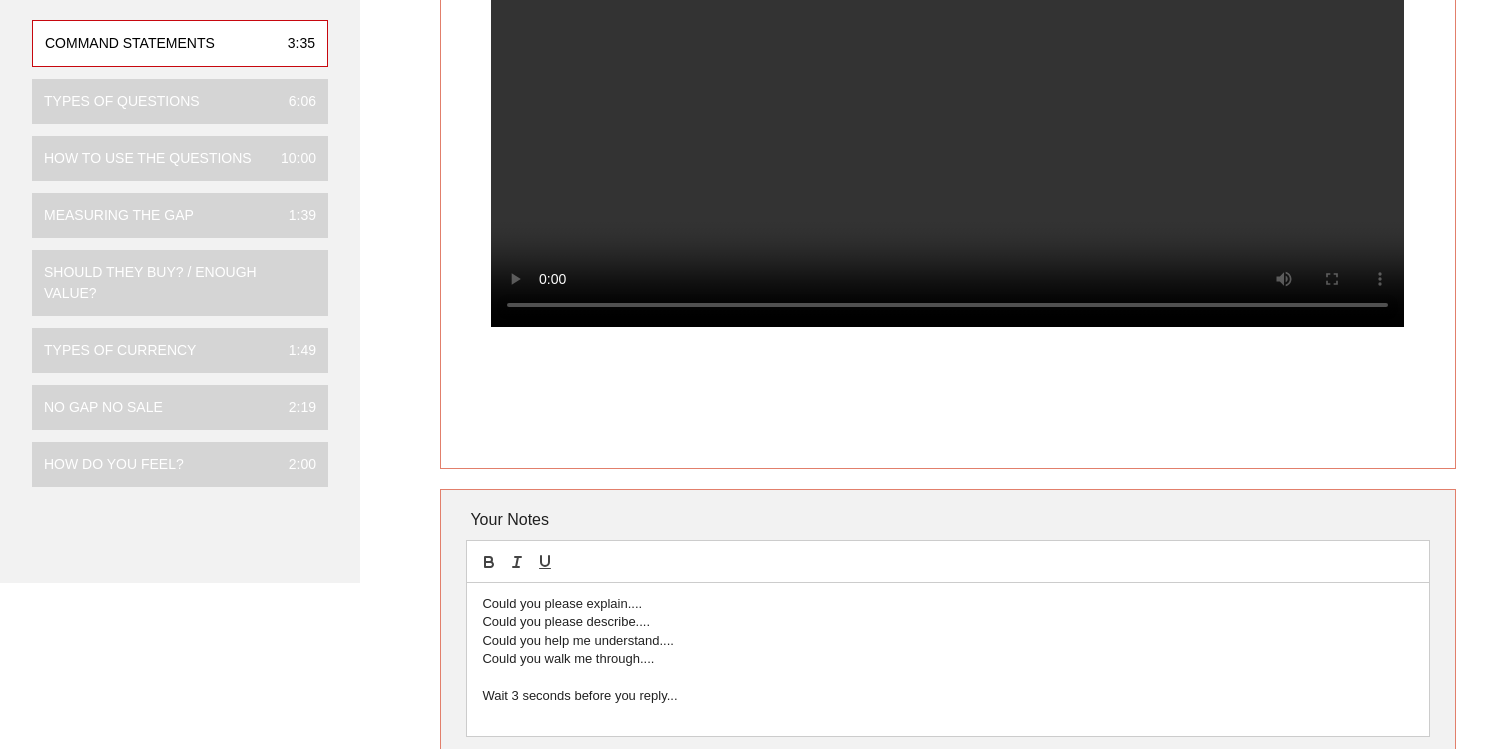 scroll, scrollTop: 309, scrollLeft: 0, axis: vertical 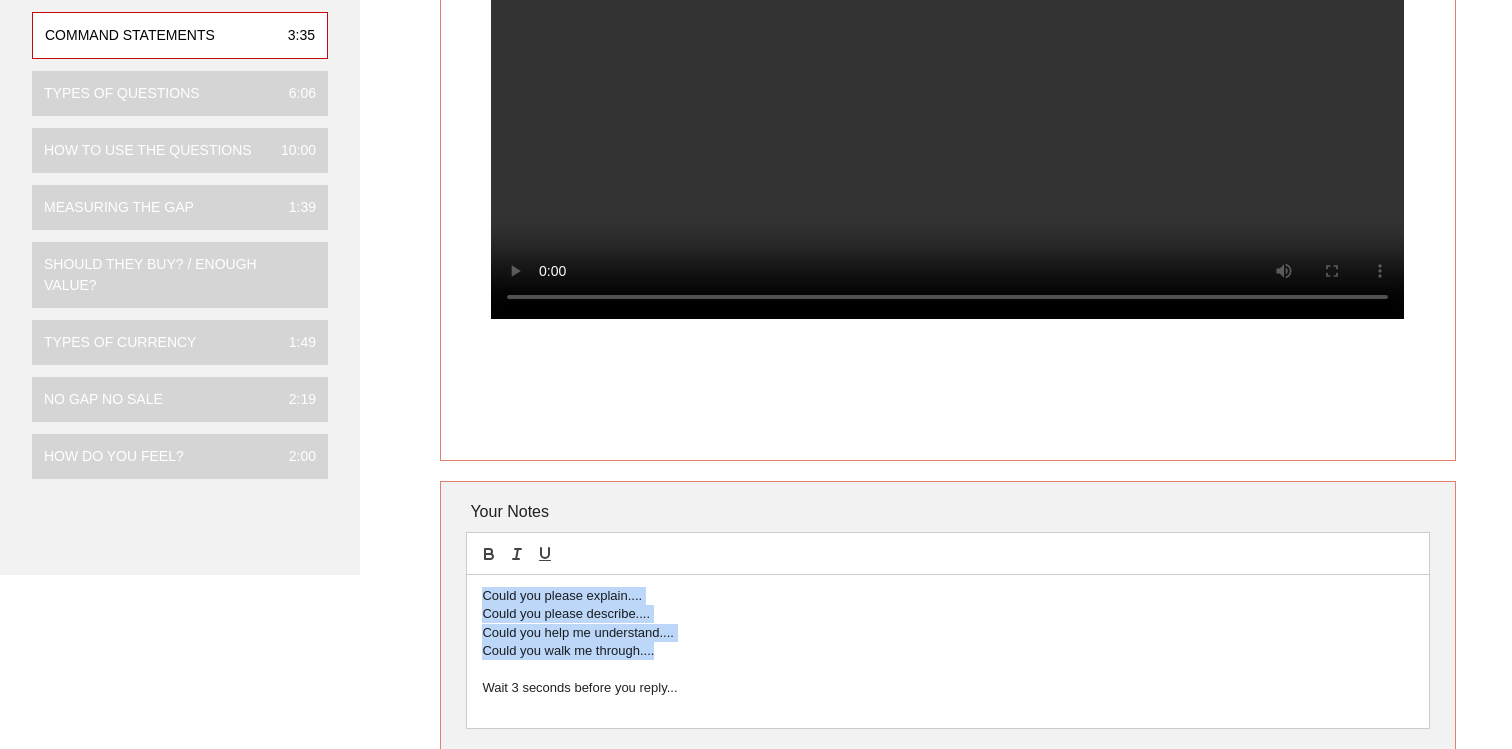 drag, startPoint x: 666, startPoint y: 659, endPoint x: 476, endPoint y: 593, distance: 201.13676 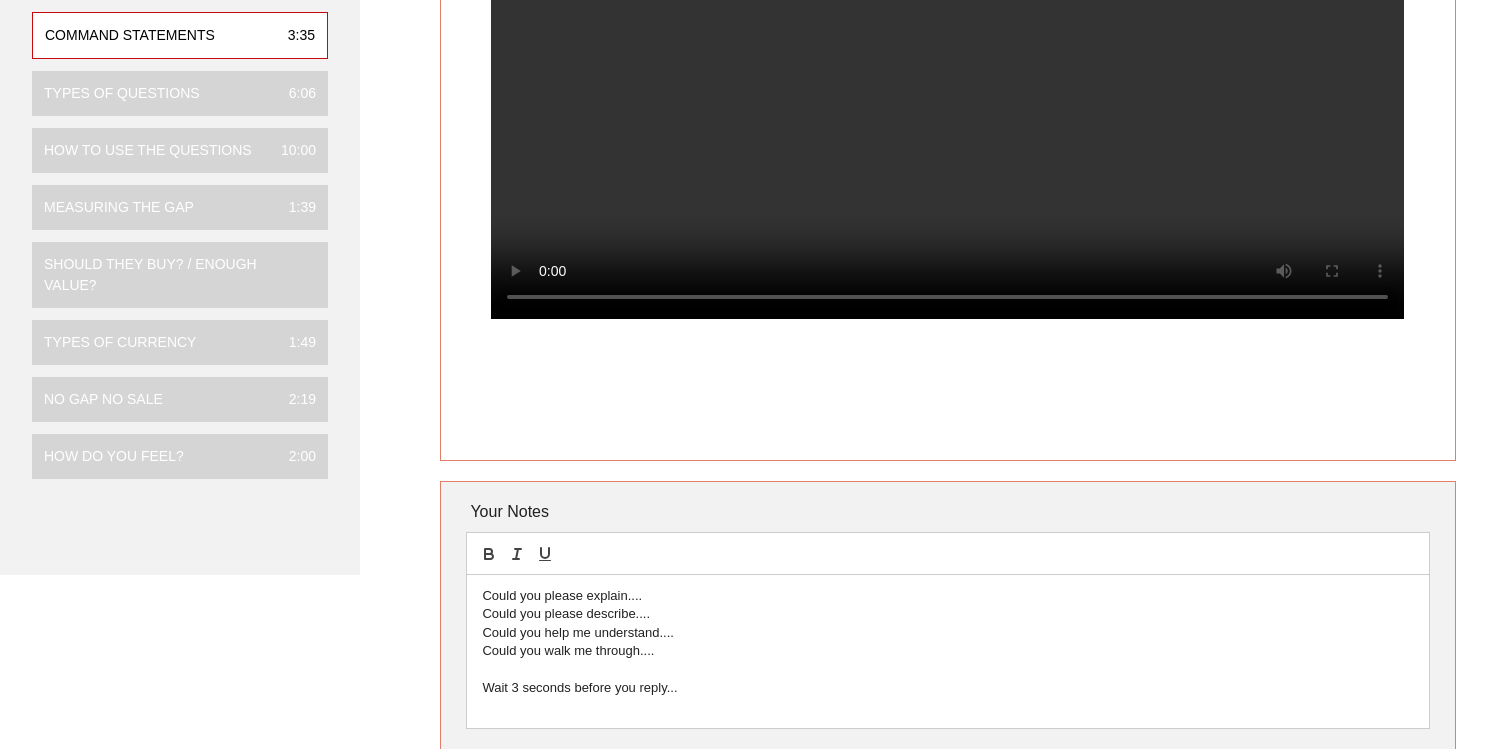 click on "Could you walk me through...." at bounding box center [947, 651] 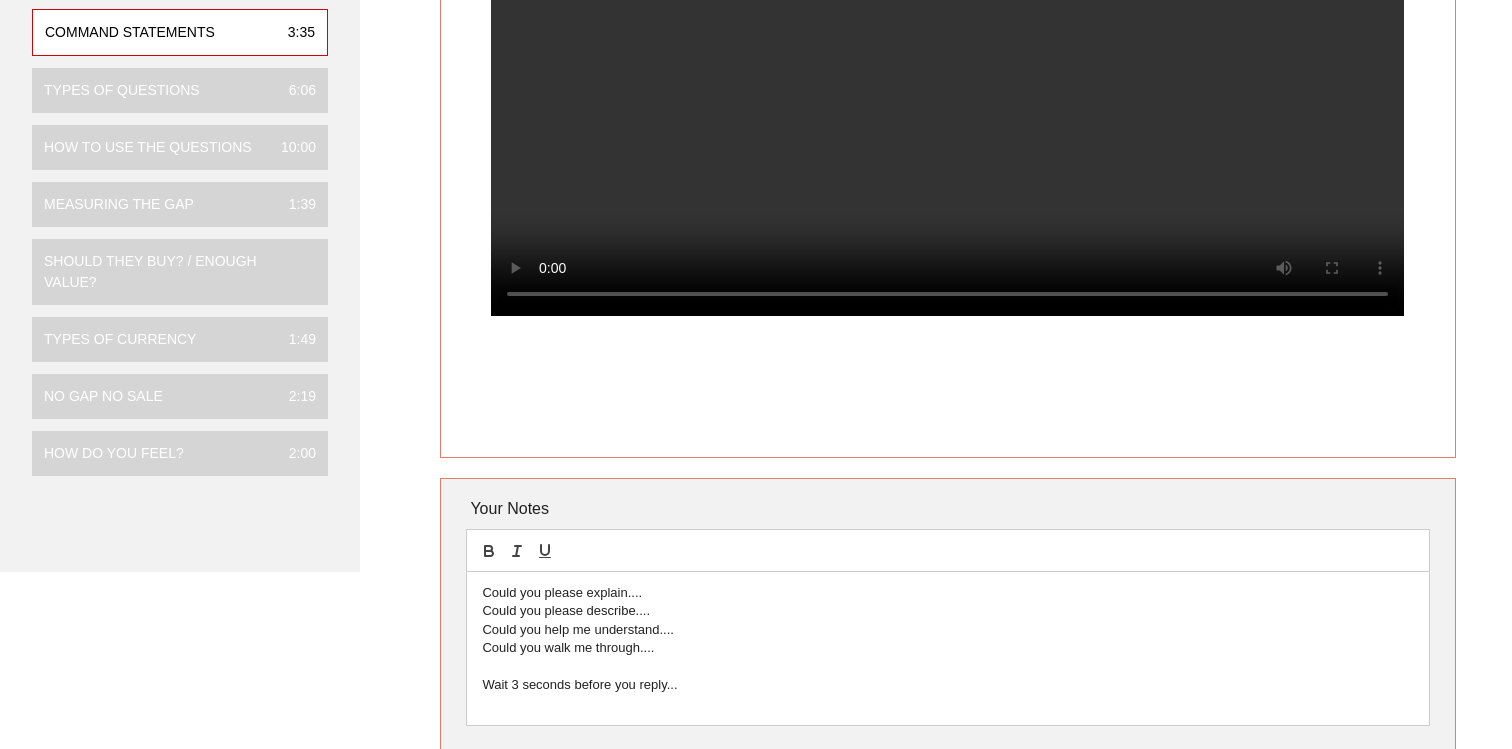 scroll, scrollTop: 316, scrollLeft: 0, axis: vertical 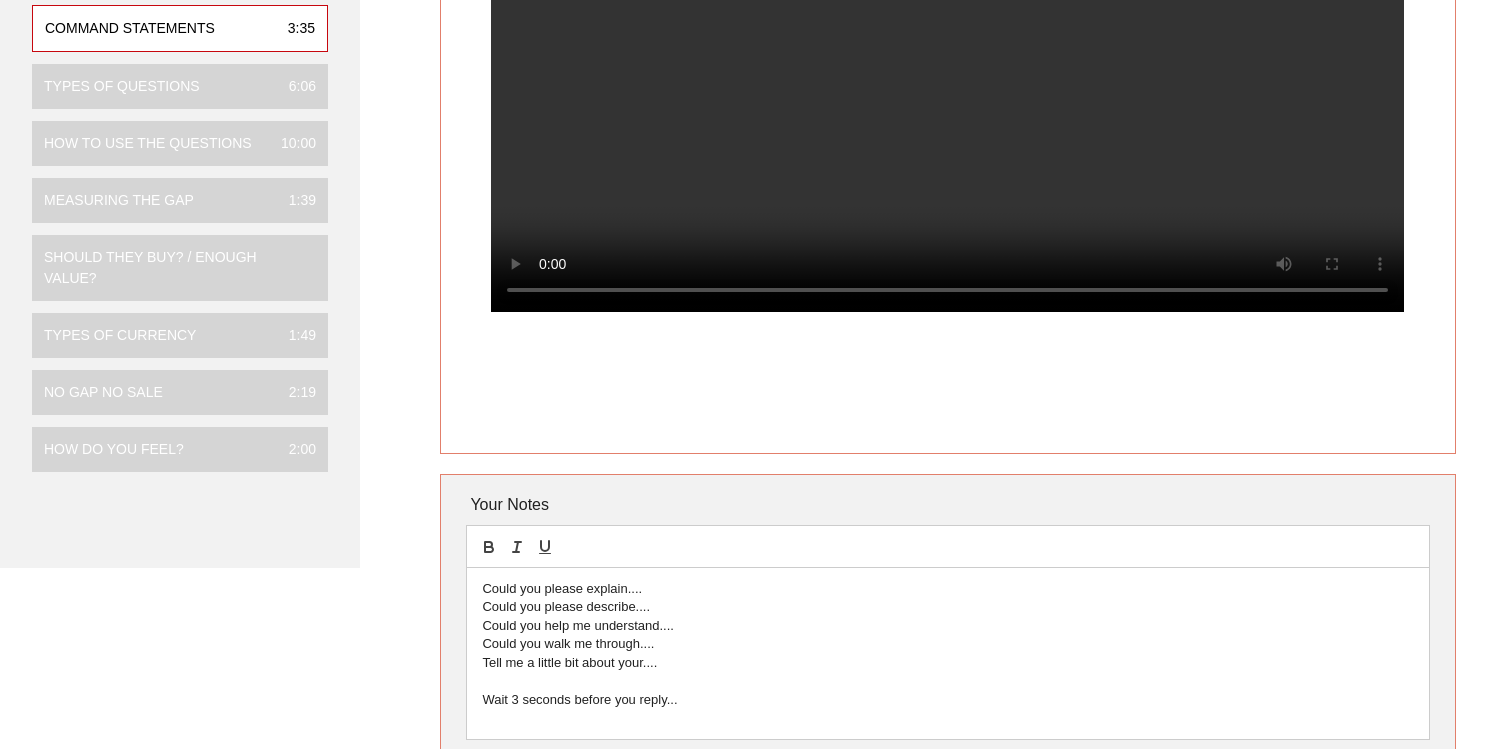 drag, startPoint x: 686, startPoint y: 709, endPoint x: 478, endPoint y: 587, distance: 241.13896 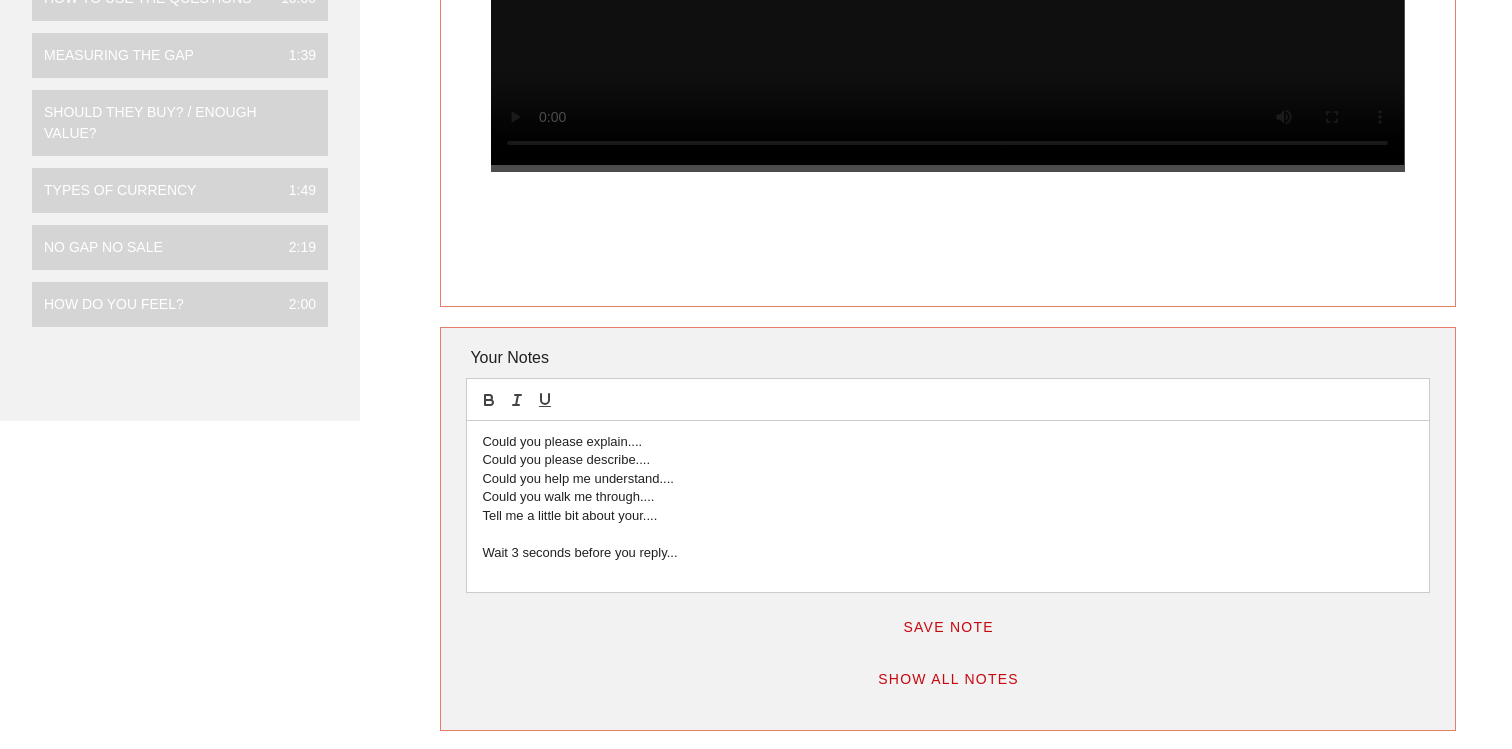 scroll, scrollTop: 492, scrollLeft: 0, axis: vertical 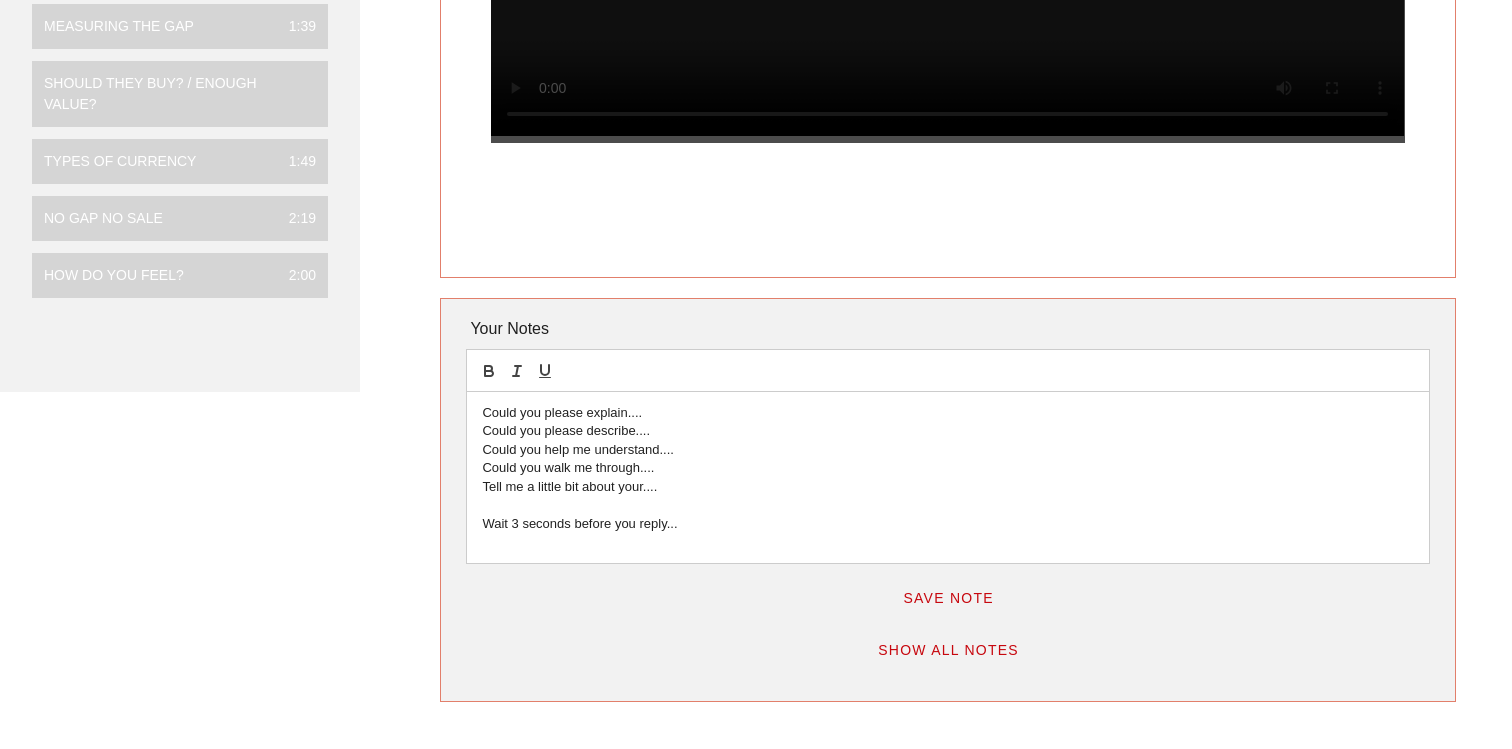 click at bounding box center [947, 505] 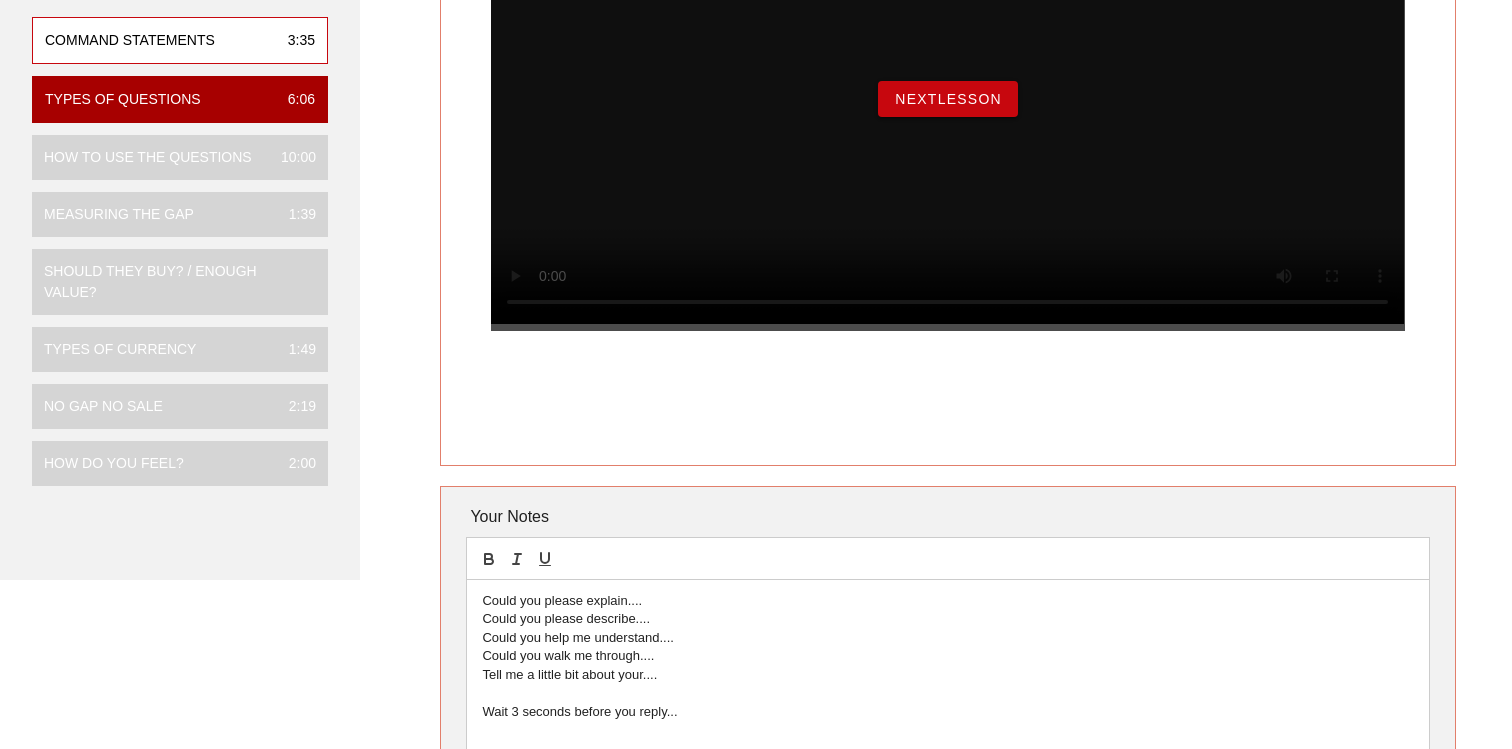 scroll, scrollTop: 305, scrollLeft: 0, axis: vertical 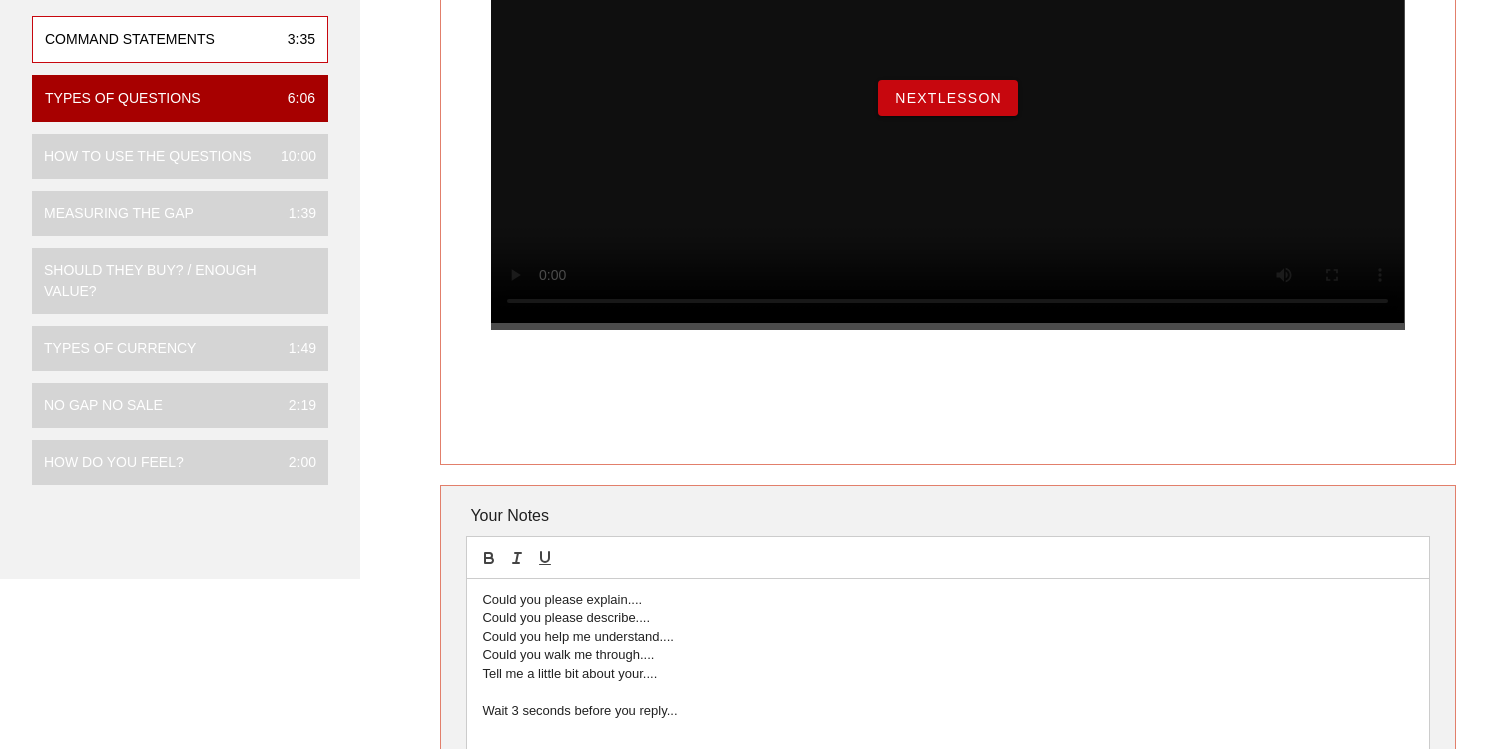 click on "Could you please explain...." at bounding box center [947, 600] 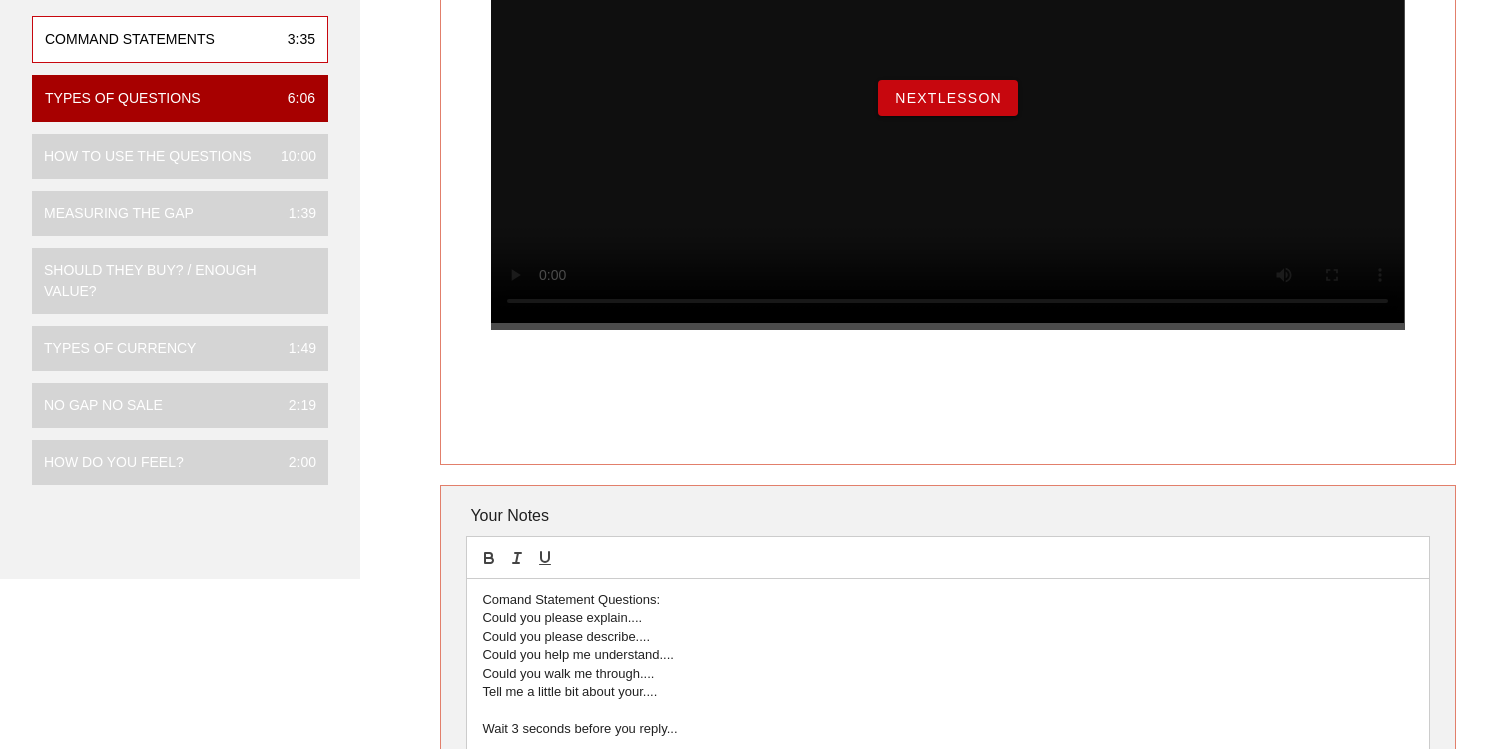click on "Comand Statement Questions:" at bounding box center (947, 600) 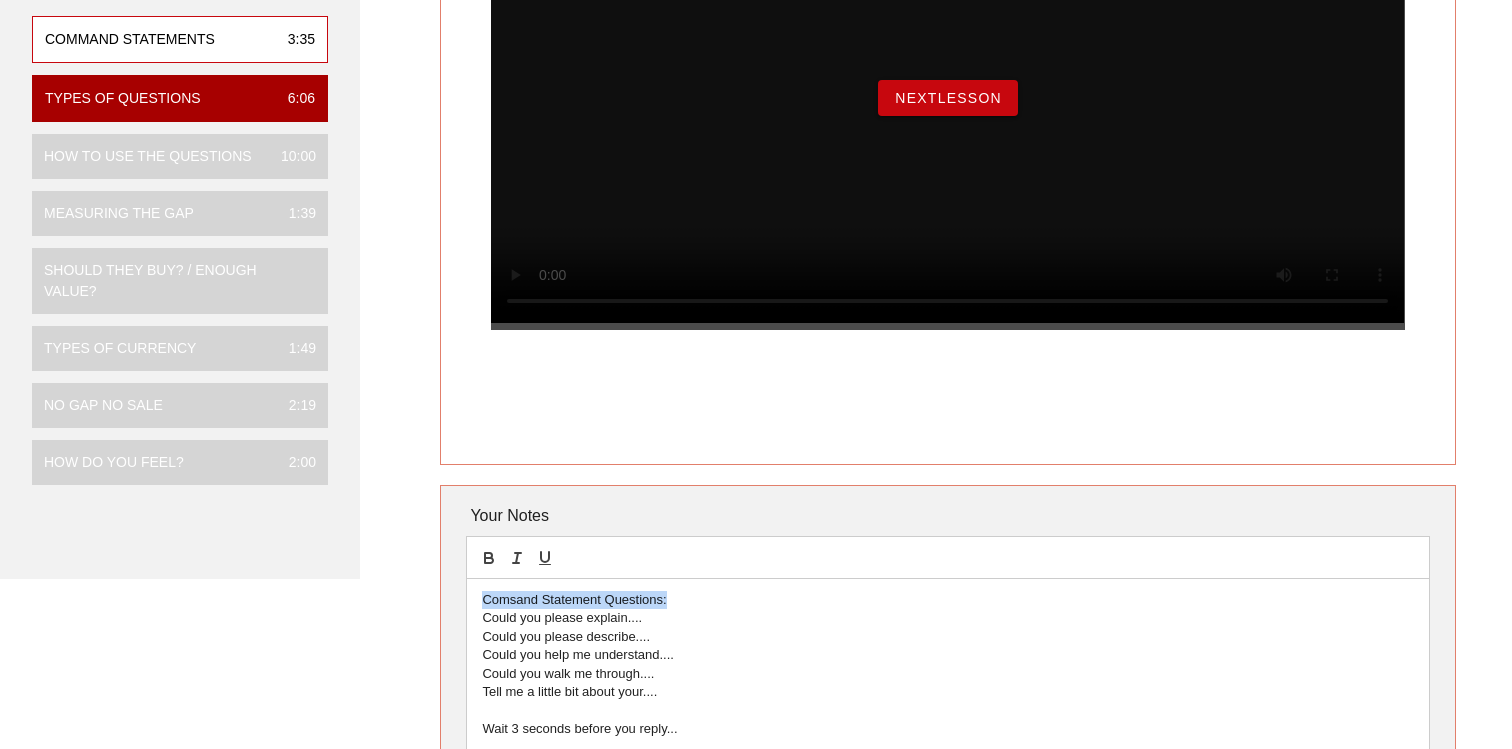 drag, startPoint x: 669, startPoint y: 601, endPoint x: 480, endPoint y: 601, distance: 189 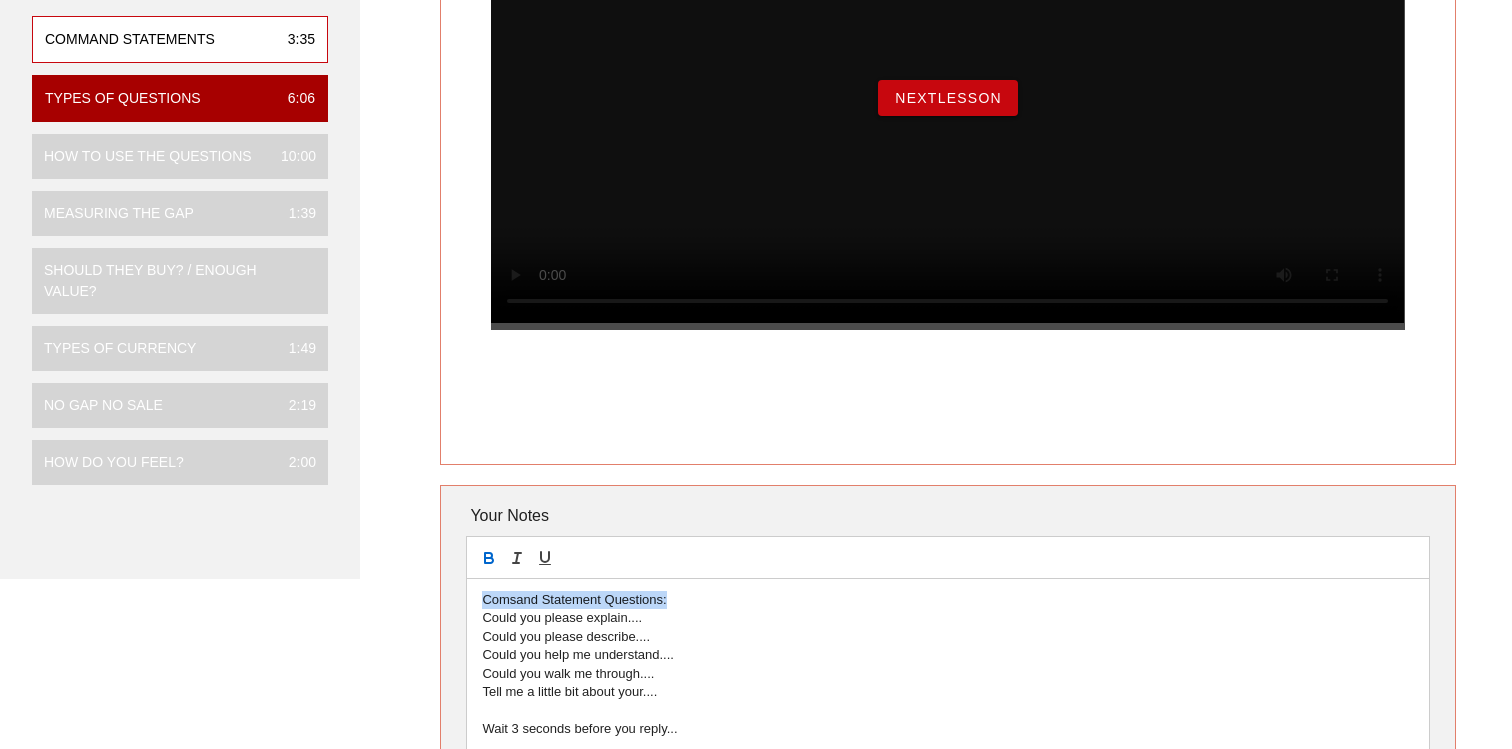 click 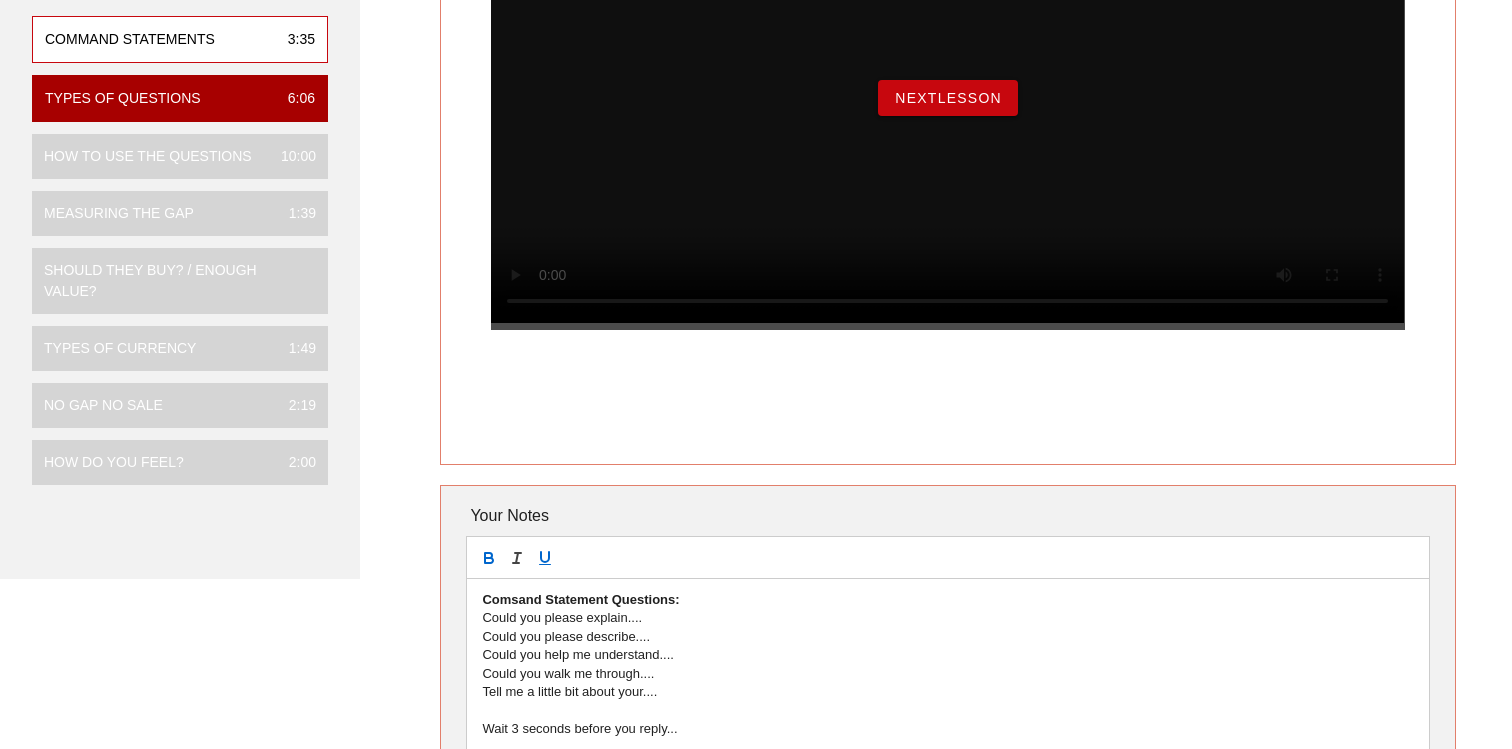 click 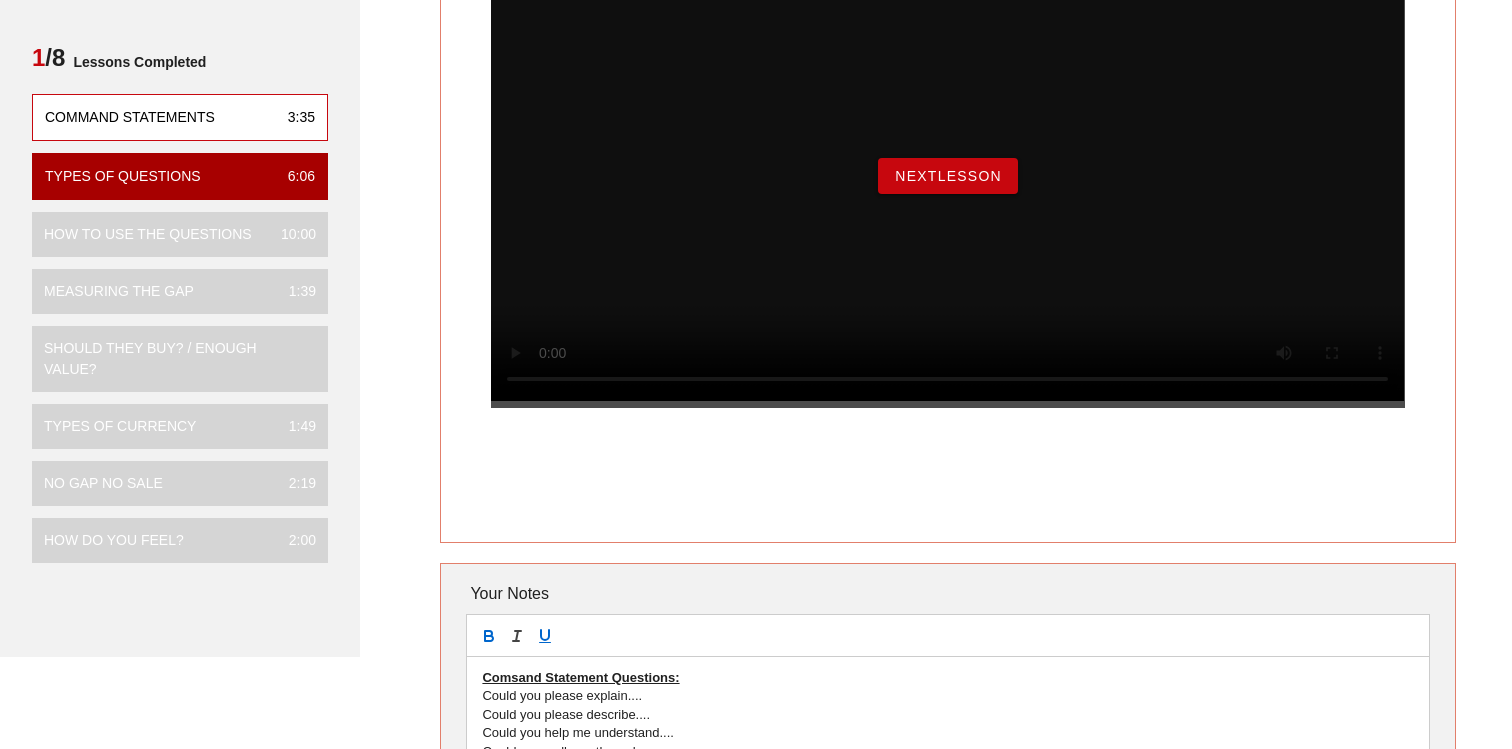 scroll, scrollTop: 186, scrollLeft: 0, axis: vertical 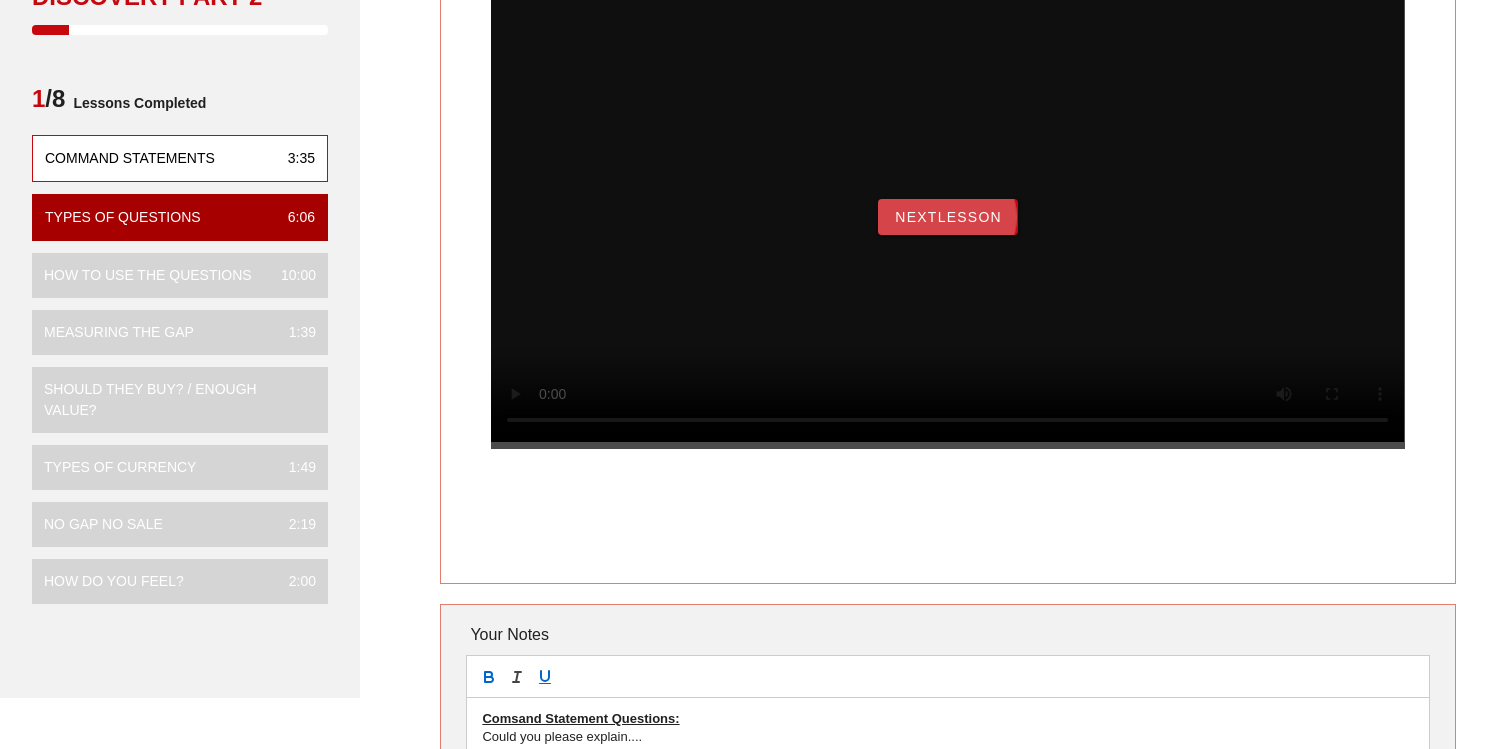 click on "NextLesson" at bounding box center [948, 217] 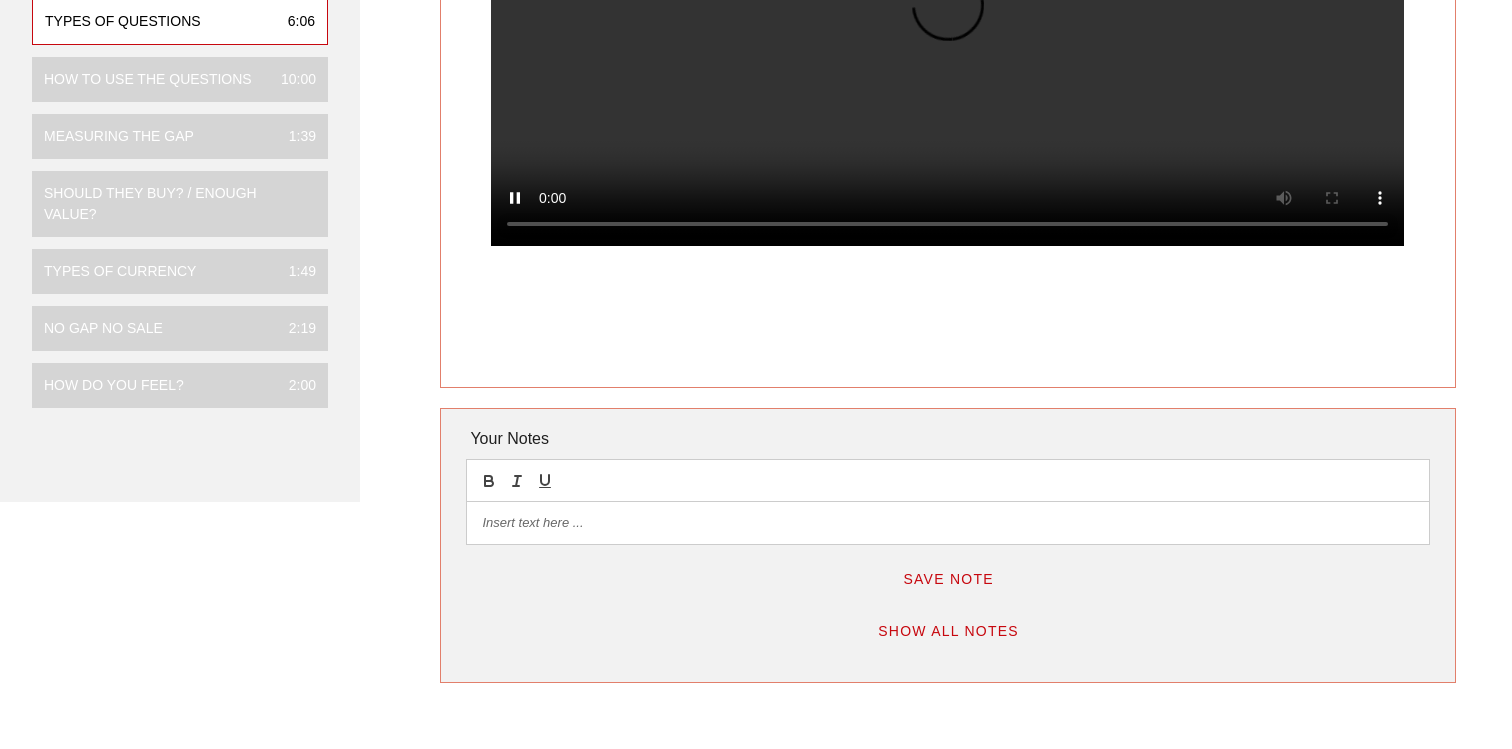 scroll, scrollTop: 403, scrollLeft: 0, axis: vertical 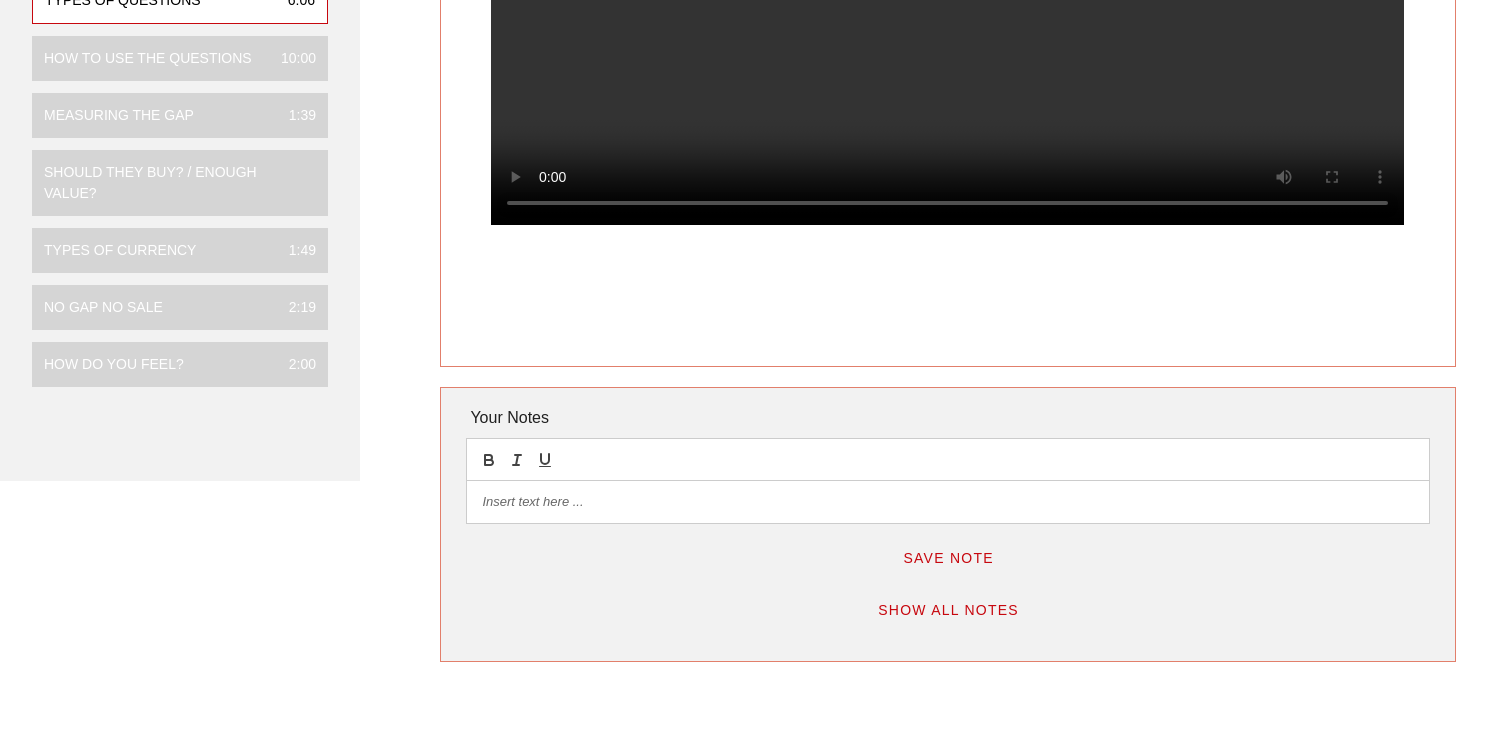 click at bounding box center [947, 502] 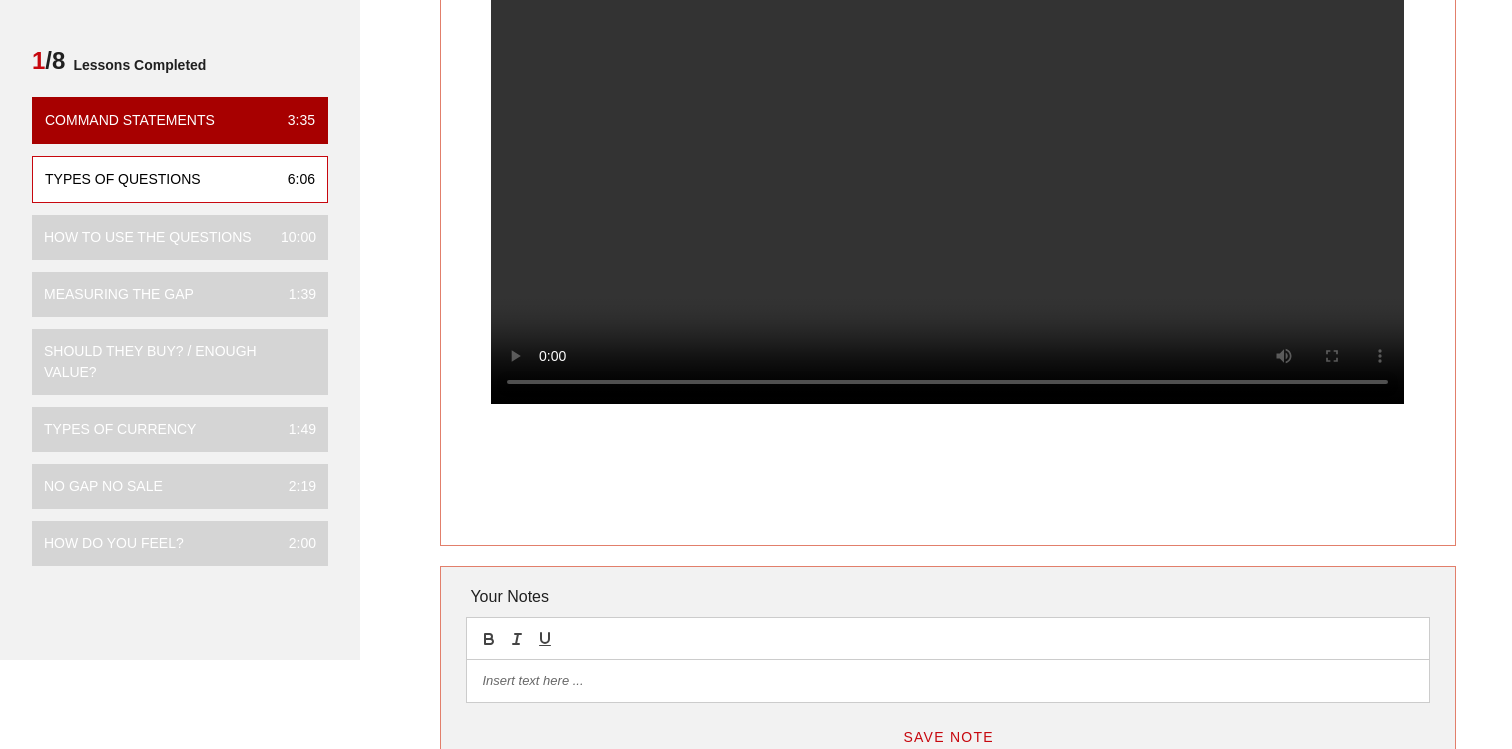 scroll, scrollTop: 215, scrollLeft: 0, axis: vertical 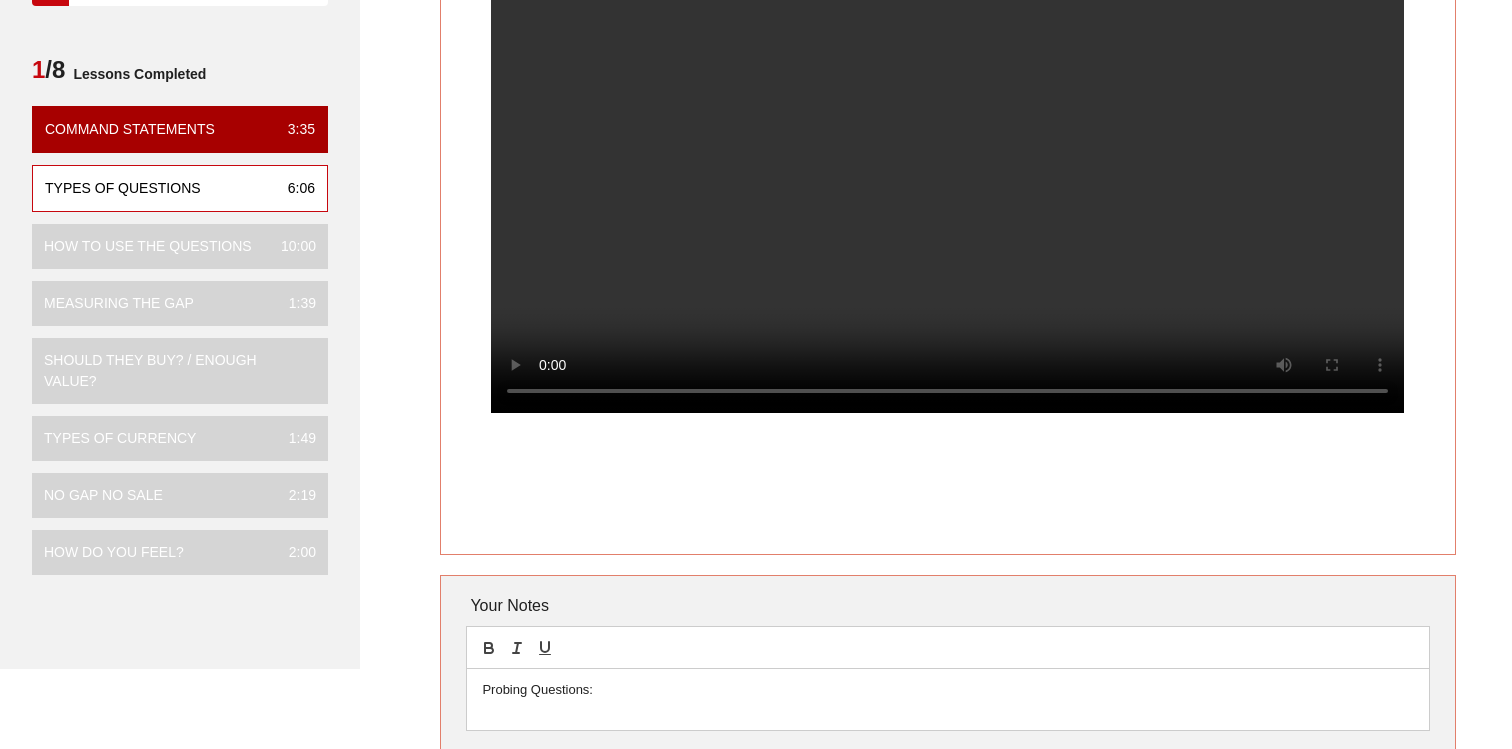 click on "Probing Questions:" at bounding box center (947, 690) 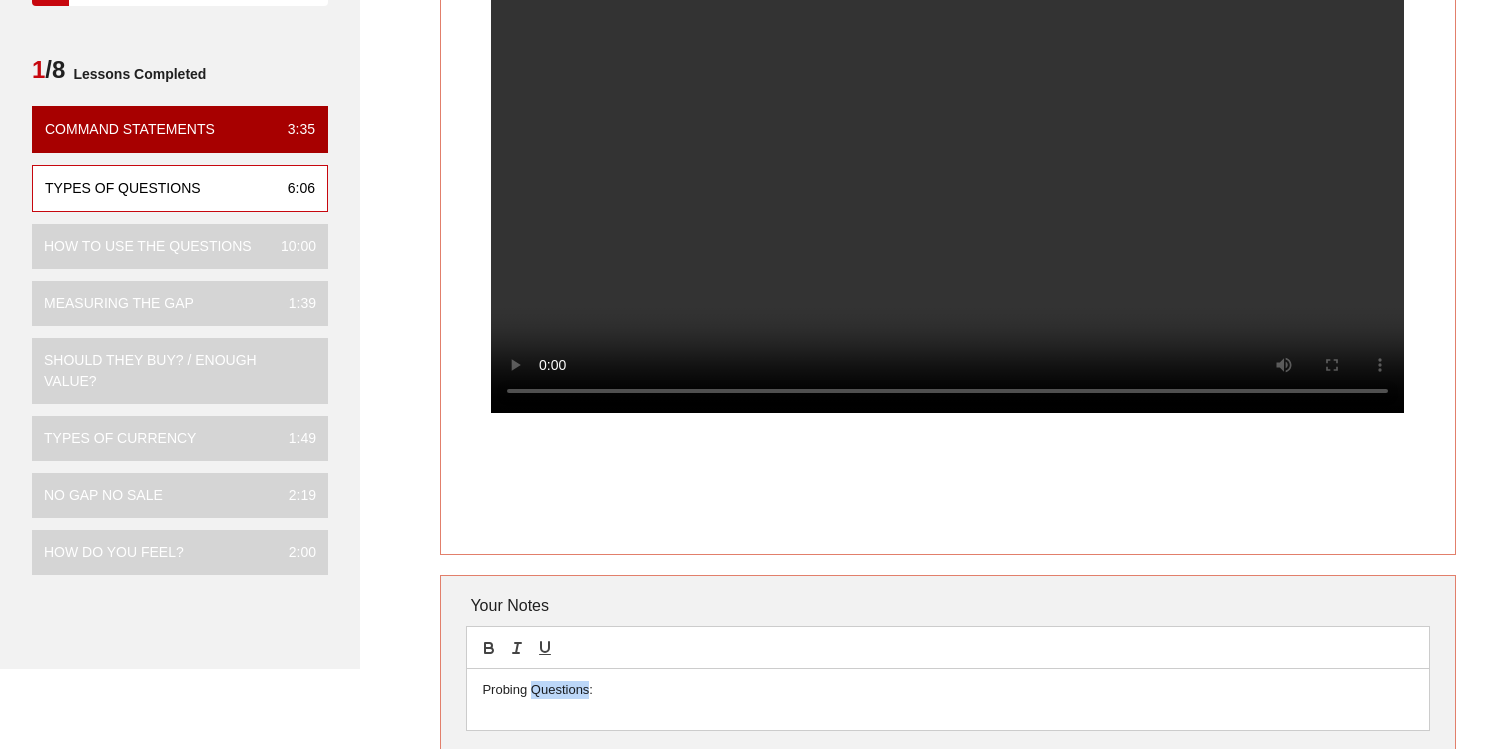 click on "Probing Questions:" at bounding box center (947, 690) 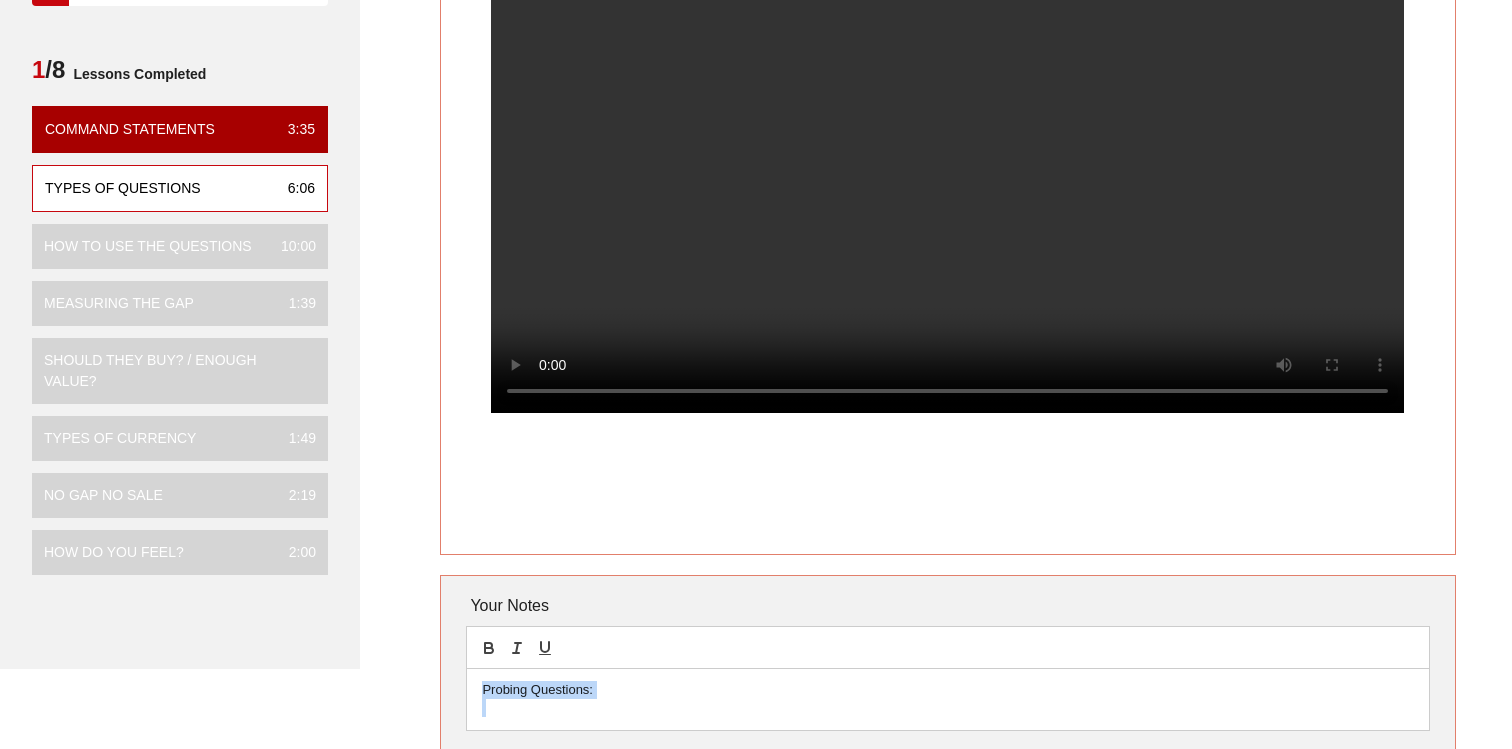 click on "Probing Questions:" at bounding box center (947, 690) 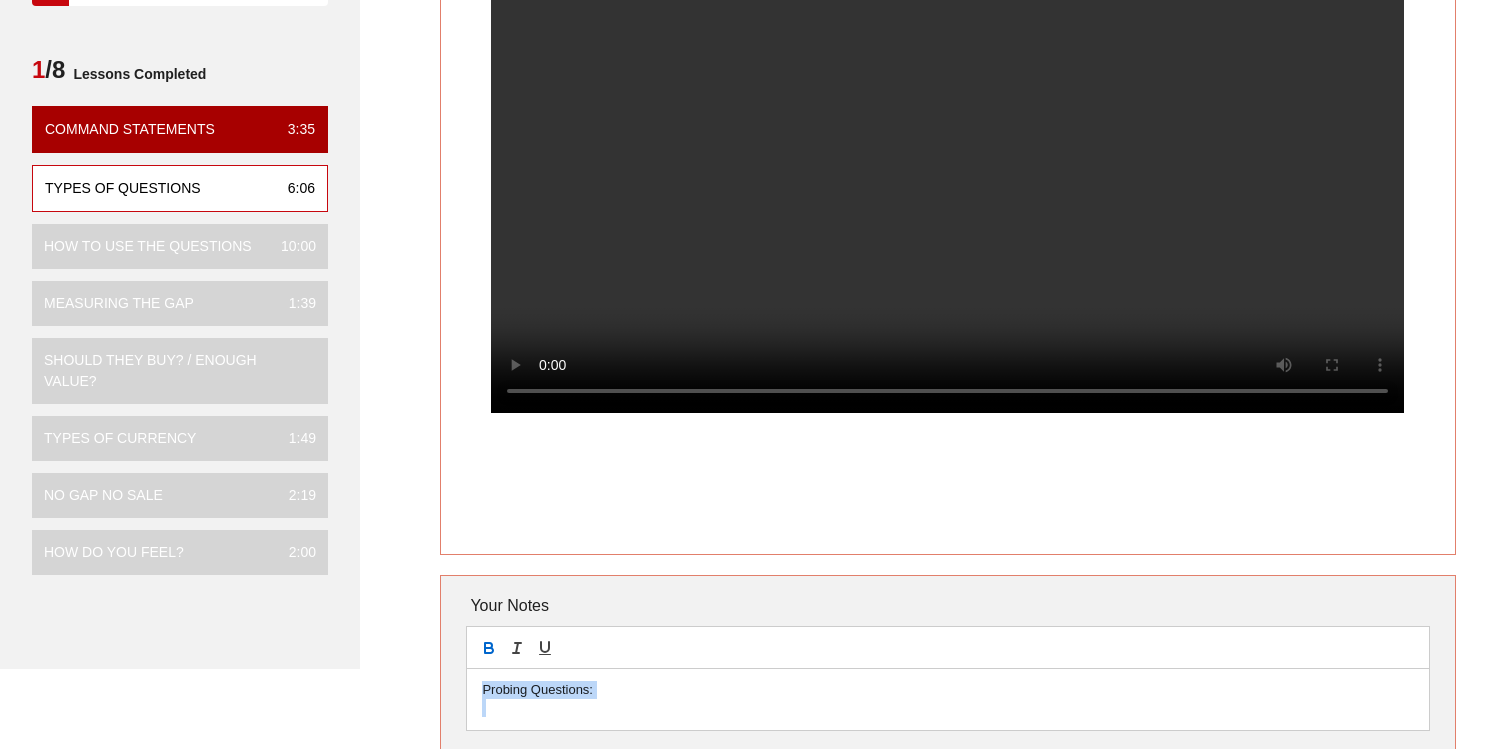 click 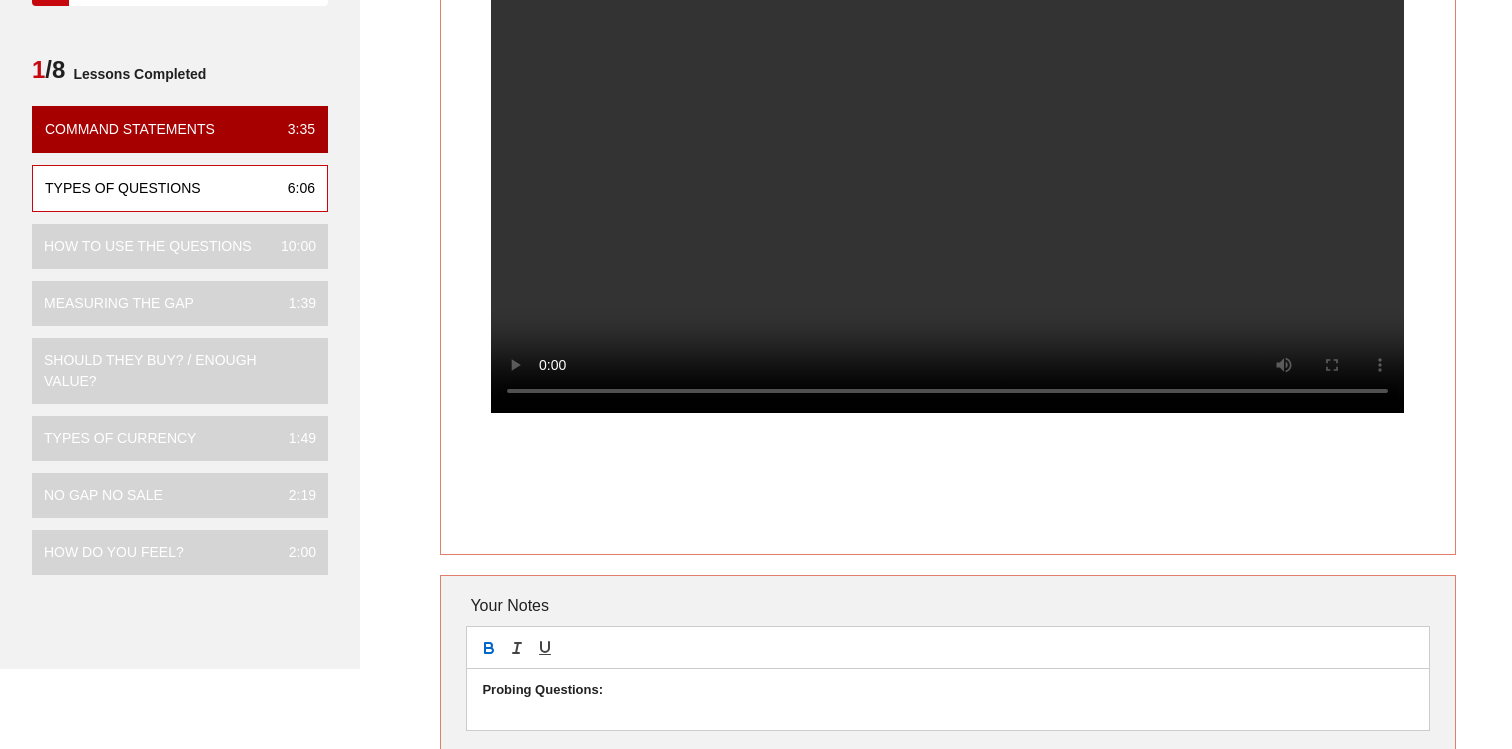 click at bounding box center (947, 647) 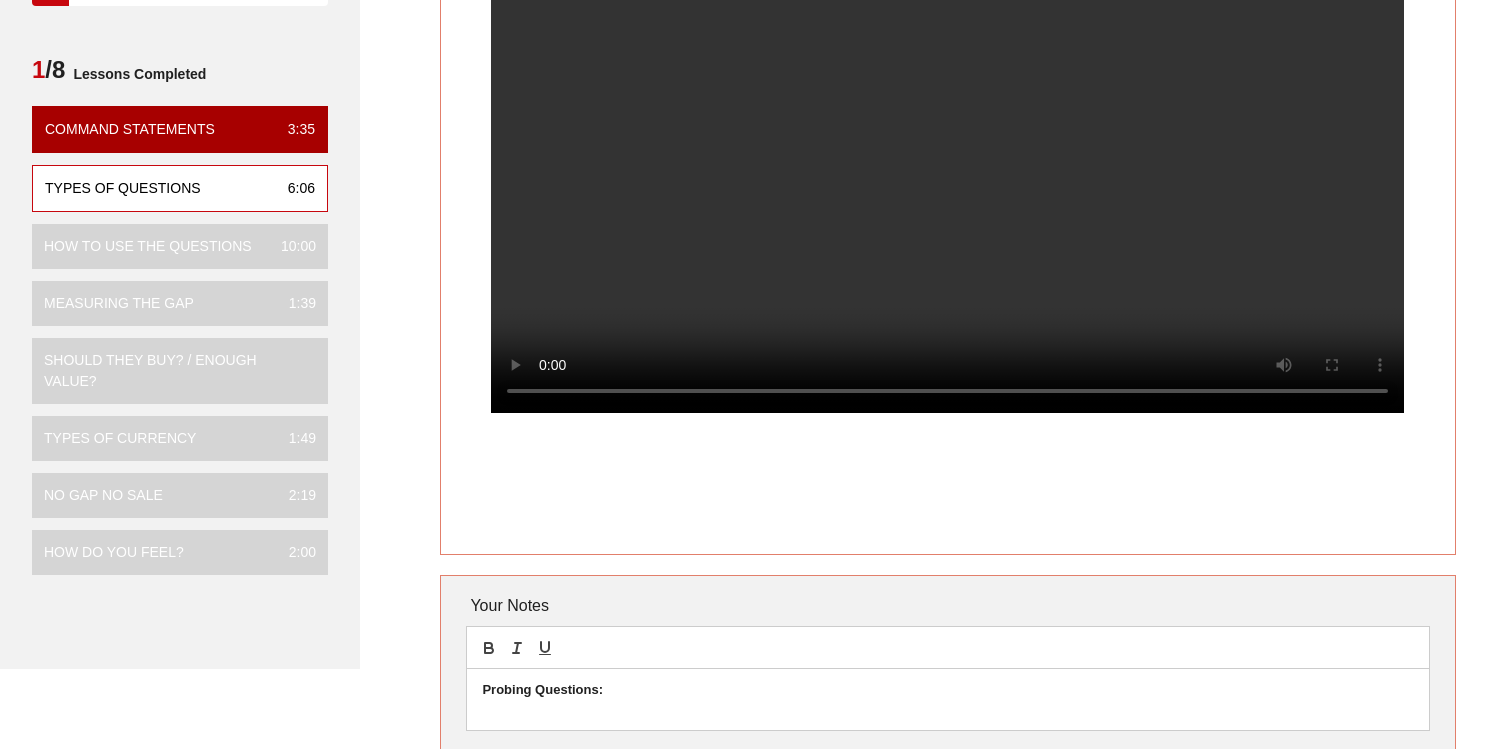click at bounding box center [947, 708] 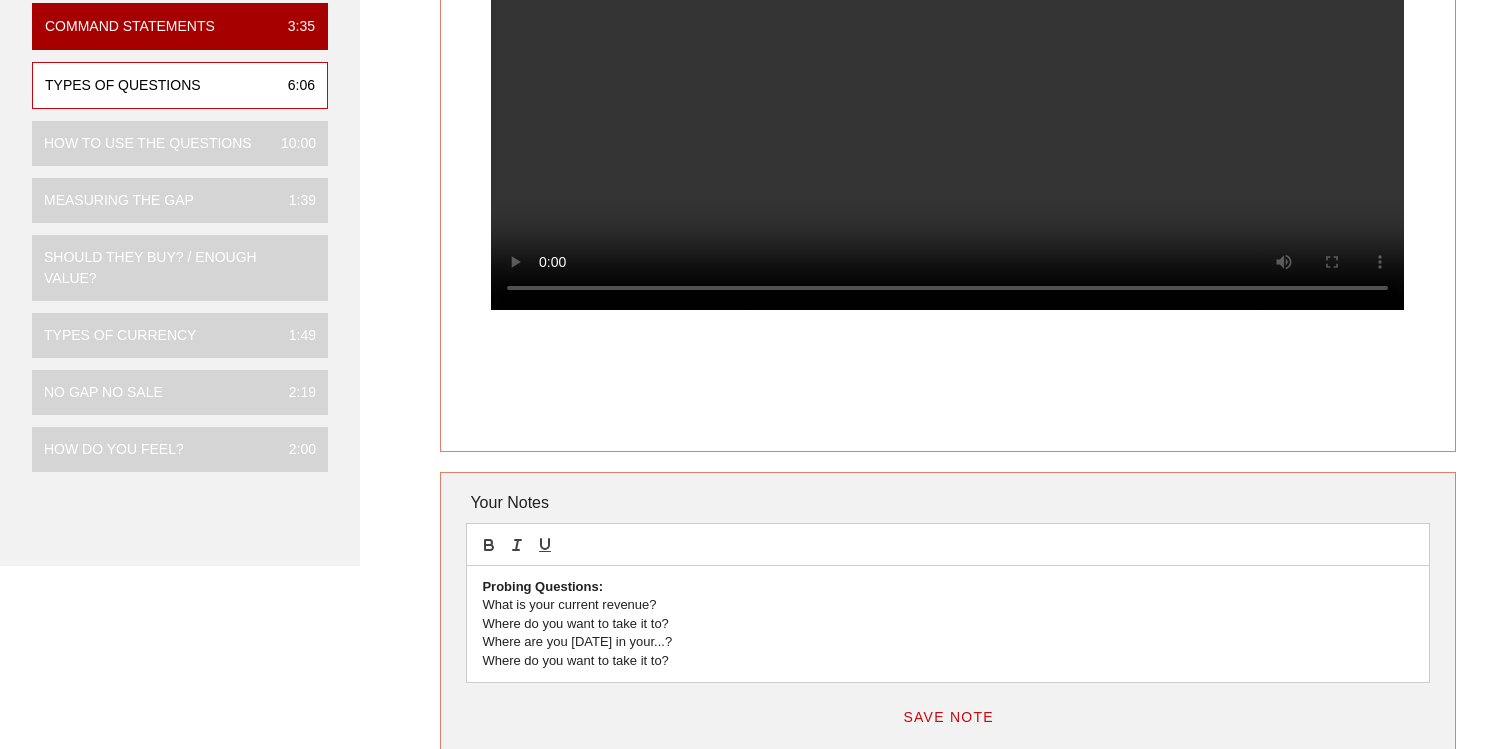 scroll, scrollTop: 361, scrollLeft: 0, axis: vertical 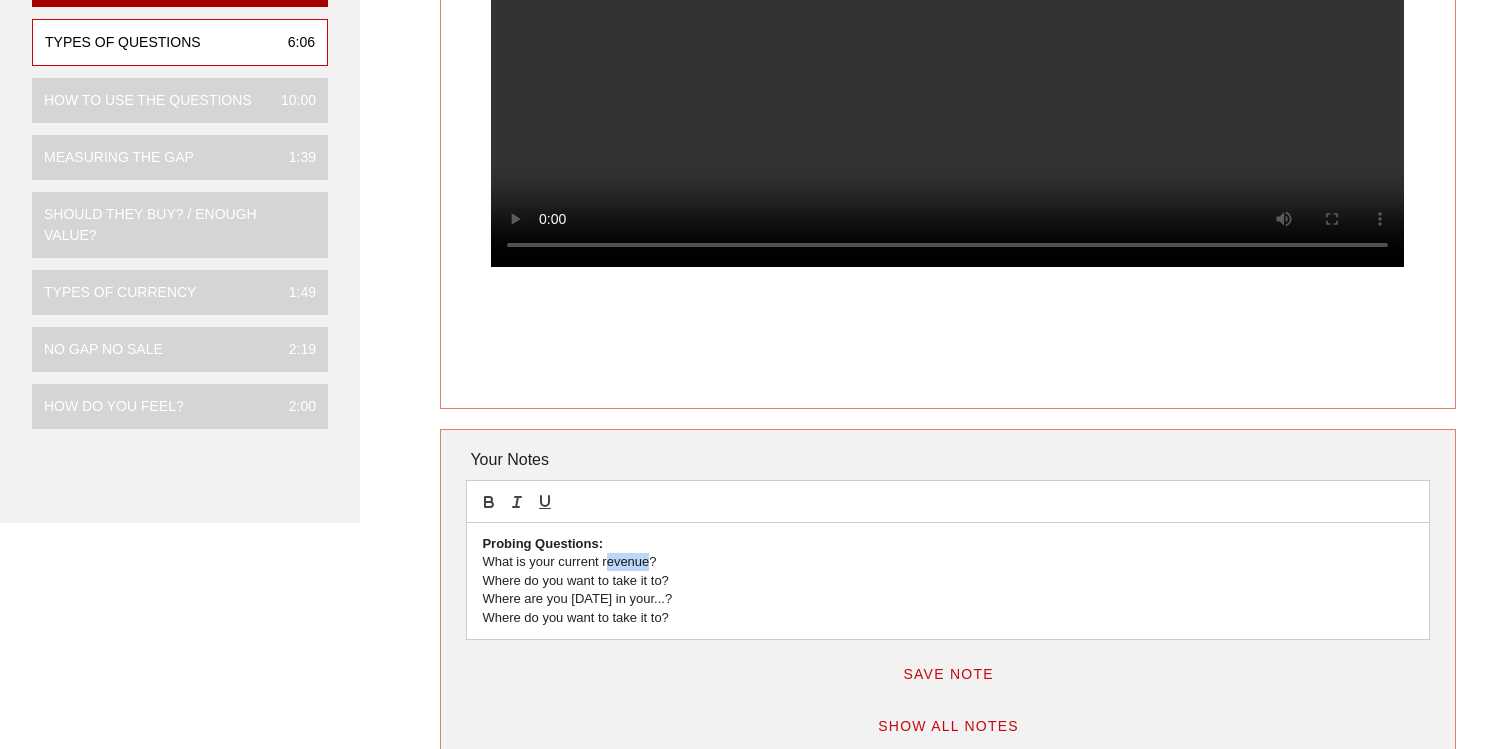 drag, startPoint x: 648, startPoint y: 559, endPoint x: 605, endPoint y: 562, distance: 43.104523 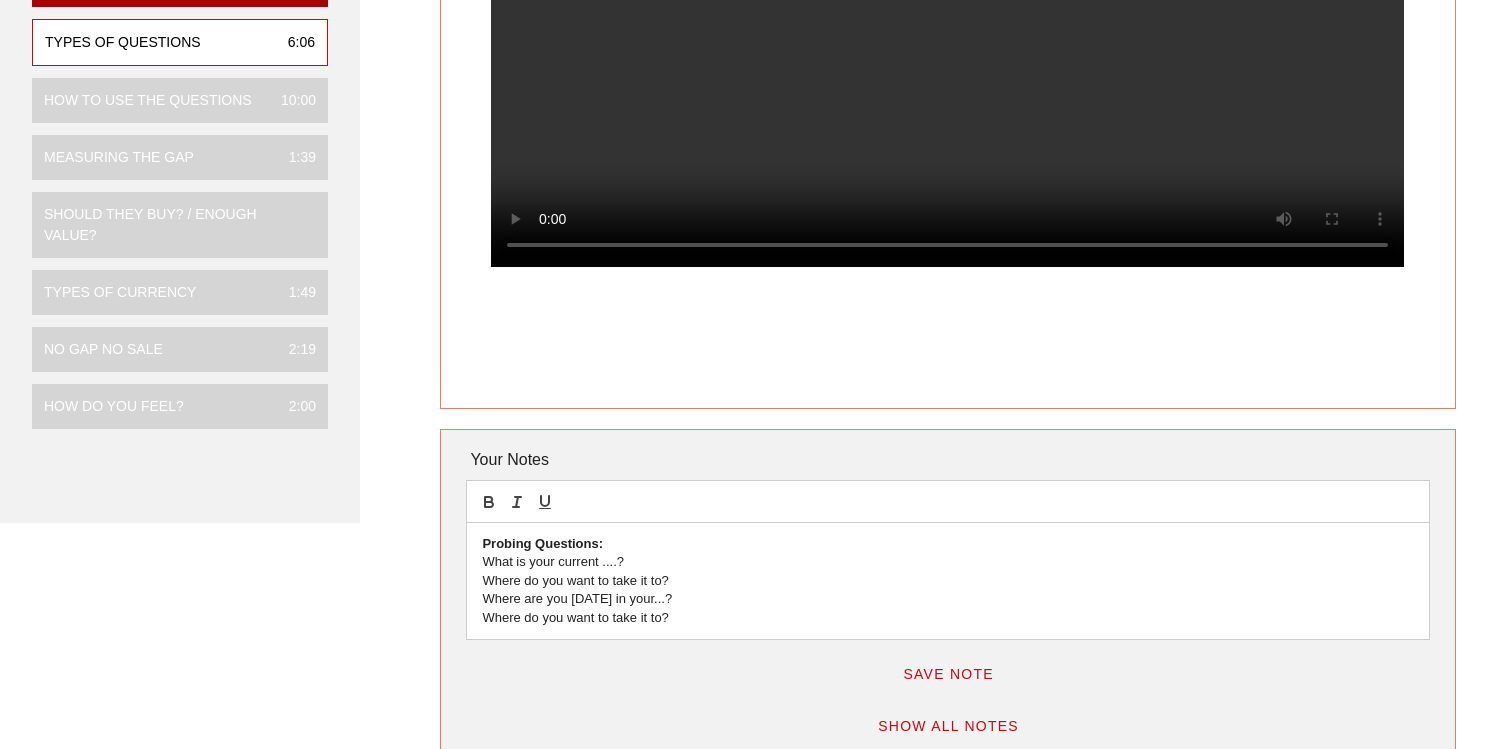 click on "Where do you want to take it to?" at bounding box center [947, 618] 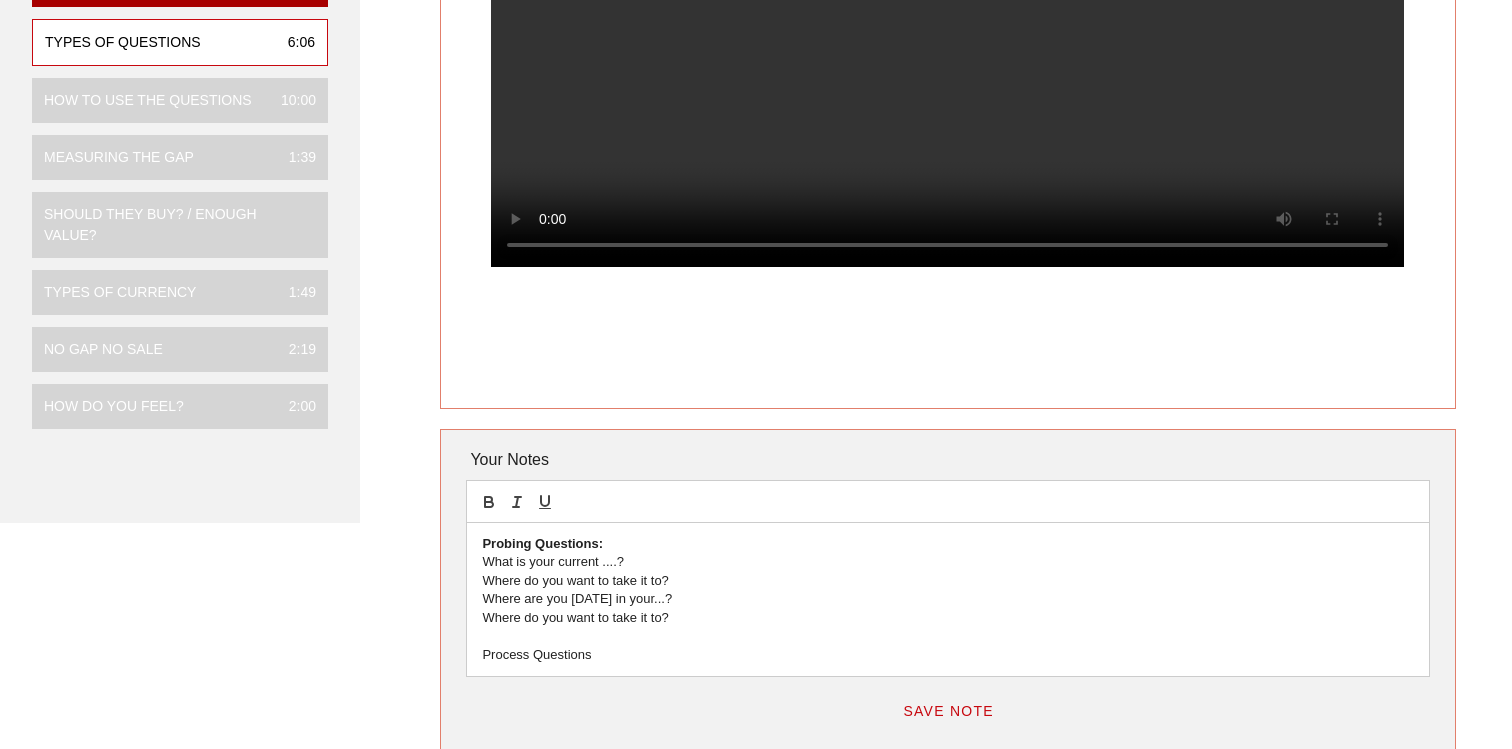 click on "Process Questions" at bounding box center [947, 655] 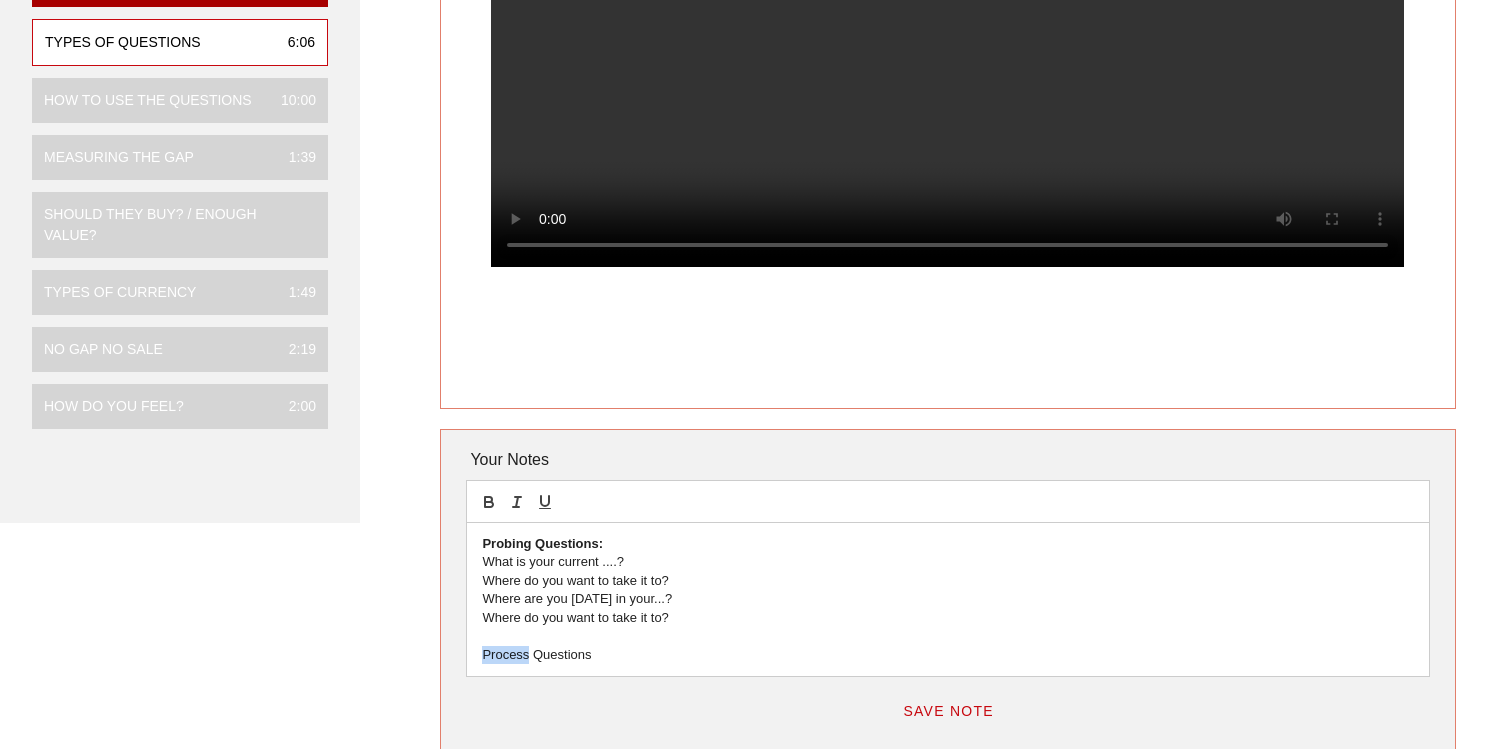 click on "Process Questions" at bounding box center [947, 655] 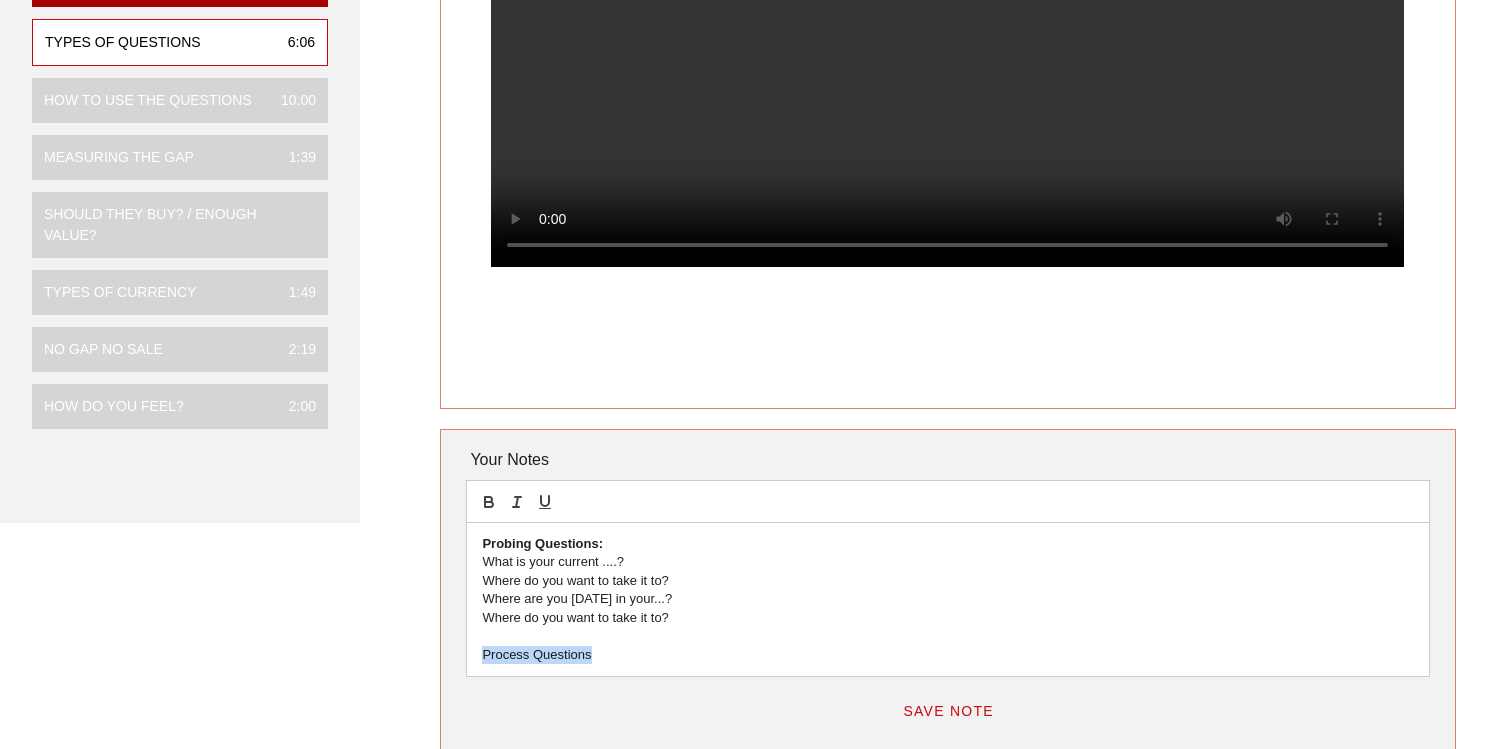 click on "Process Questions" at bounding box center [947, 655] 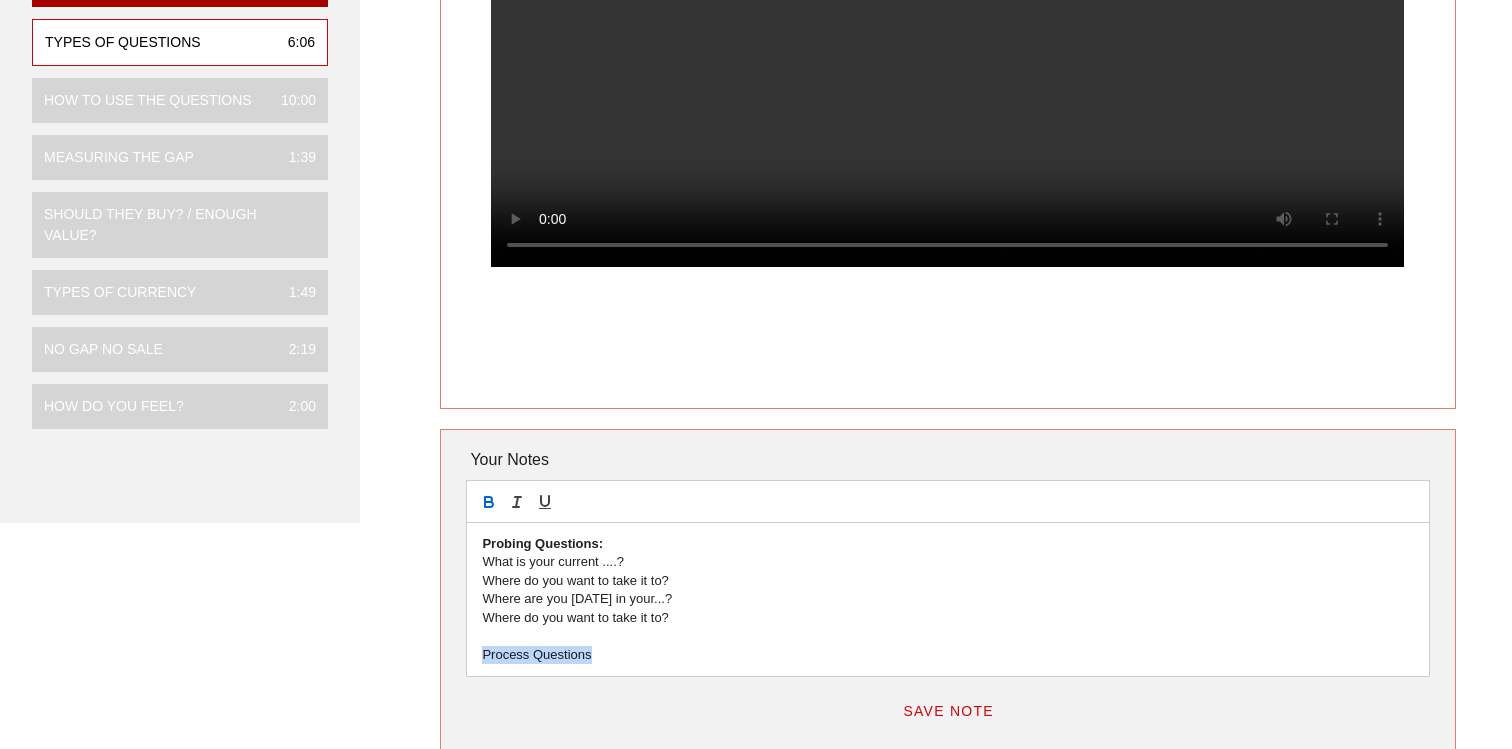 click 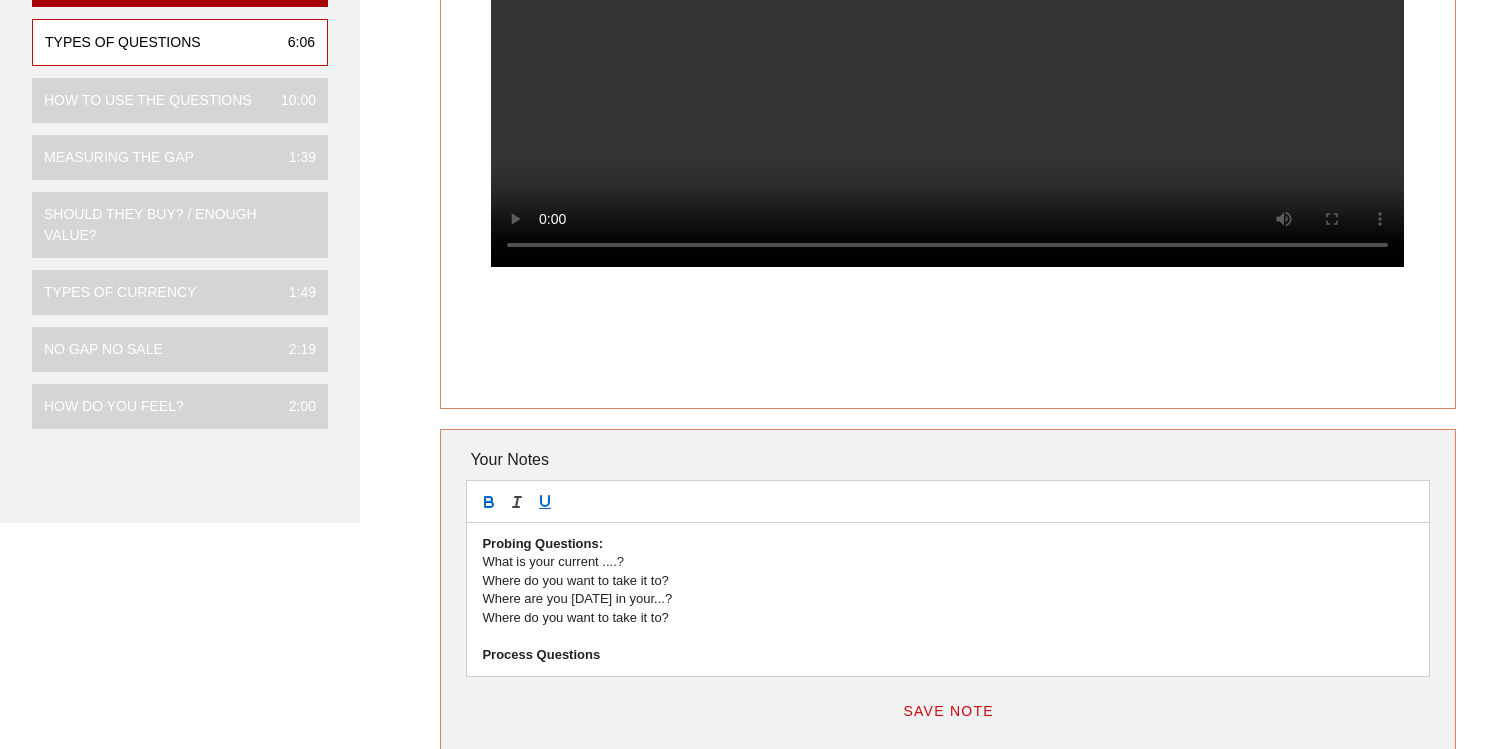click 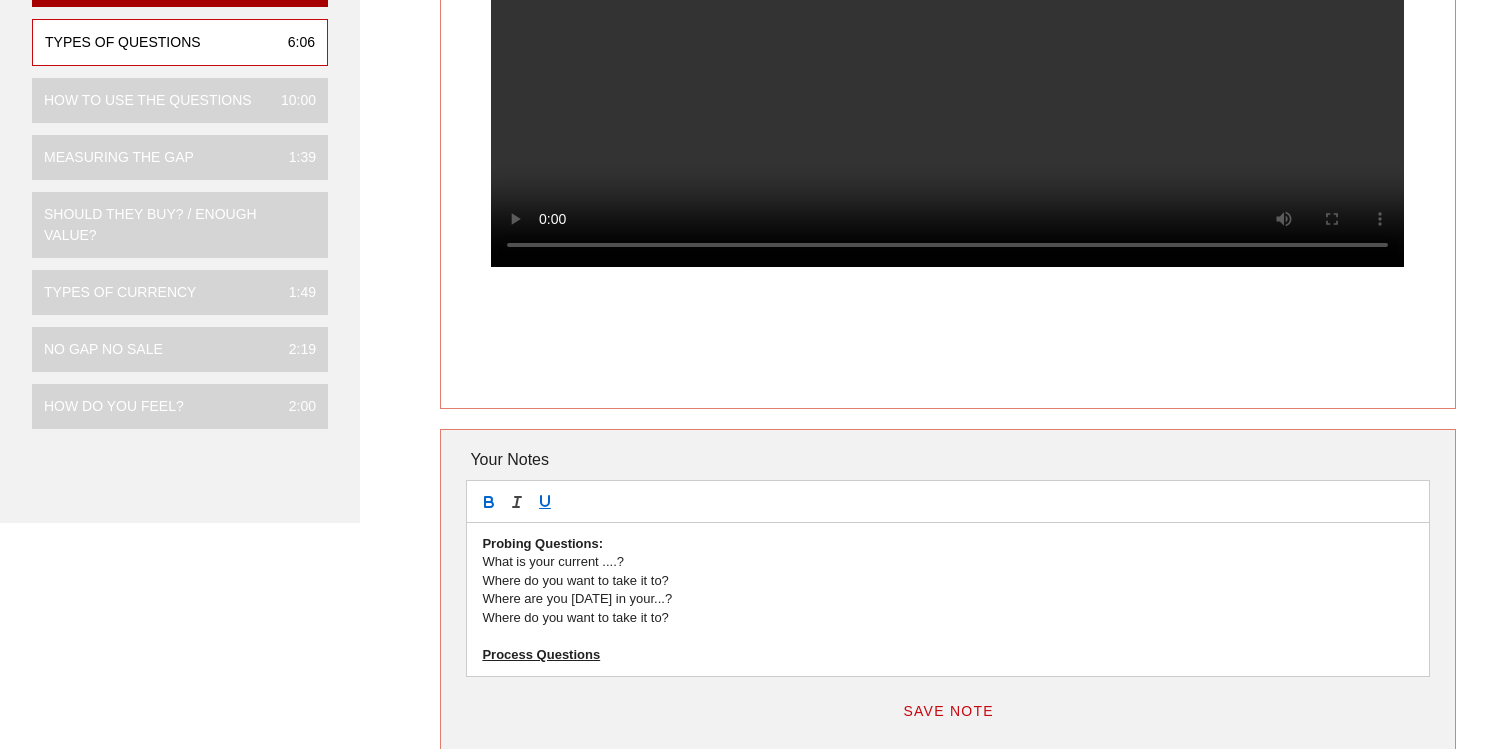 click on "Process Questions" at bounding box center [947, 655] 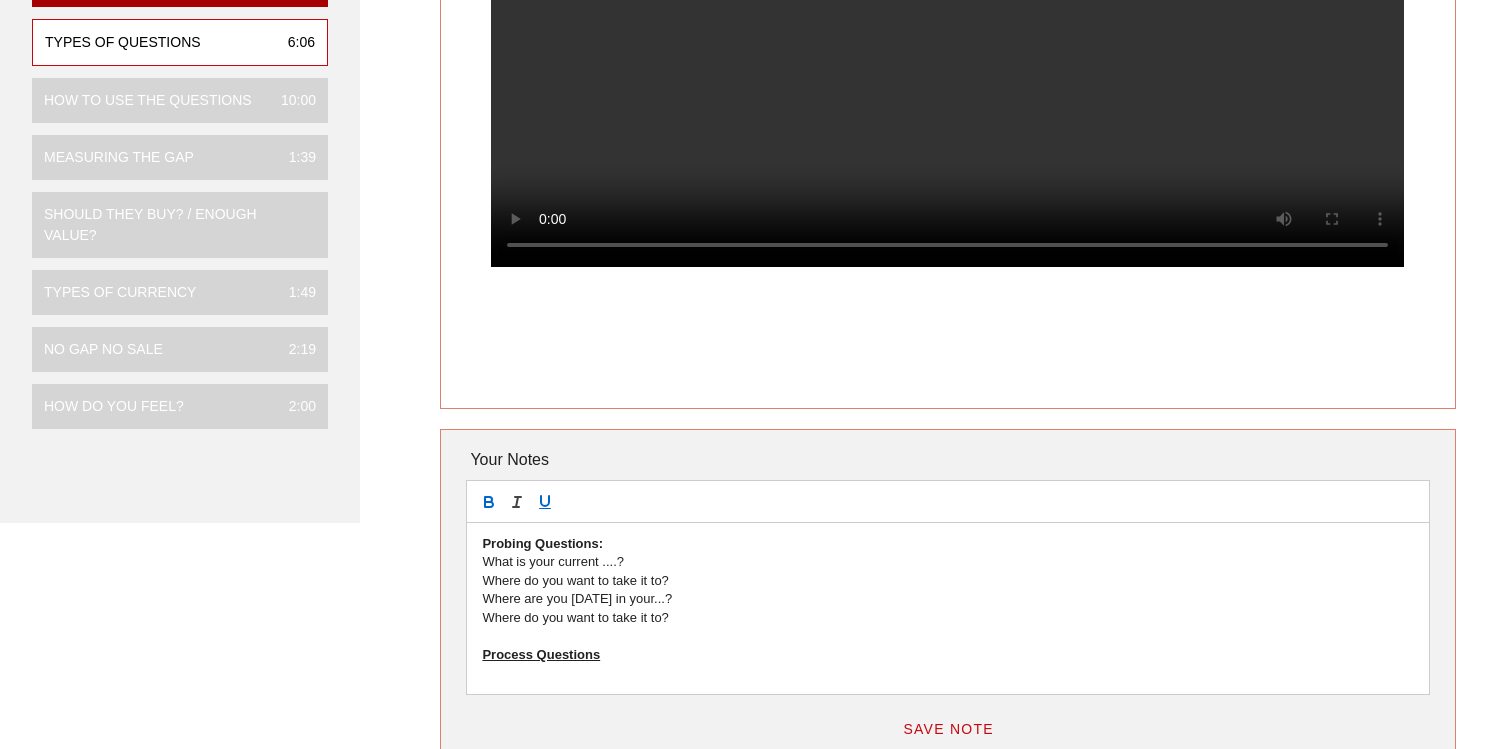 click 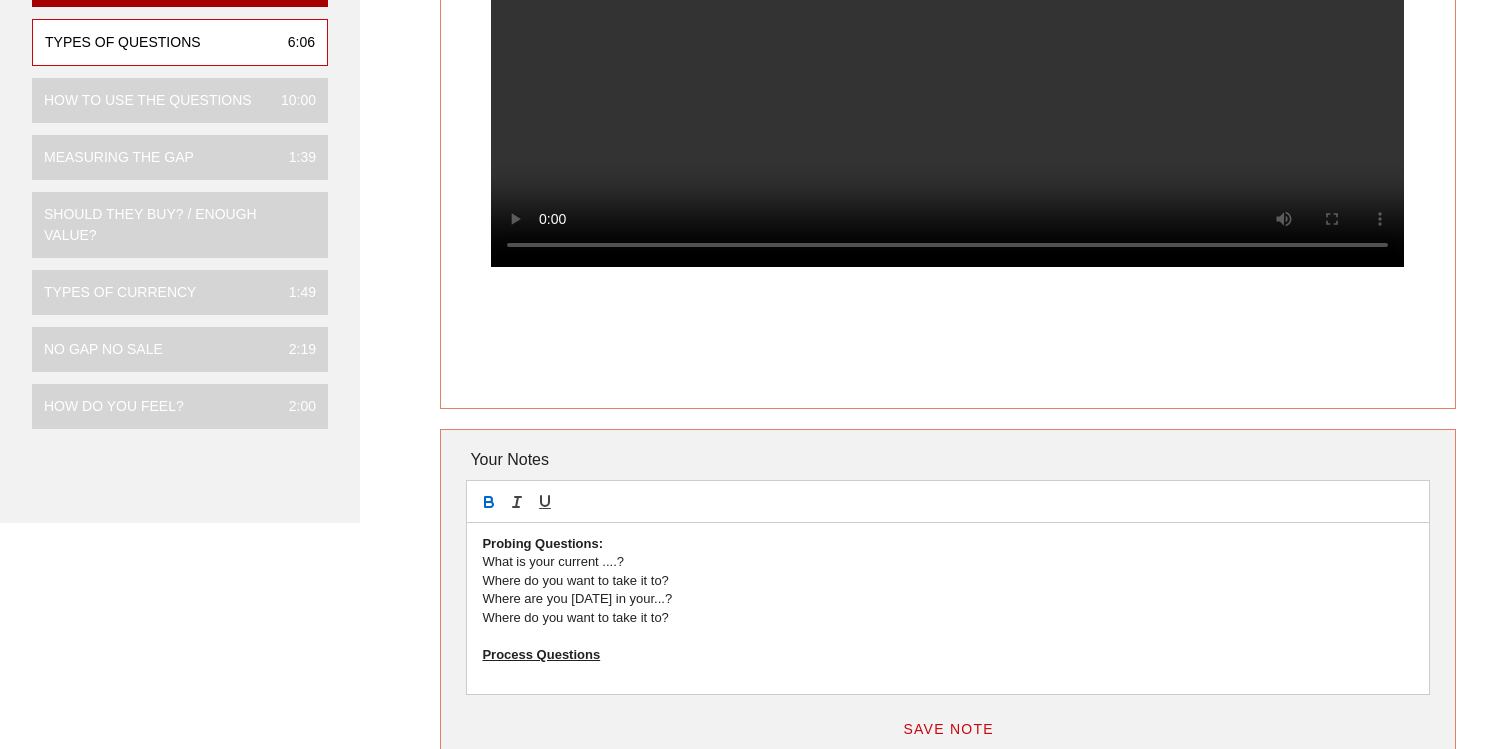 click 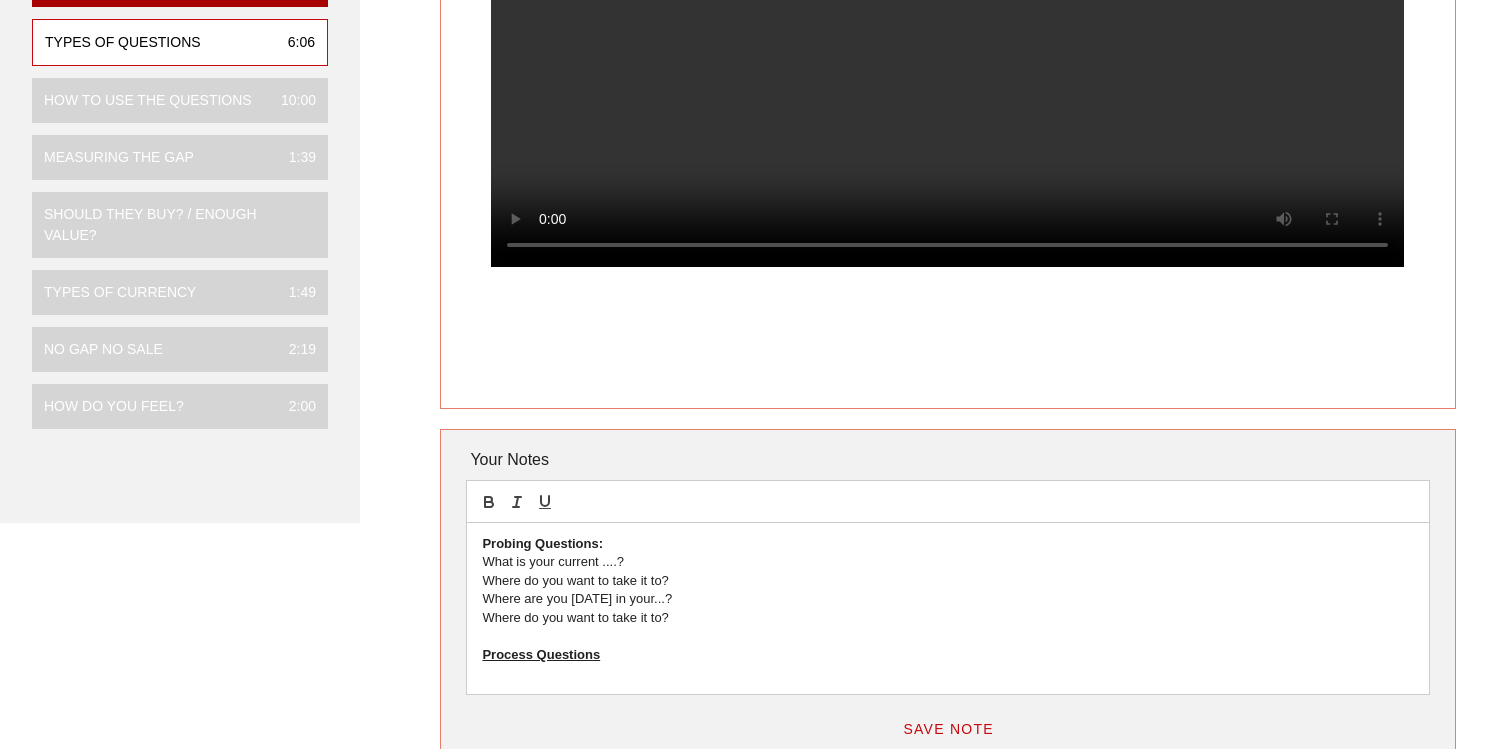 click on "Process Questions" at bounding box center [947, 655] 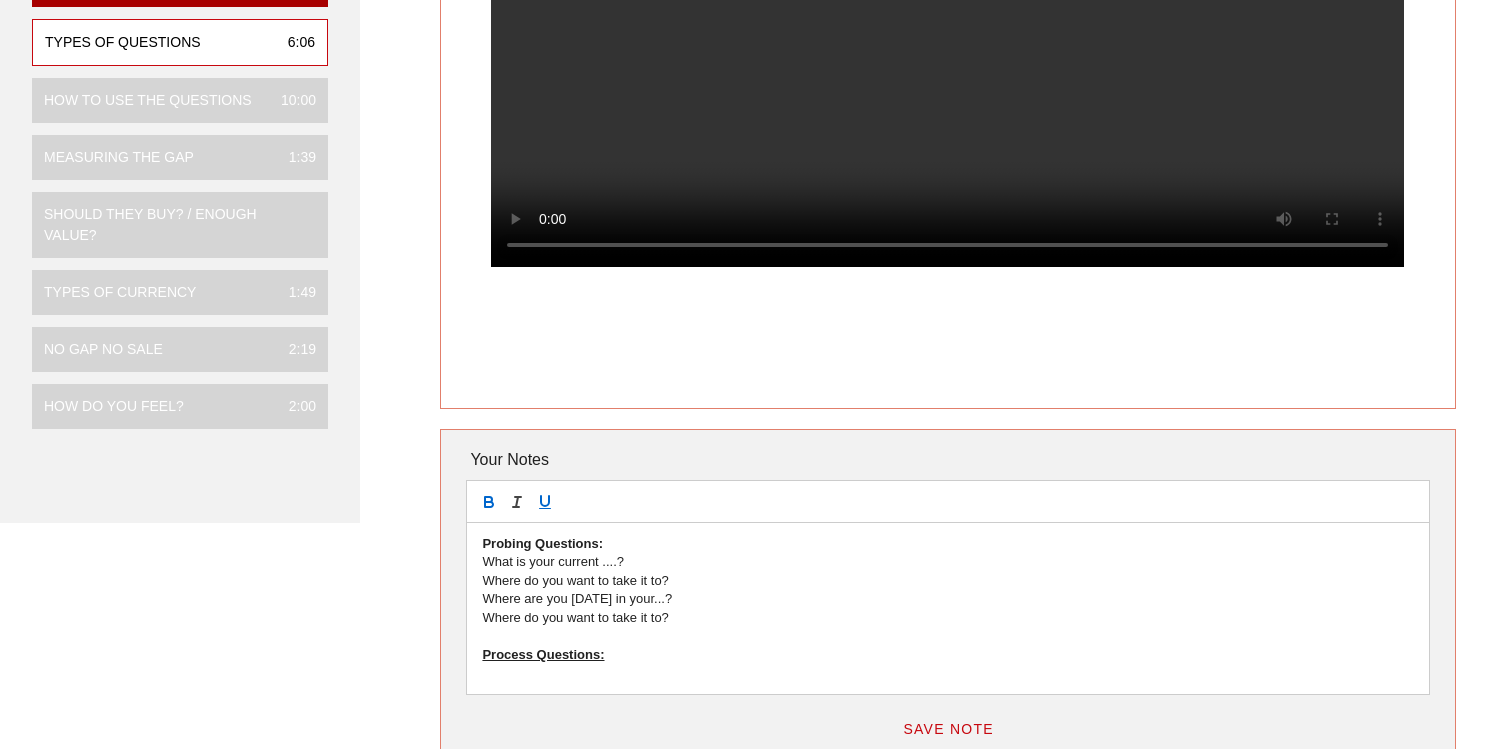 click at bounding box center (947, 673) 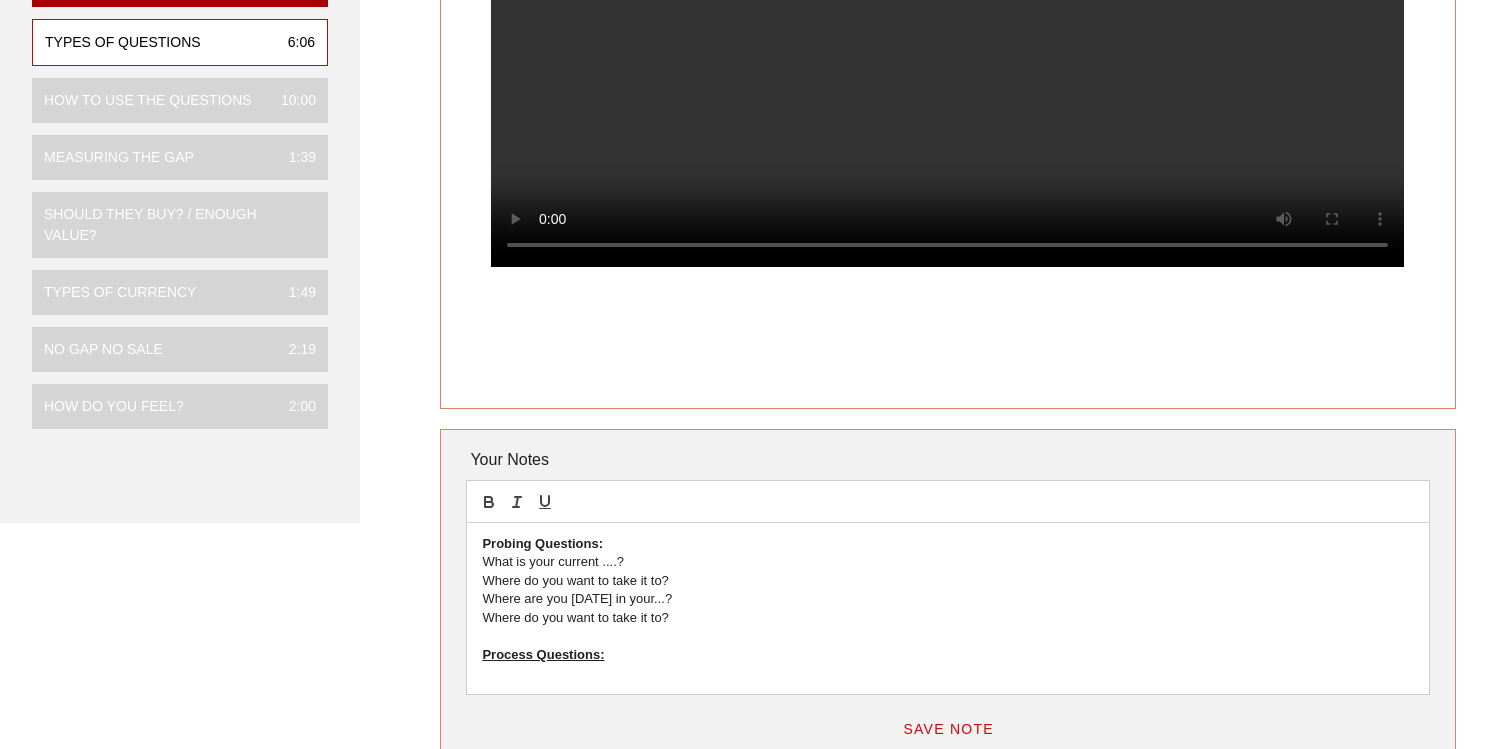 click on "Where do you want to take it to?" at bounding box center (947, 618) 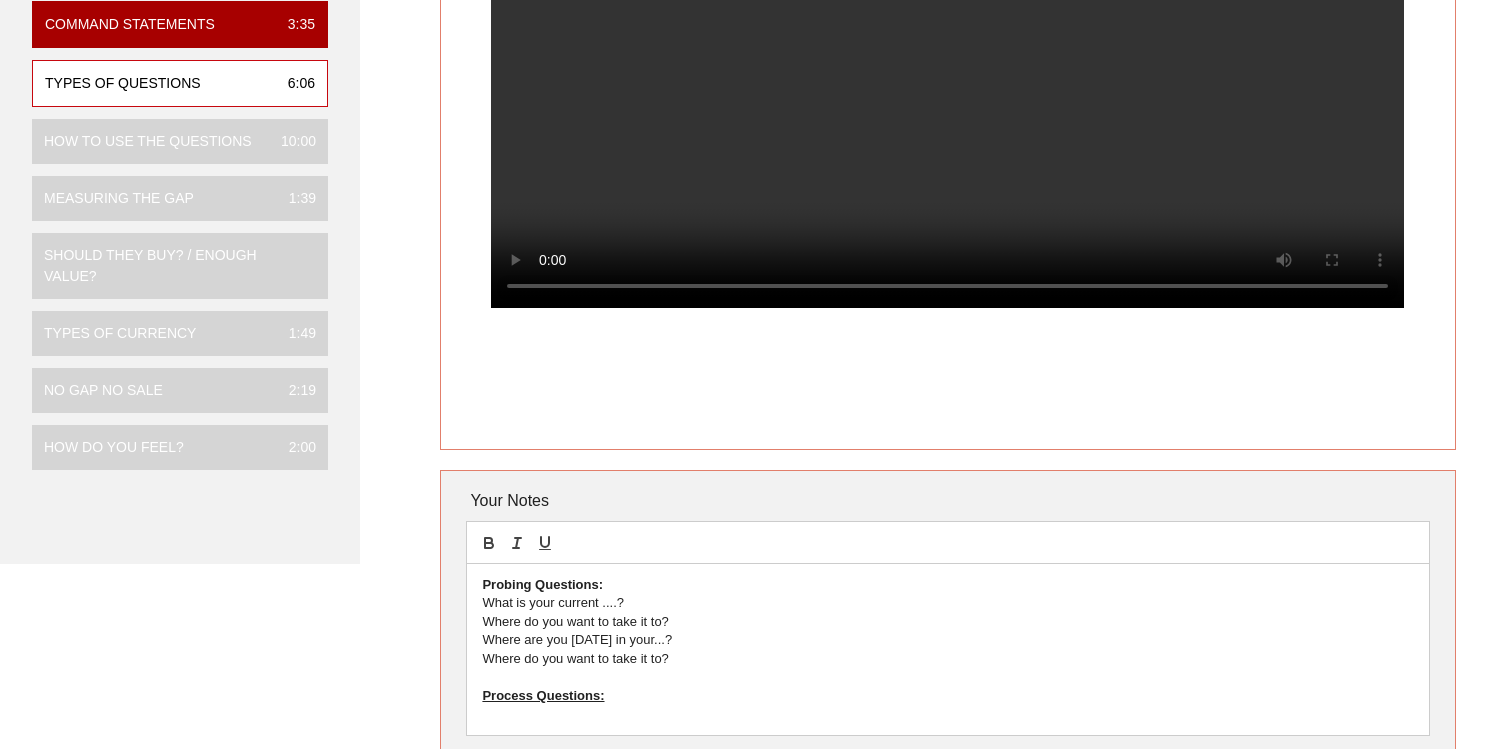 scroll, scrollTop: 325, scrollLeft: 0, axis: vertical 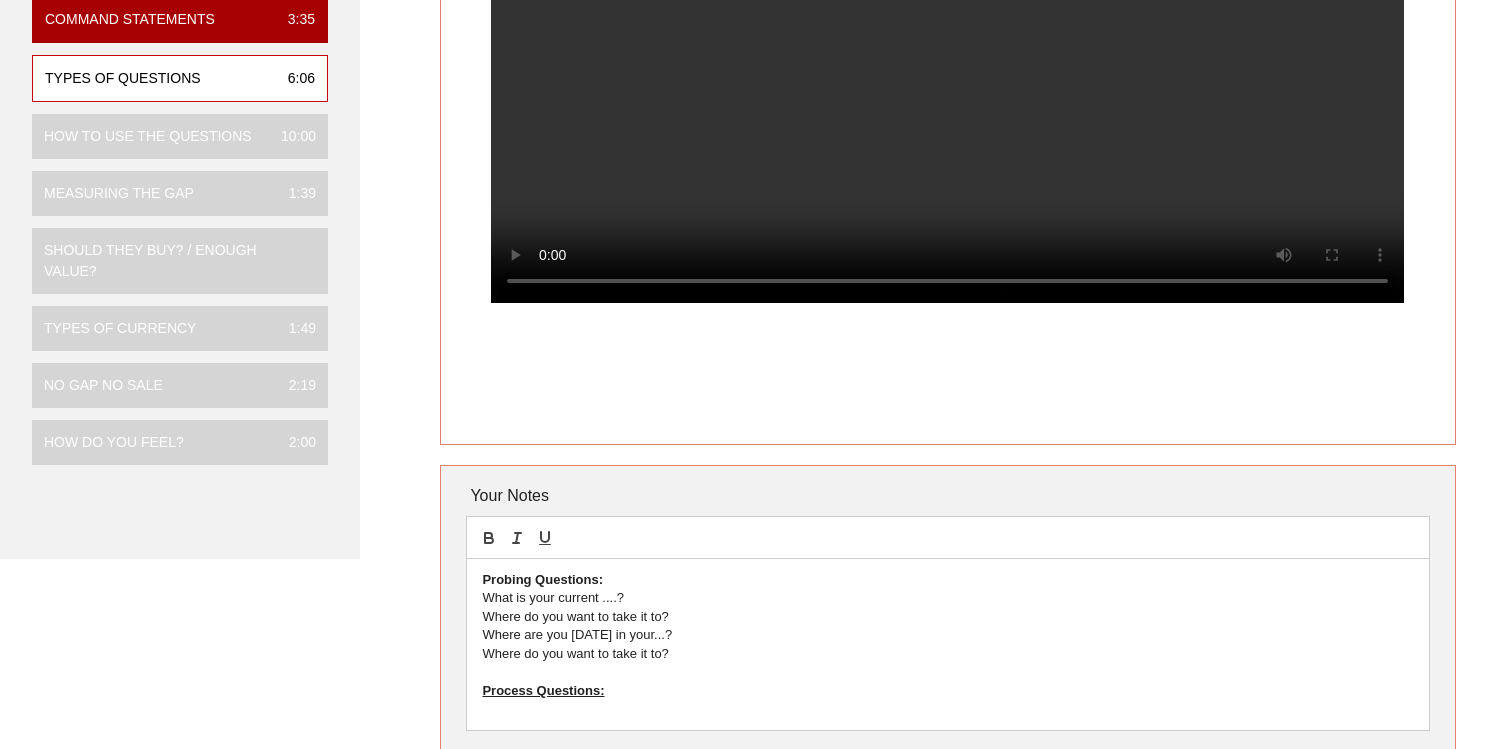 click on "Probing Questions:" at bounding box center (542, 579) 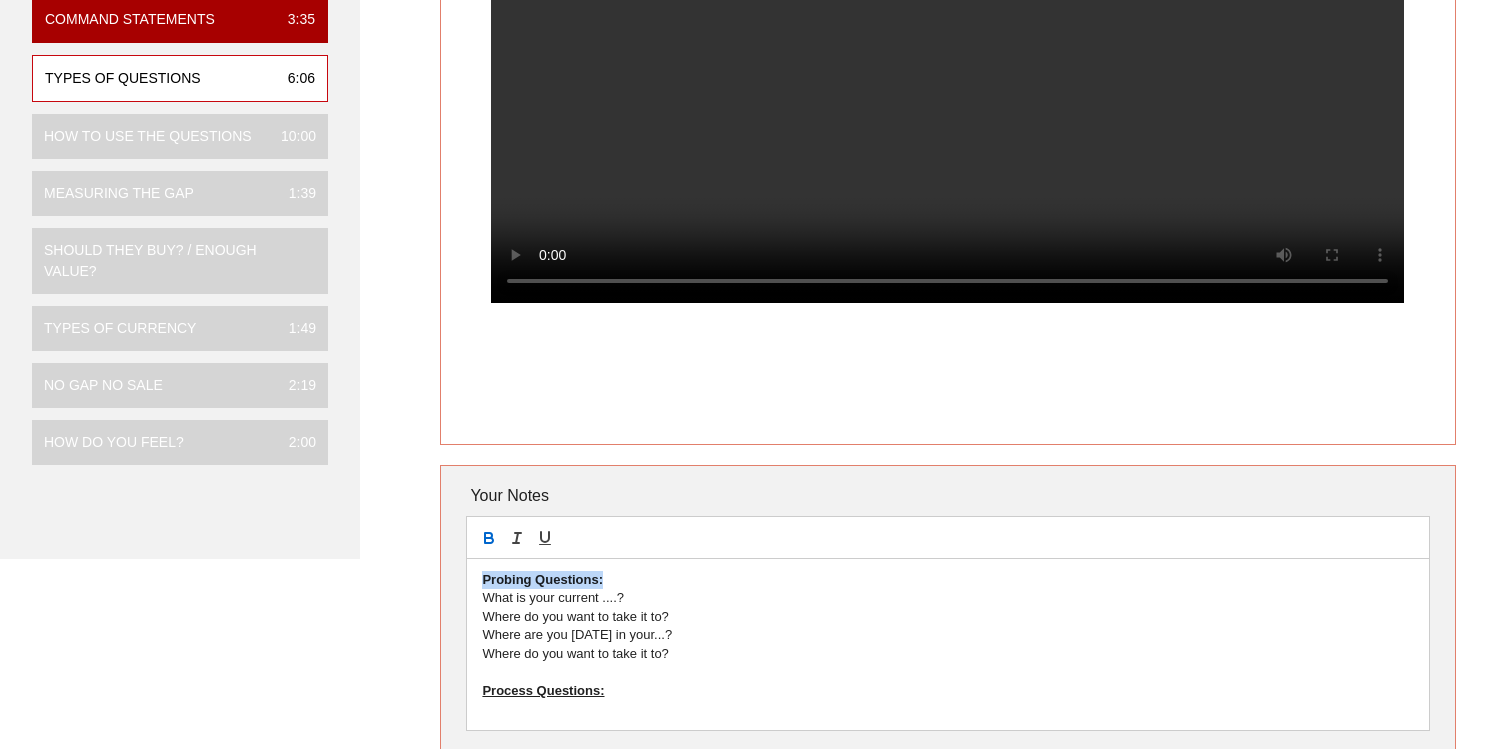 drag, startPoint x: 612, startPoint y: 583, endPoint x: 474, endPoint y: 580, distance: 138.03261 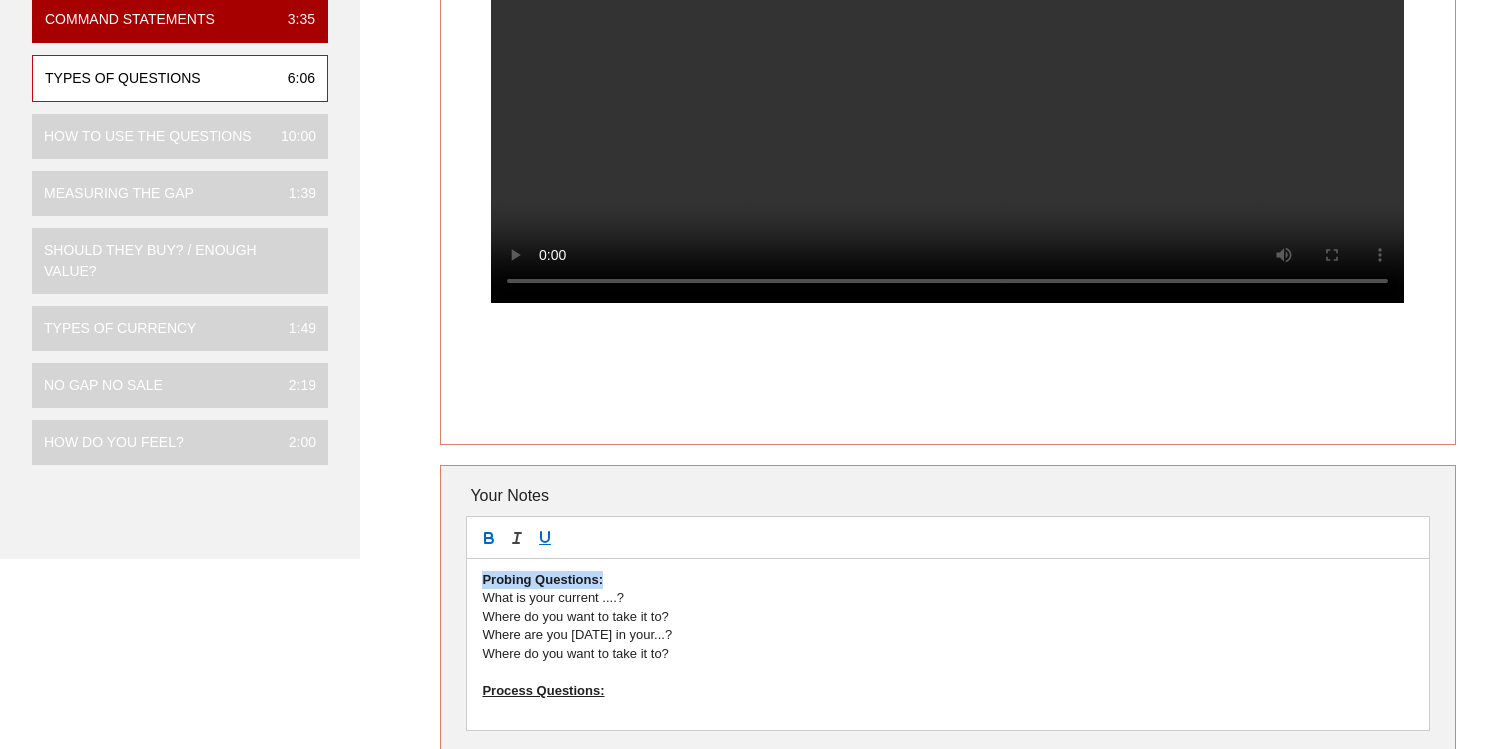 click 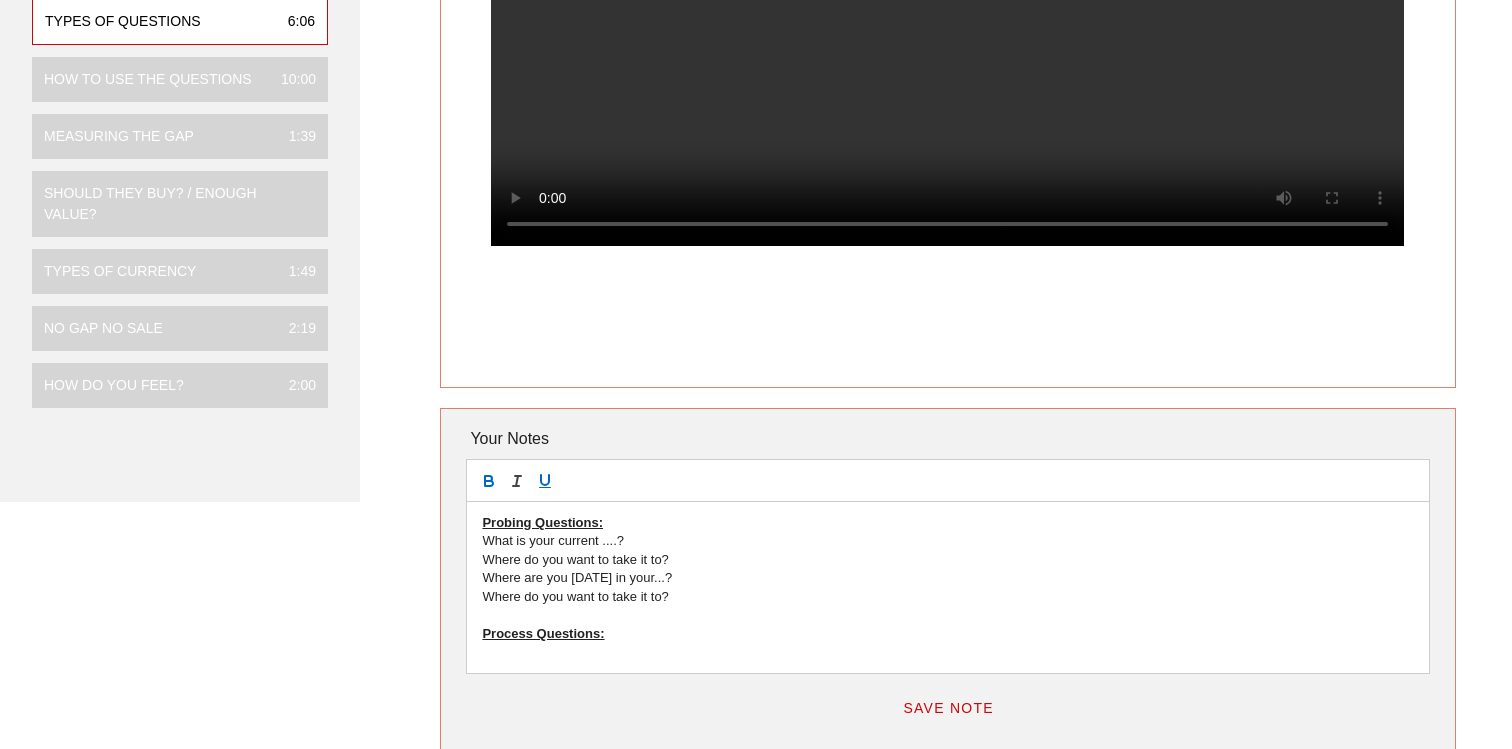 scroll, scrollTop: 386, scrollLeft: 0, axis: vertical 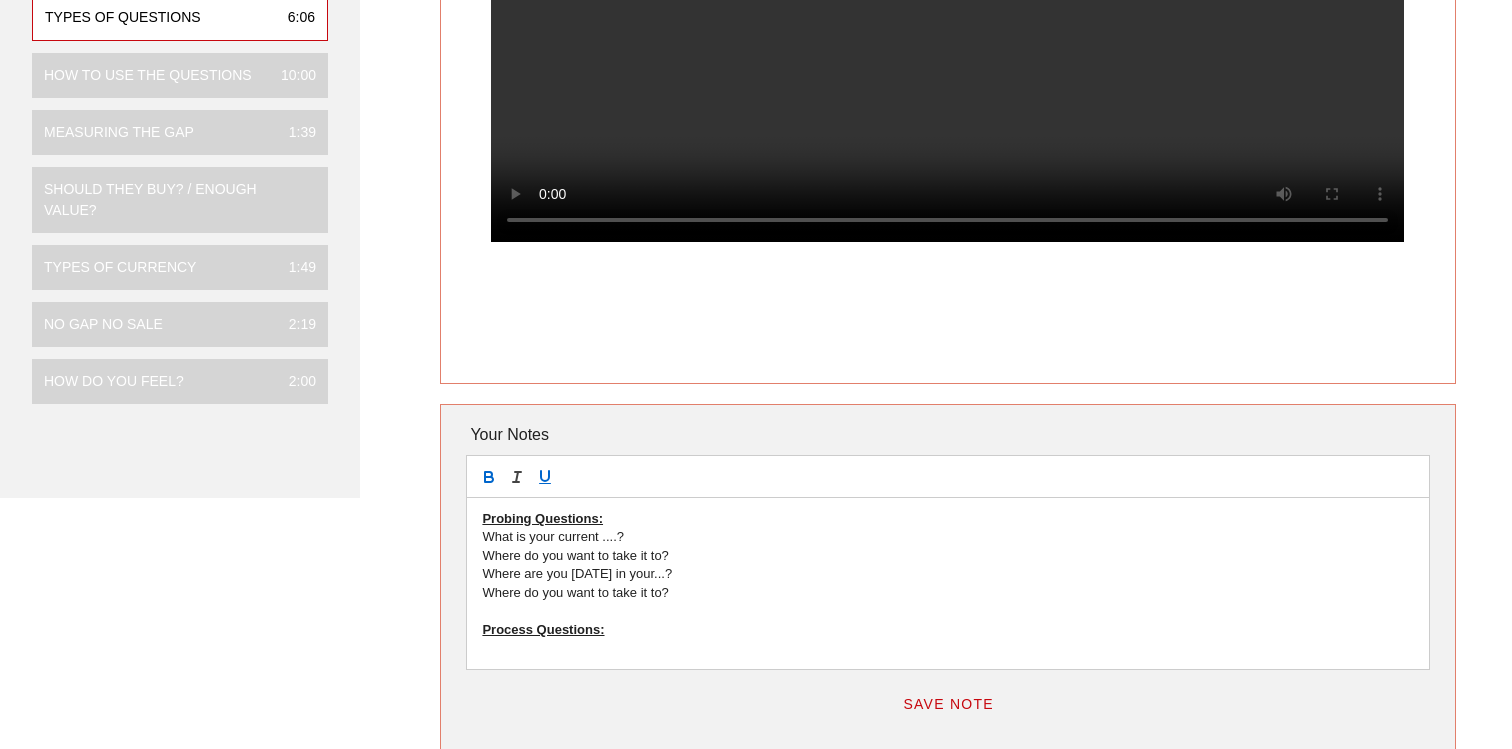 click at bounding box center [947, 648] 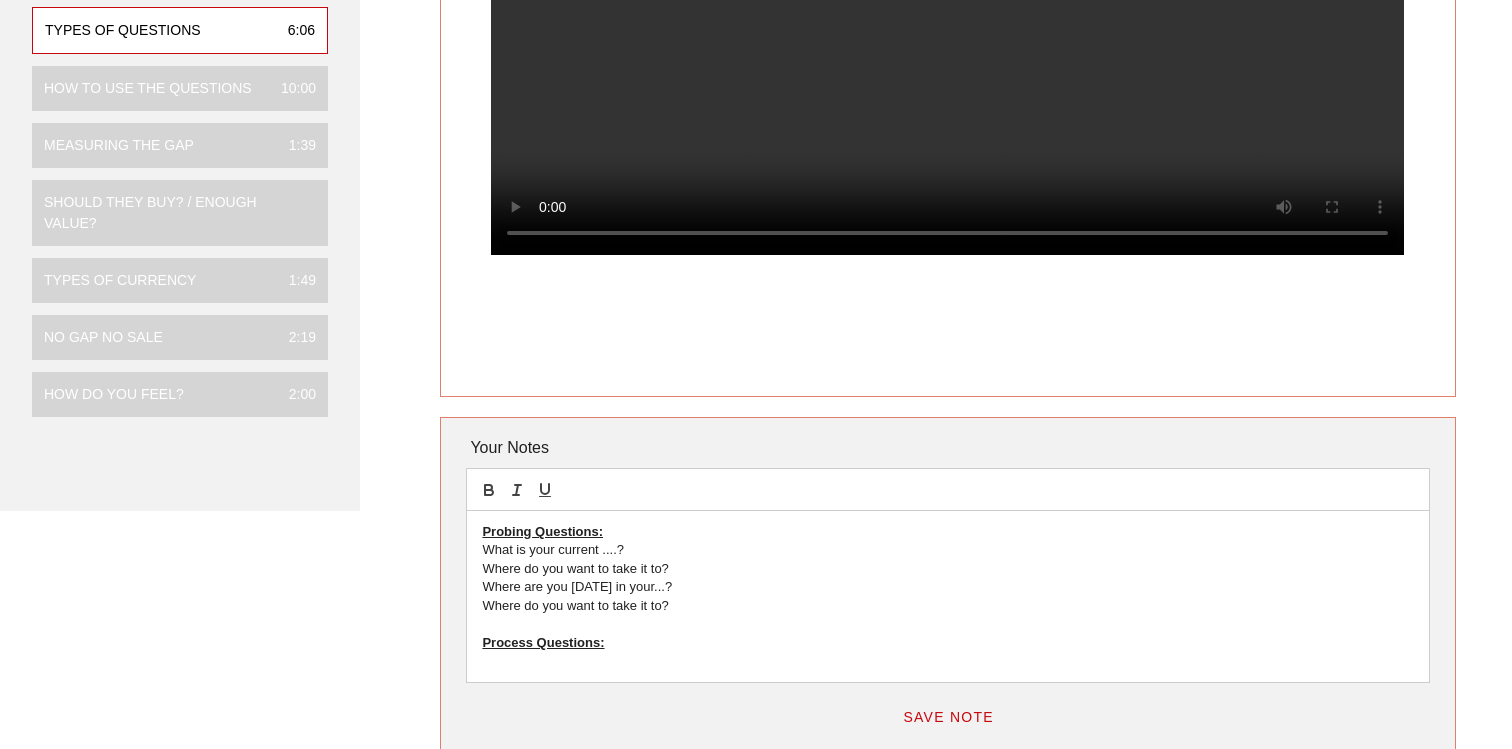 scroll, scrollTop: 400, scrollLeft: 0, axis: vertical 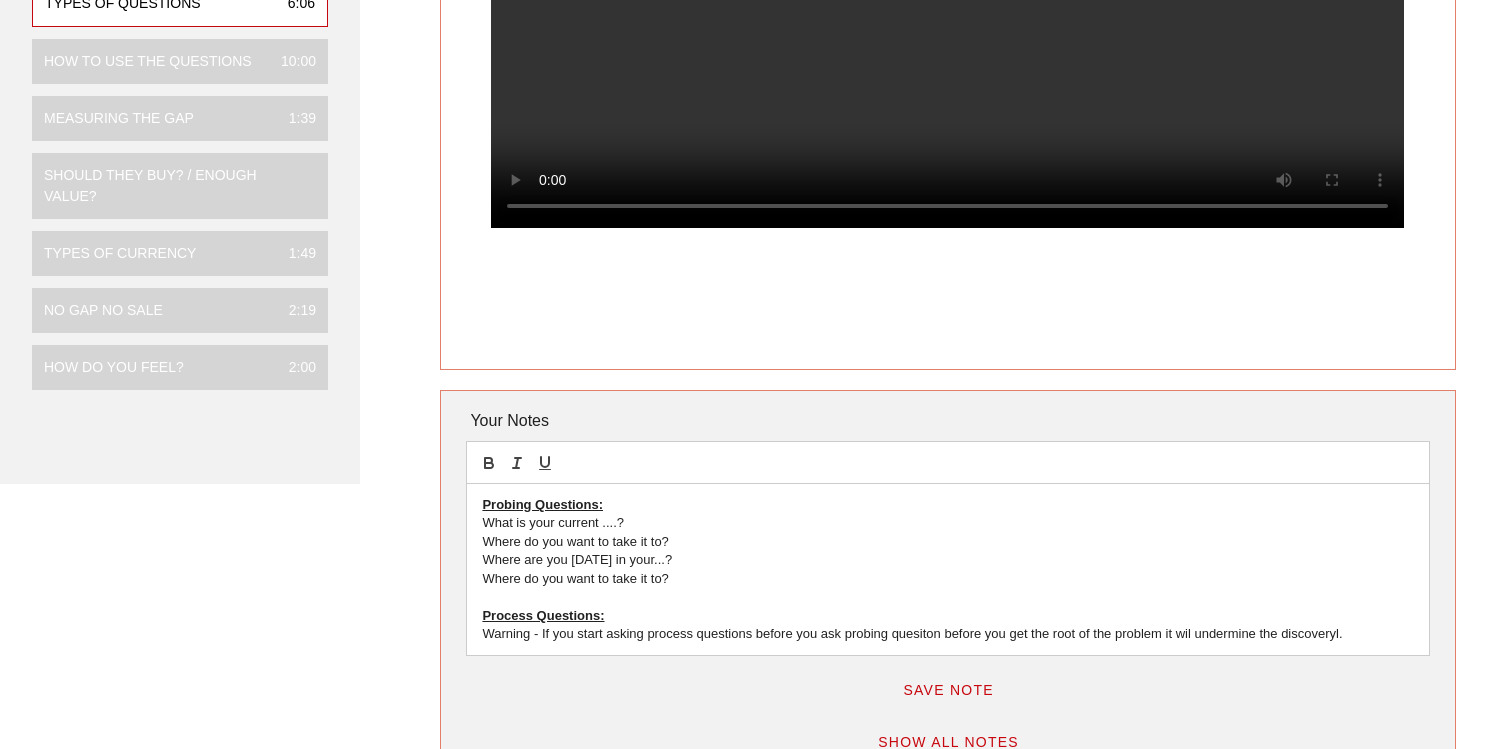 click on "Warning - If you start asking process questions before you ask probing quesiton before you get the root of the problem it wil undermine the discoveryl." at bounding box center [947, 634] 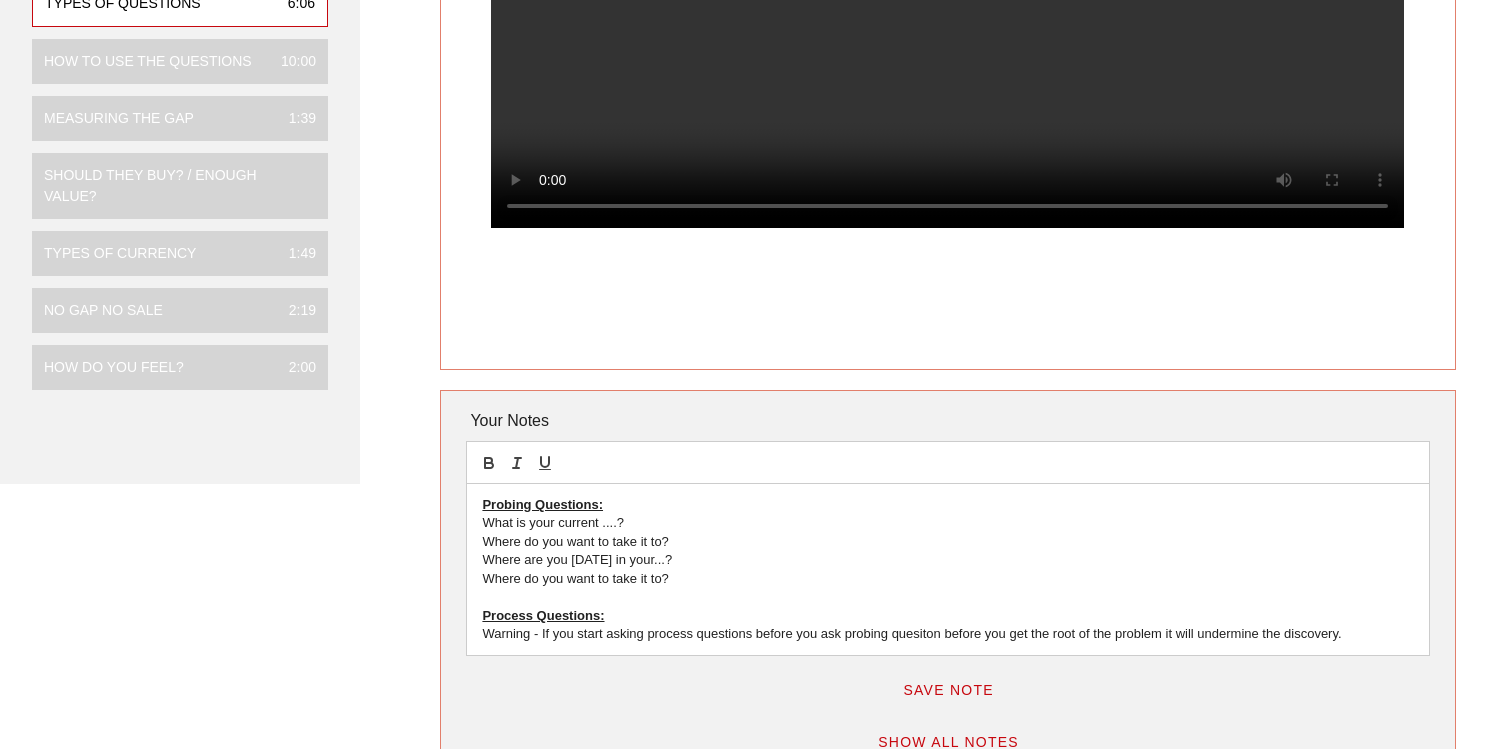 click on "Warning - If you start asking process questions before you ask probing quesiton before you get the root of the problem it will undermine the discovery." at bounding box center (947, 634) 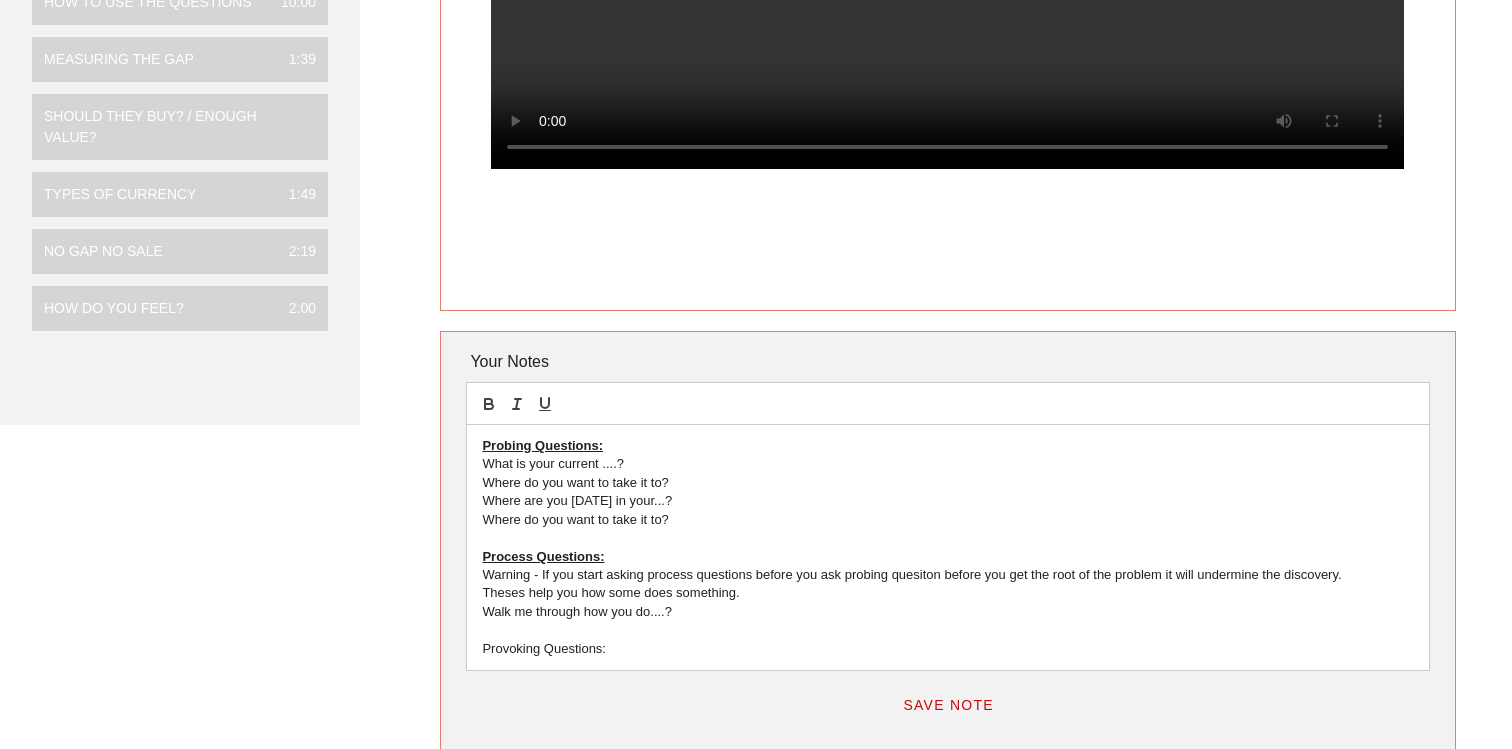 scroll, scrollTop: 461, scrollLeft: 0, axis: vertical 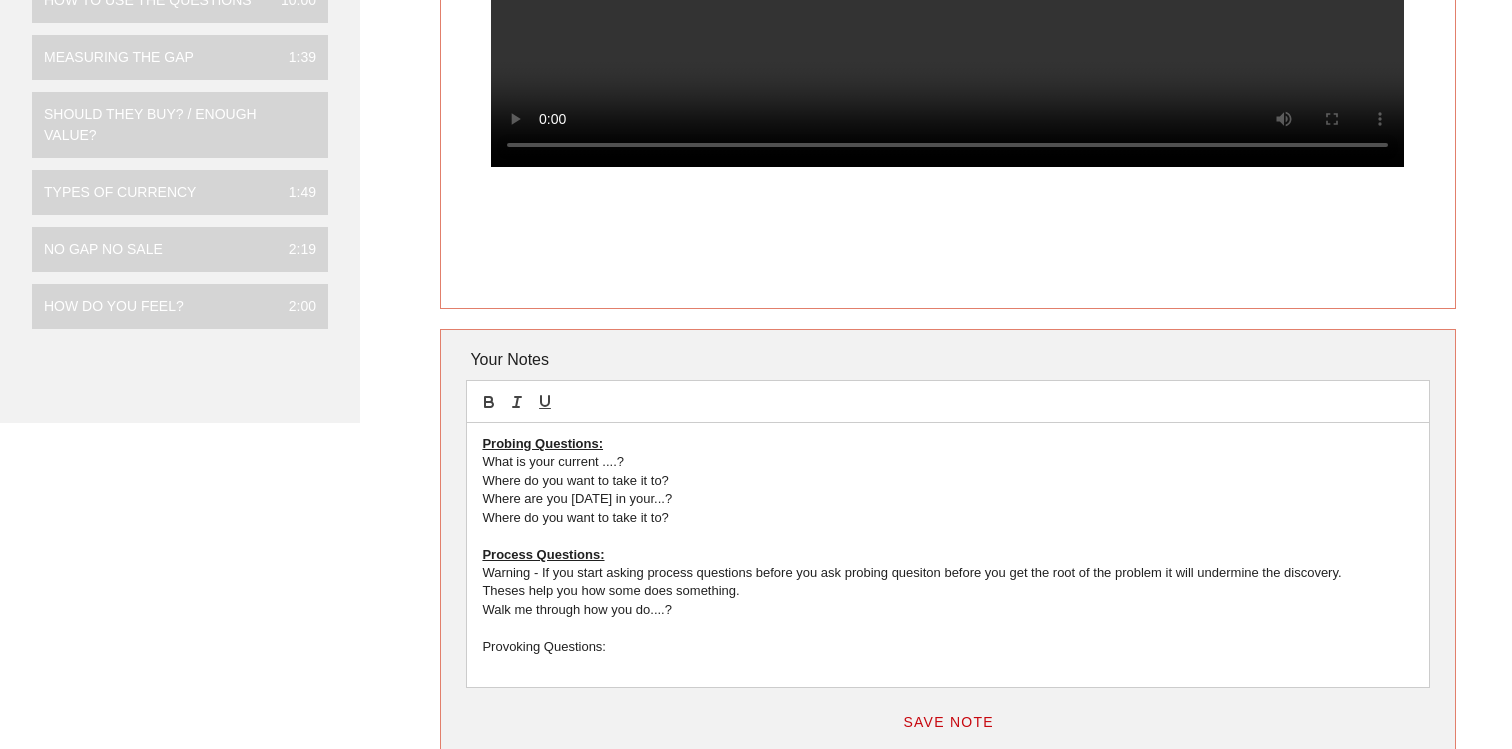 click on "Provoking Questions:" at bounding box center [947, 647] 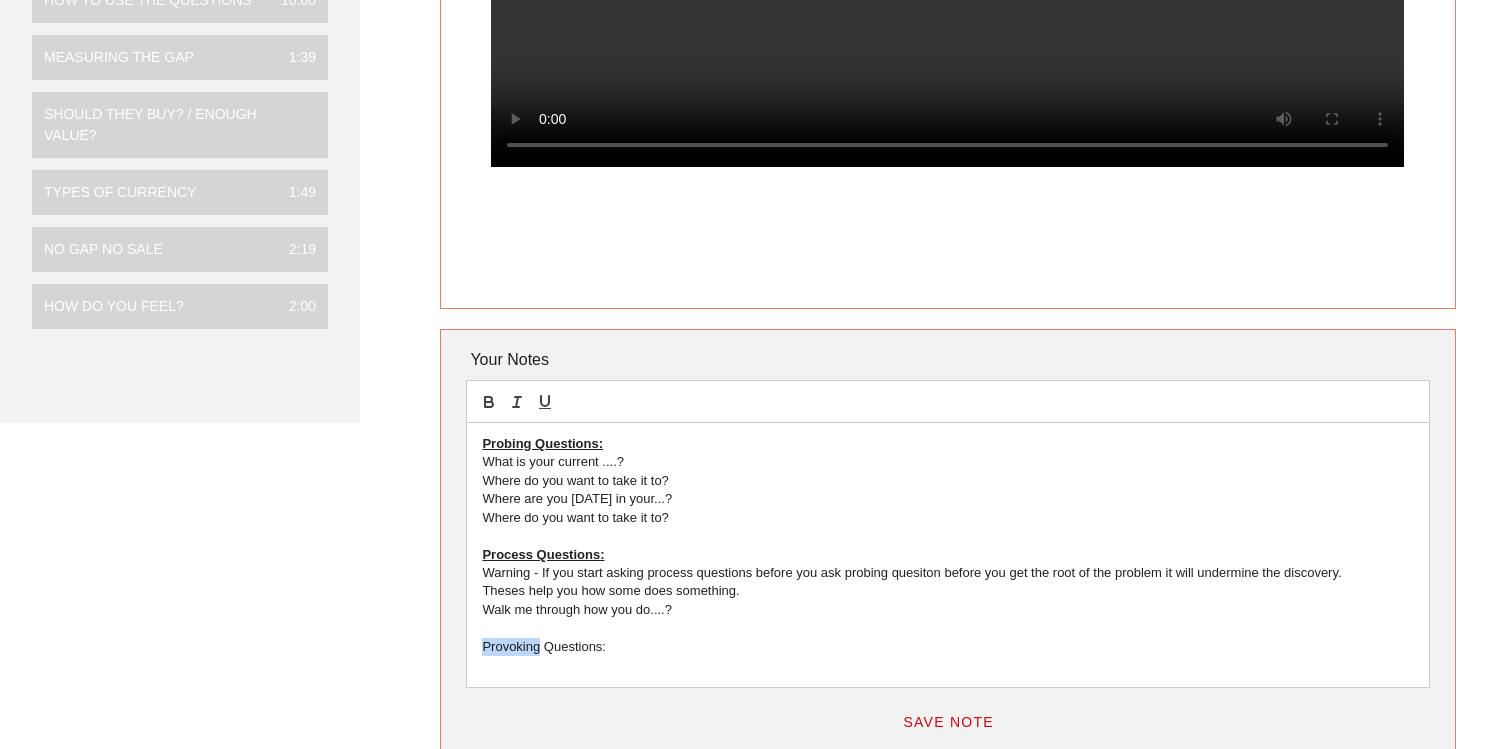click on "Provoking Questions:" at bounding box center (947, 647) 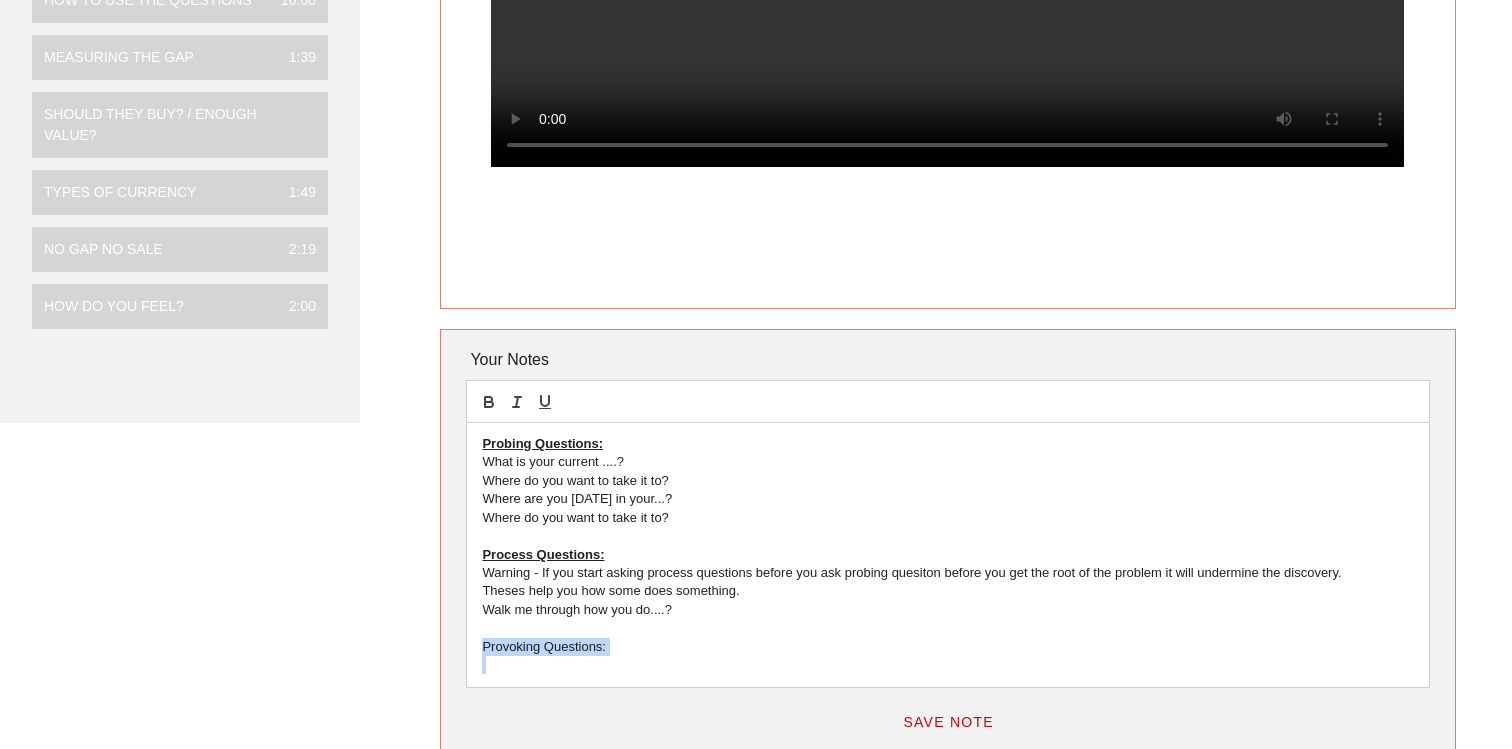 click on "Provoking Questions:" at bounding box center [947, 647] 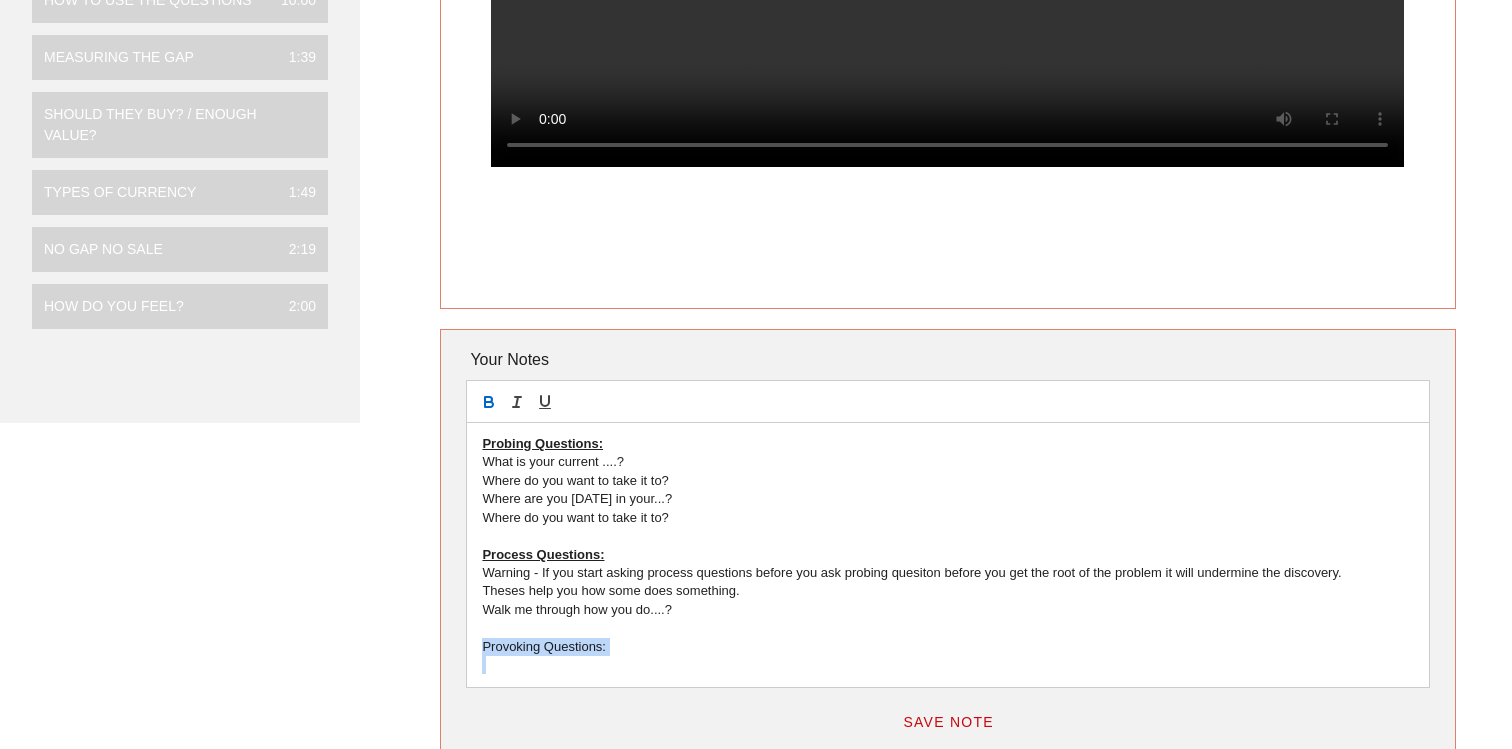 click 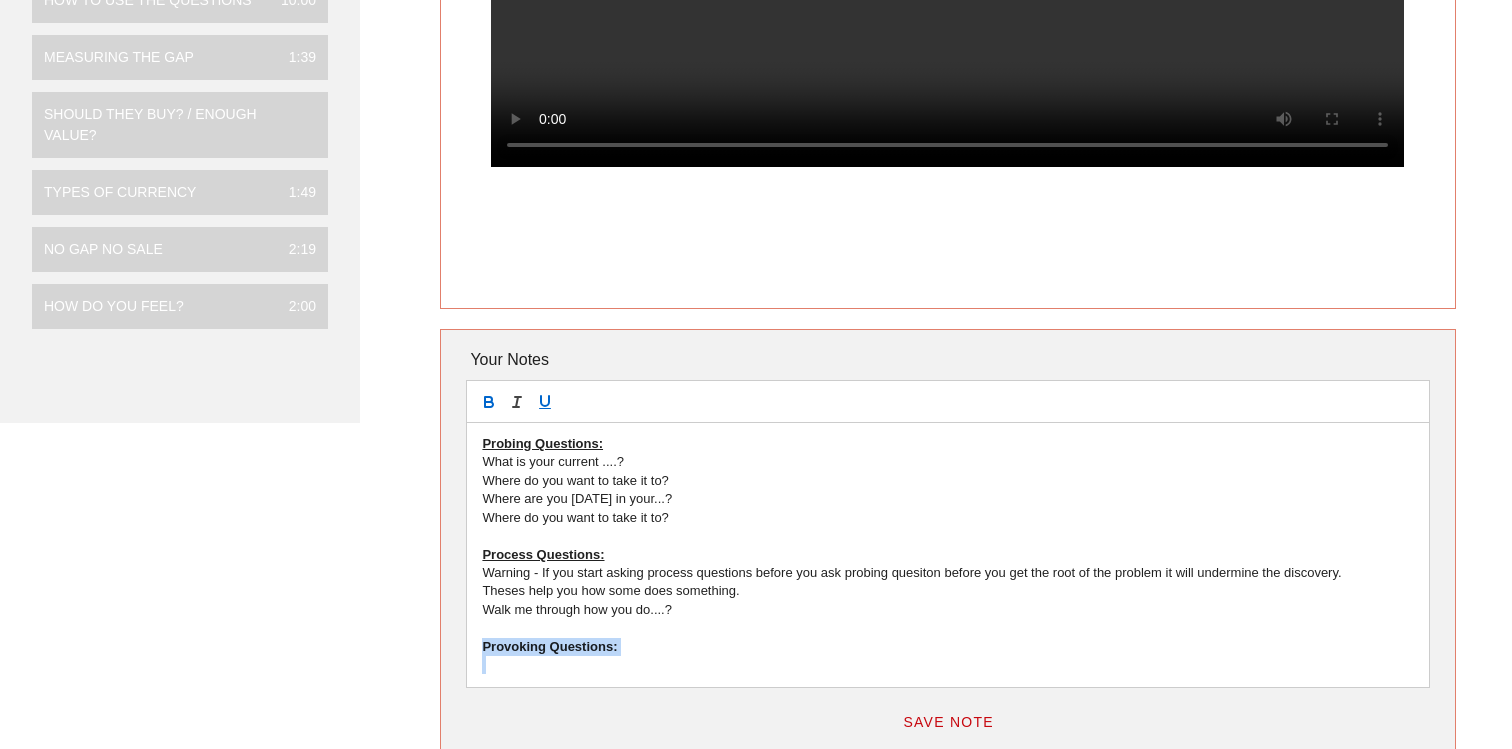 click 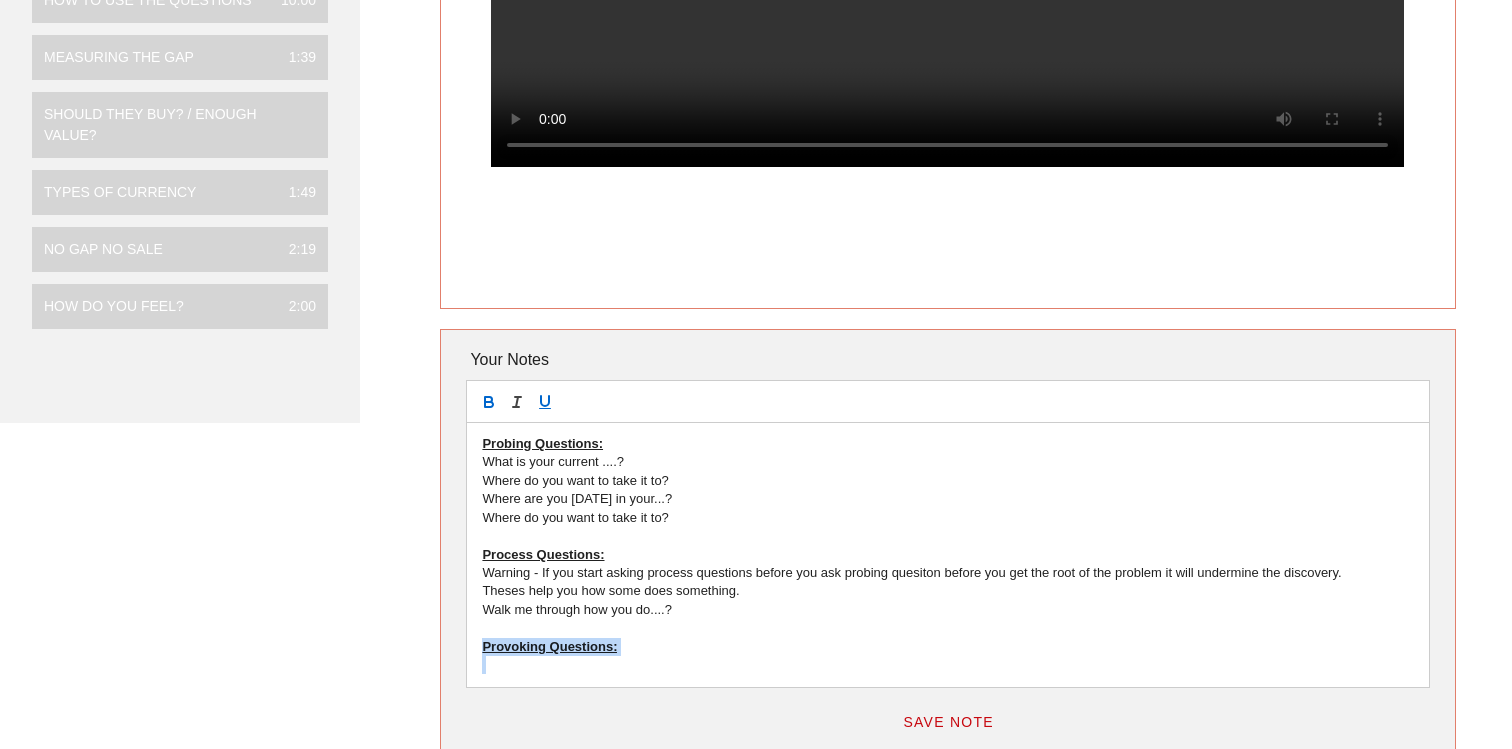 click at bounding box center [947, 665] 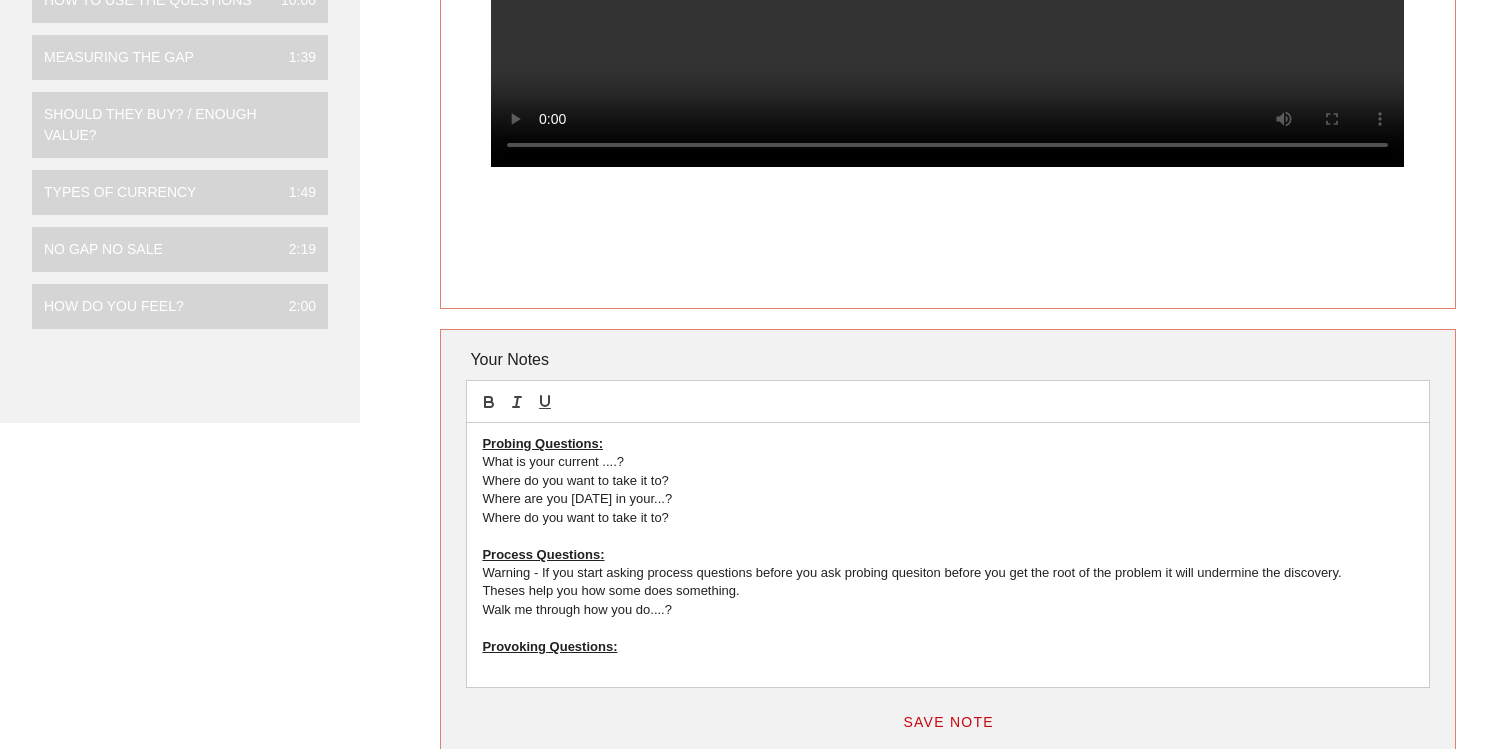 click on "Walk me through how you do....?" at bounding box center [947, 610] 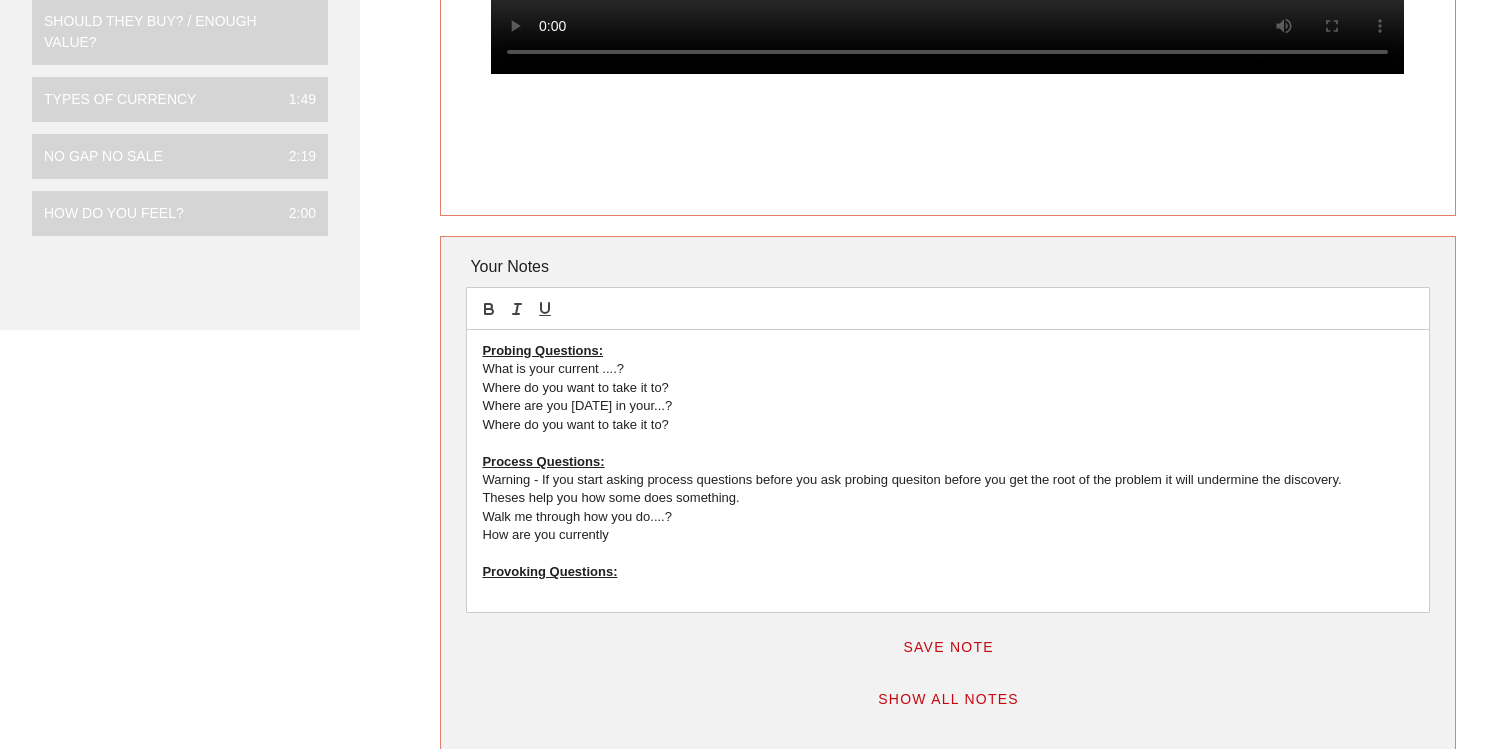 scroll, scrollTop: 556, scrollLeft: 0, axis: vertical 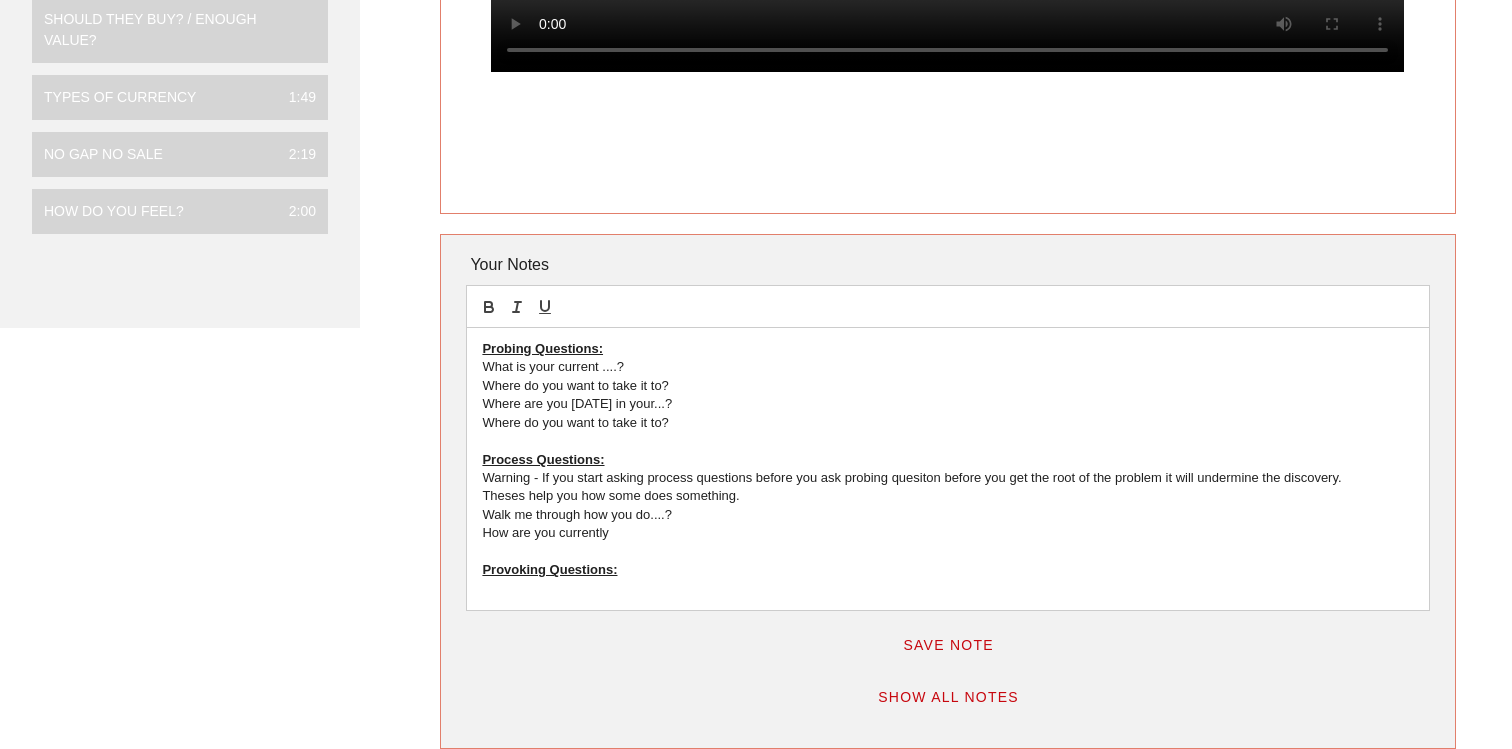 click on "How are you currently" at bounding box center (947, 533) 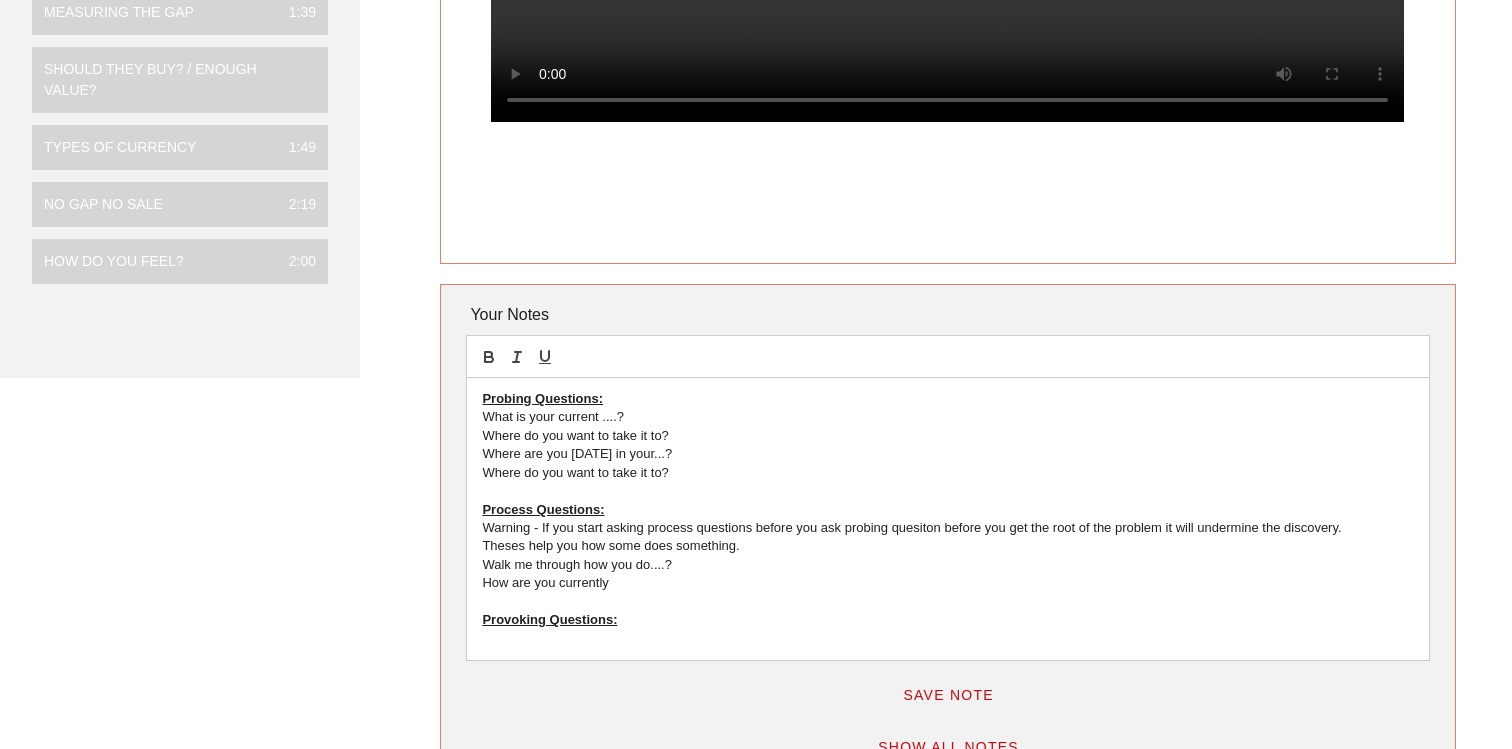 scroll, scrollTop: 507, scrollLeft: 0, axis: vertical 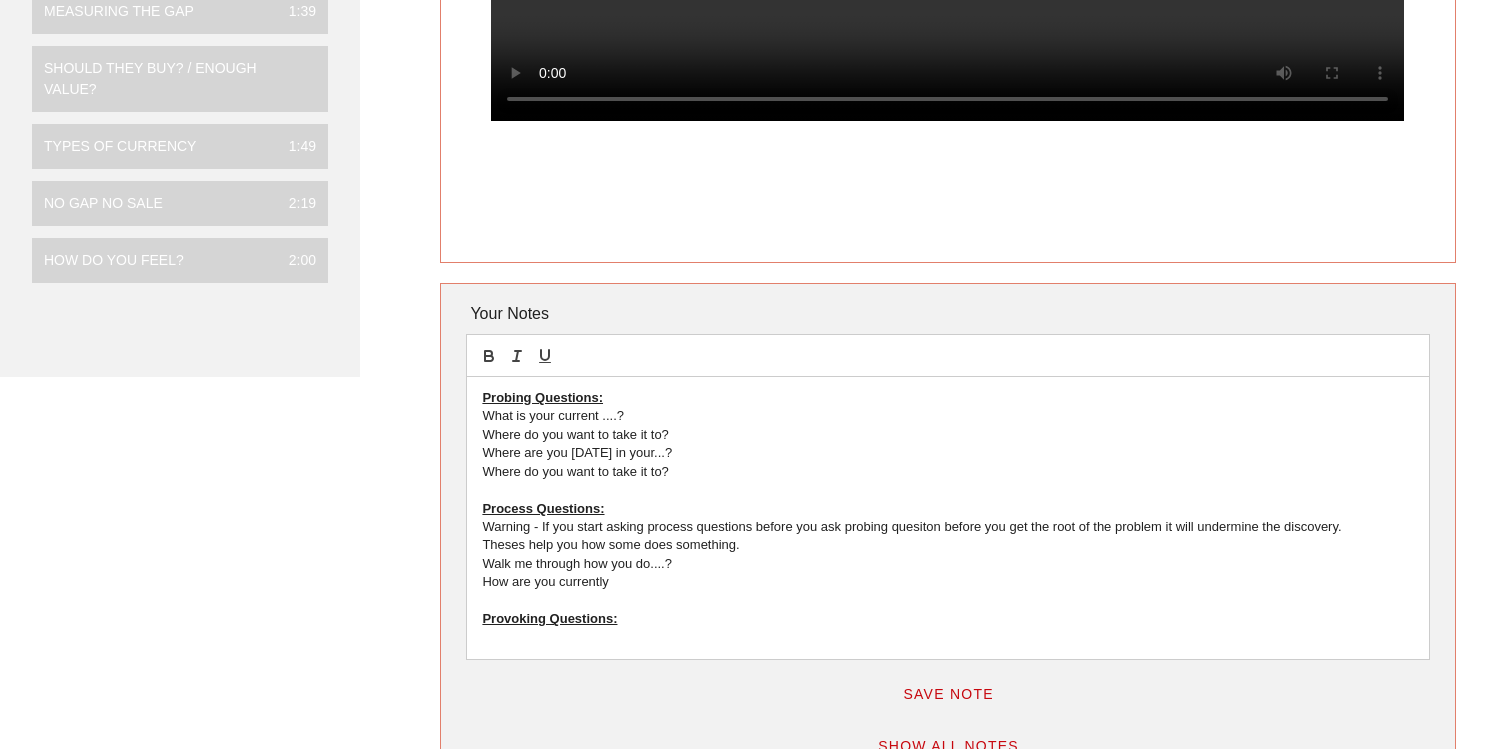 click at bounding box center (947, 638) 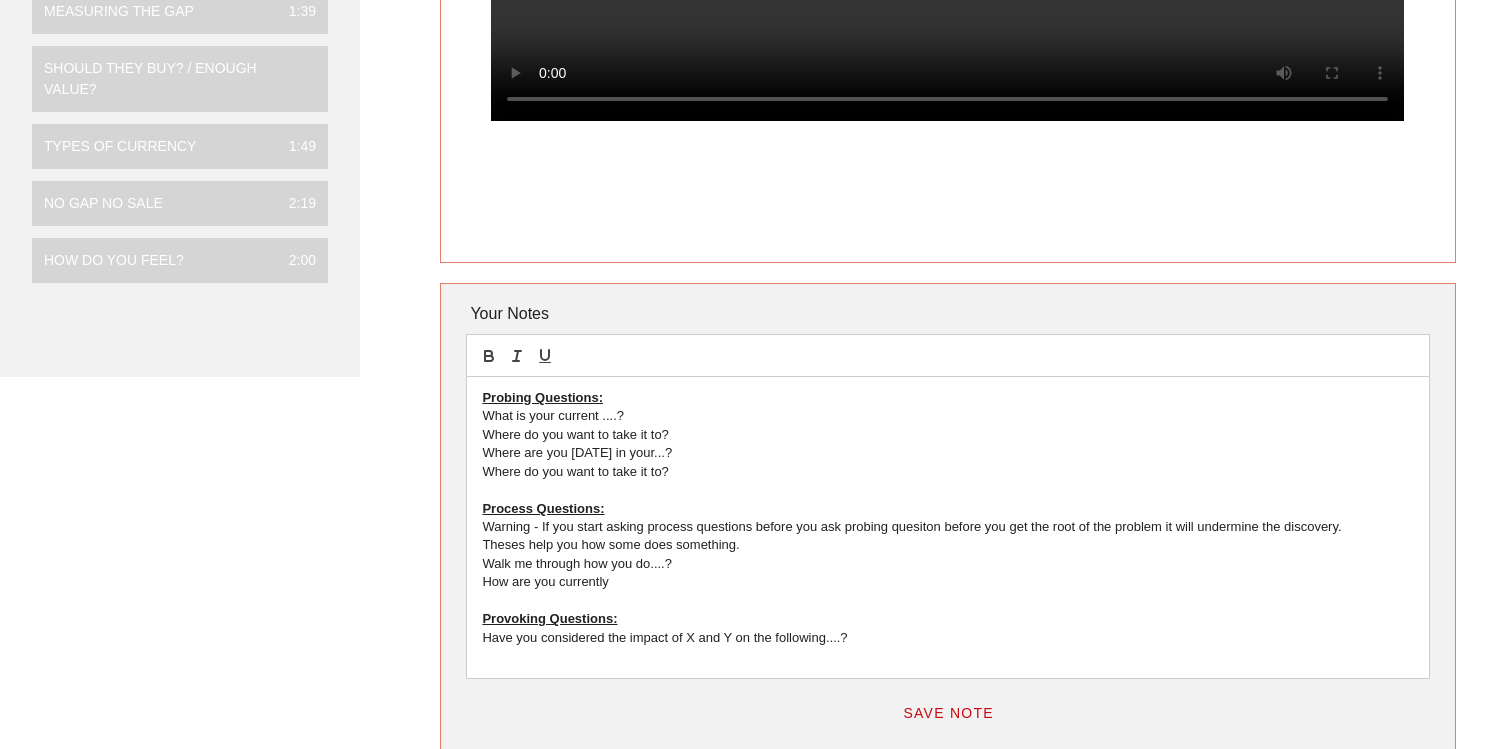 click on "Probing Questions: What is your current ....? Where do you want to take it to? Where are you [DATE] in your...? Where do you want to take it to? Process Questions: Warning - If you start asking process questions before you ask probing quesiton before you get the root of the problem it will undermine the discovery.  Theses help you how some does something. Walk me through how you do....? How are you currently  Provoking Questions: Have you considered the impact of X and Y on the following....?" at bounding box center [947, 527] 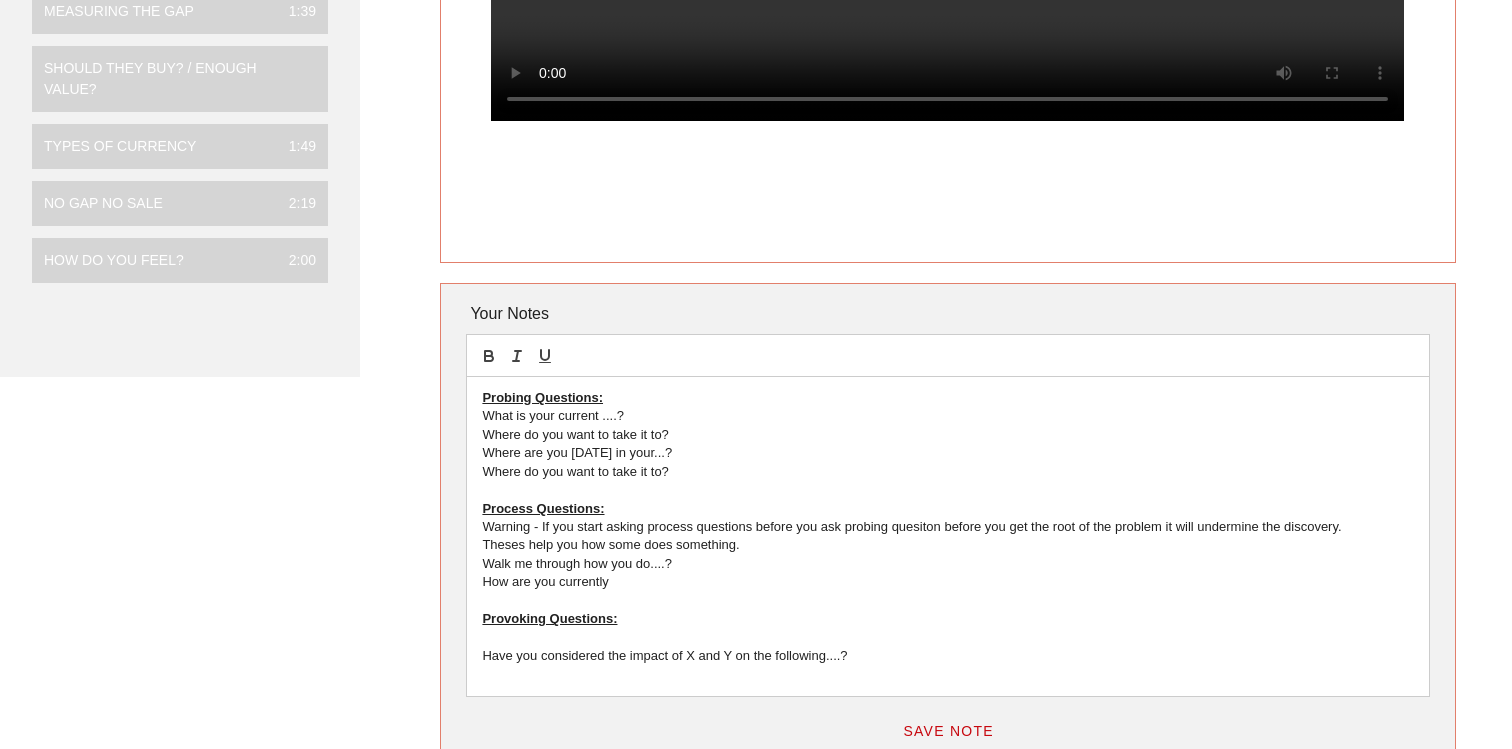click at bounding box center (947, 638) 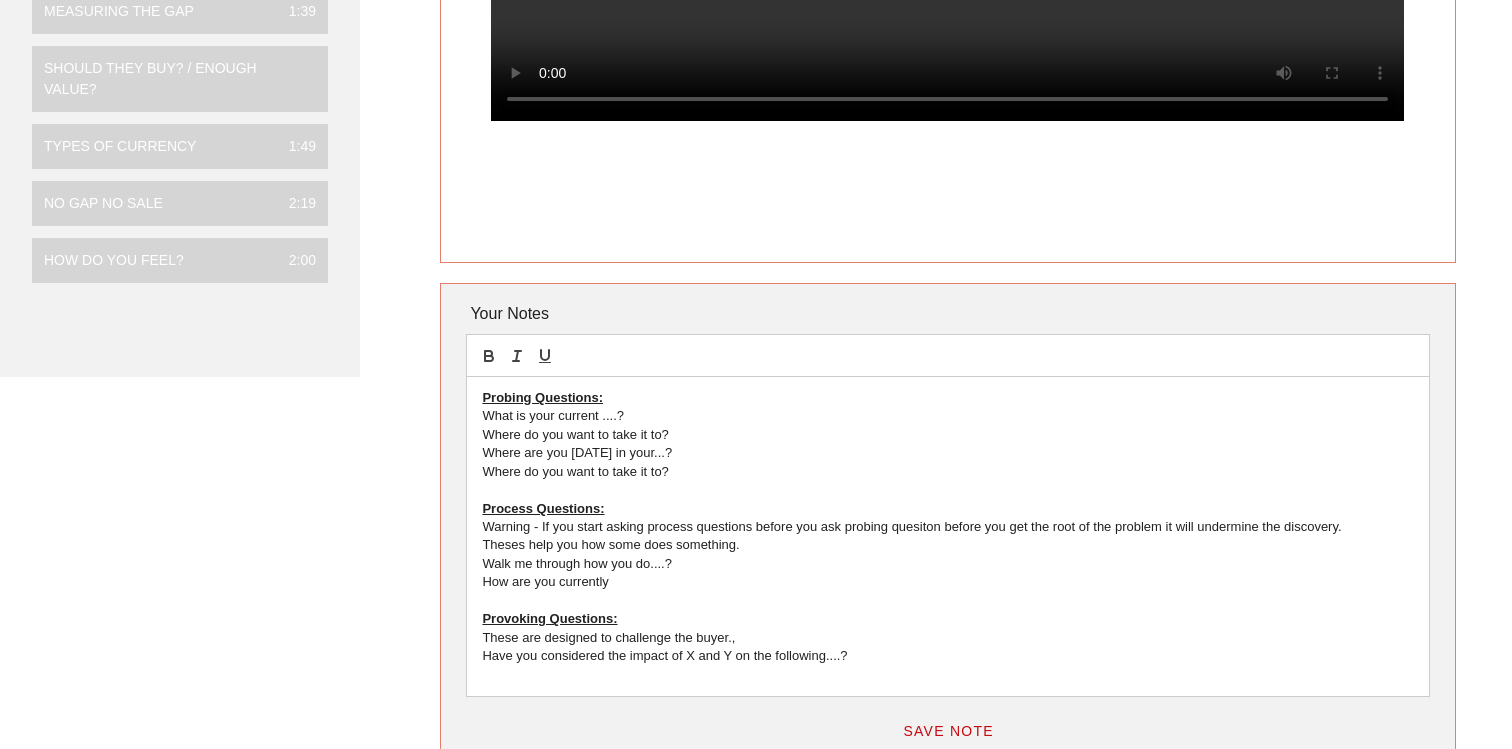 click at bounding box center (947, 675) 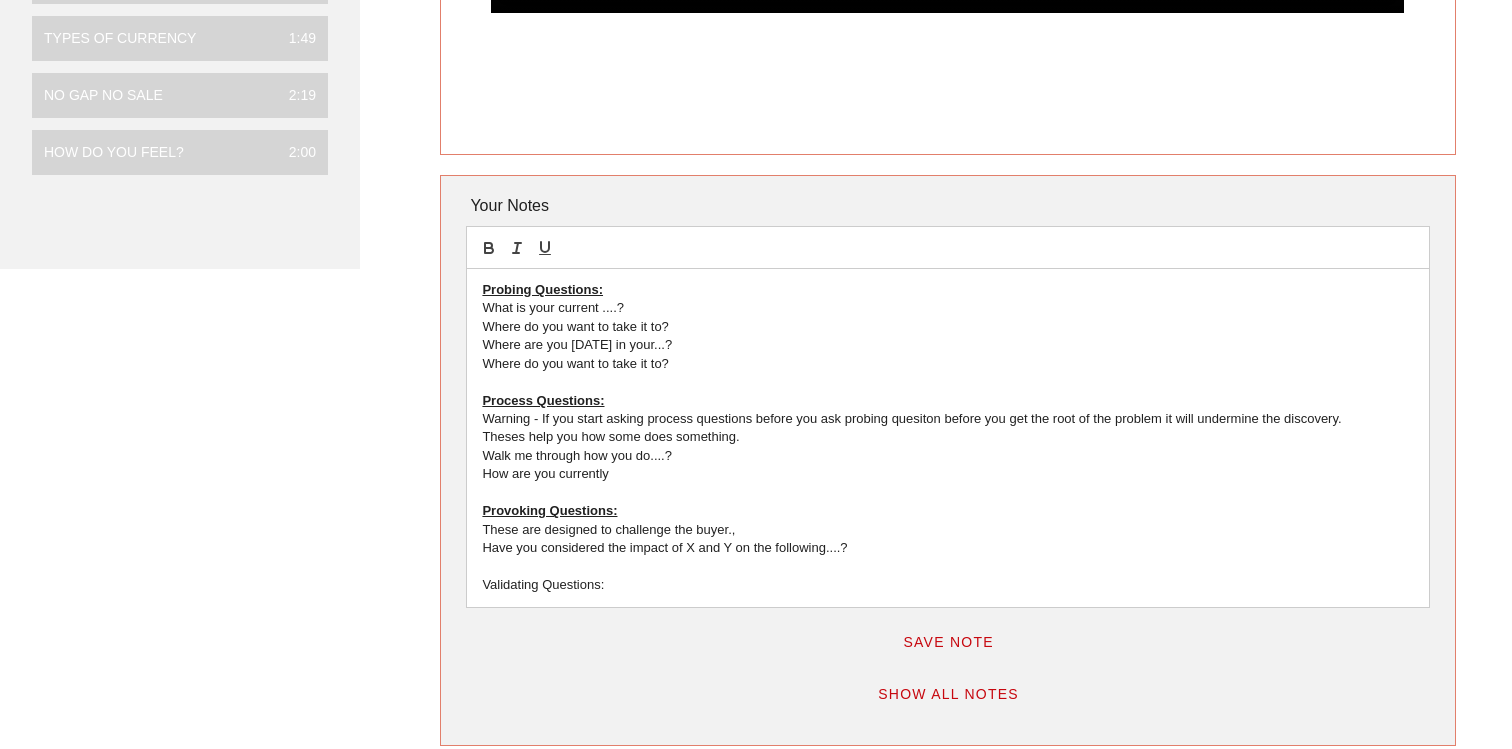scroll, scrollTop: 619, scrollLeft: 0, axis: vertical 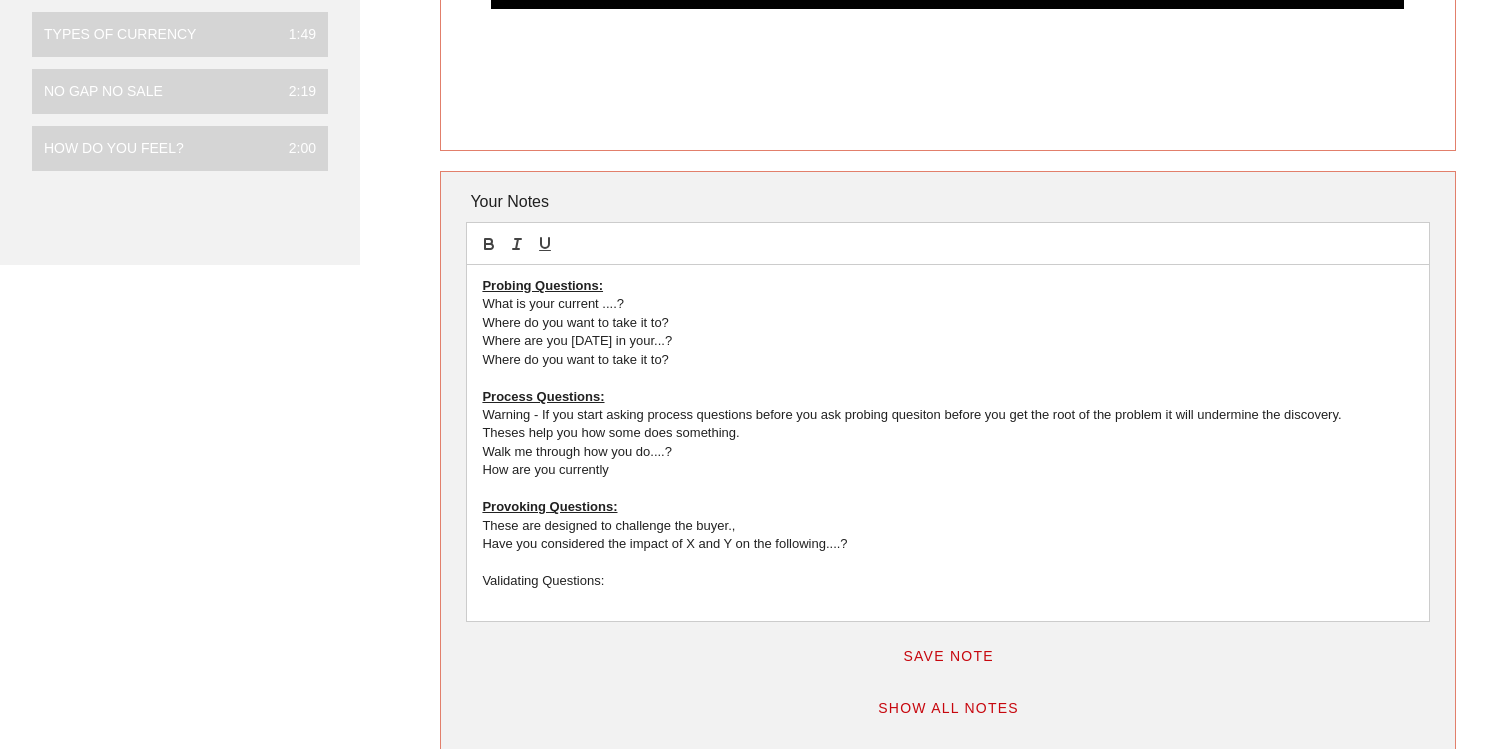 click on "Validating Questions:" at bounding box center [947, 581] 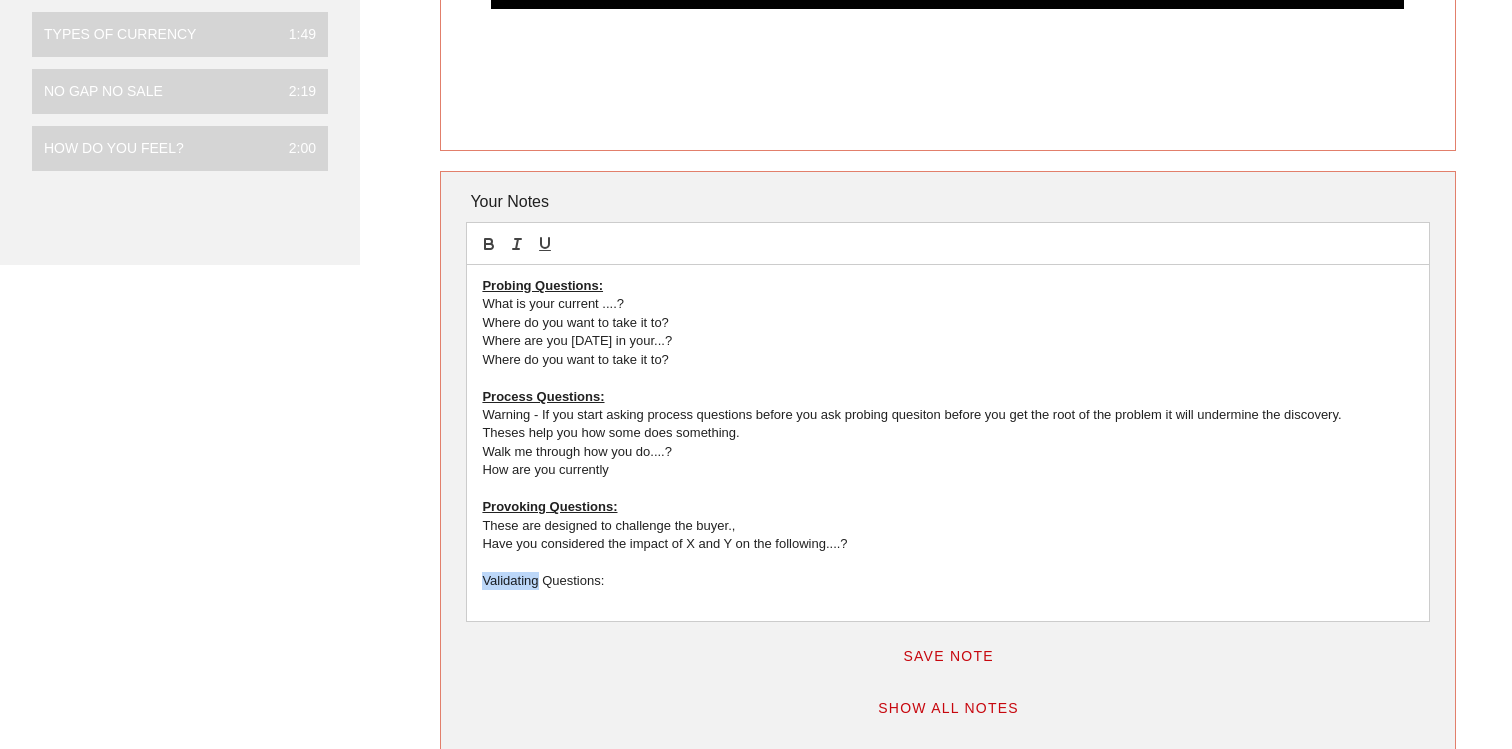 click on "Validating Questions:" at bounding box center [947, 581] 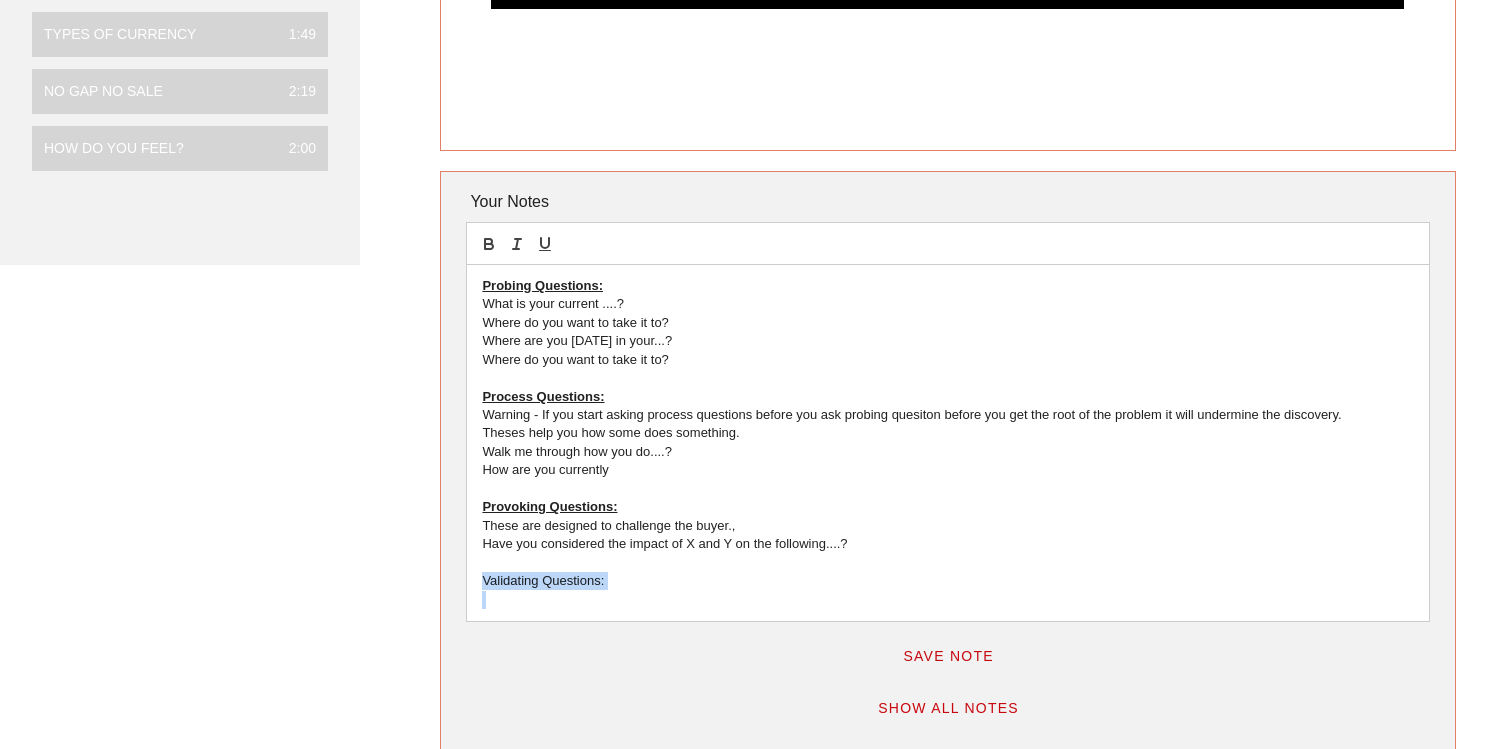 click on "Validating Questions:" at bounding box center (947, 581) 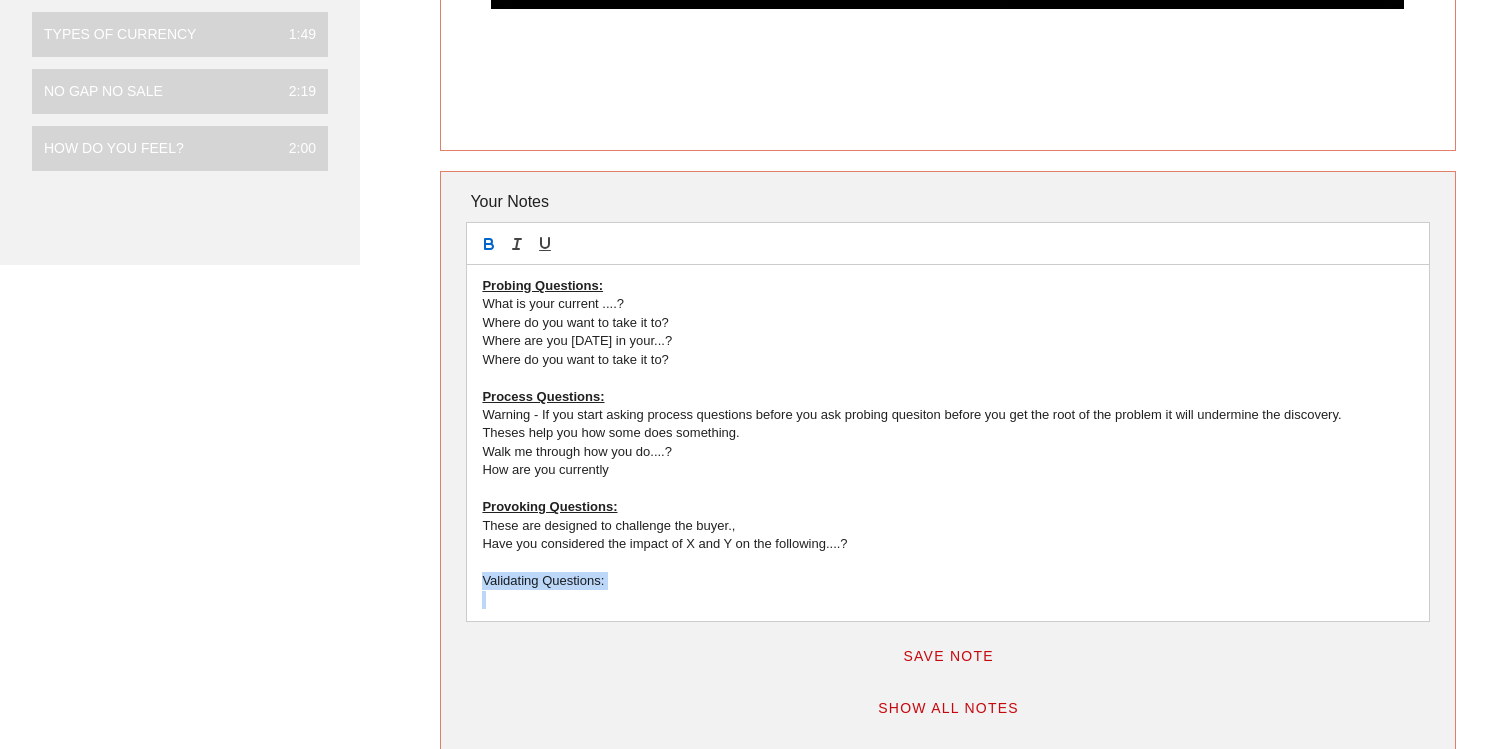 click 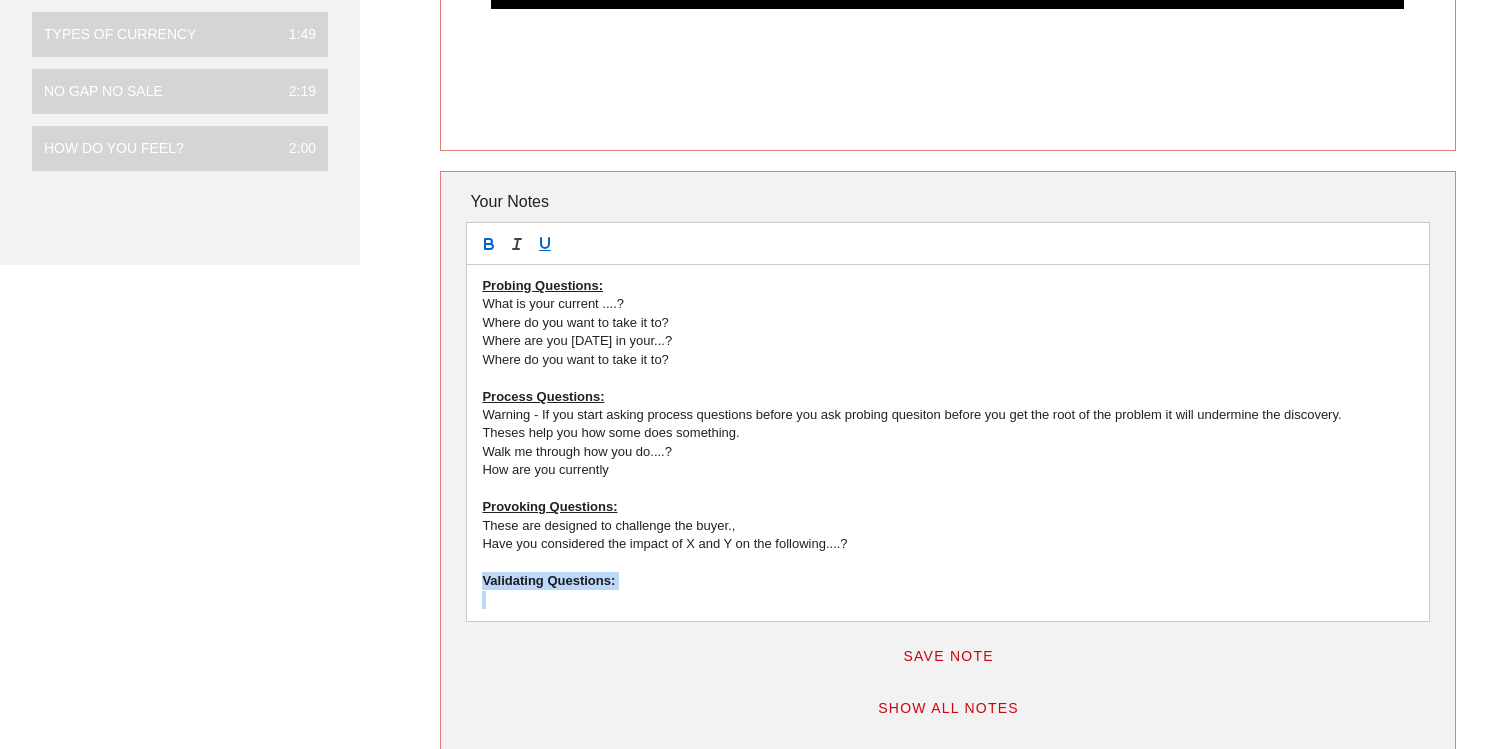 click 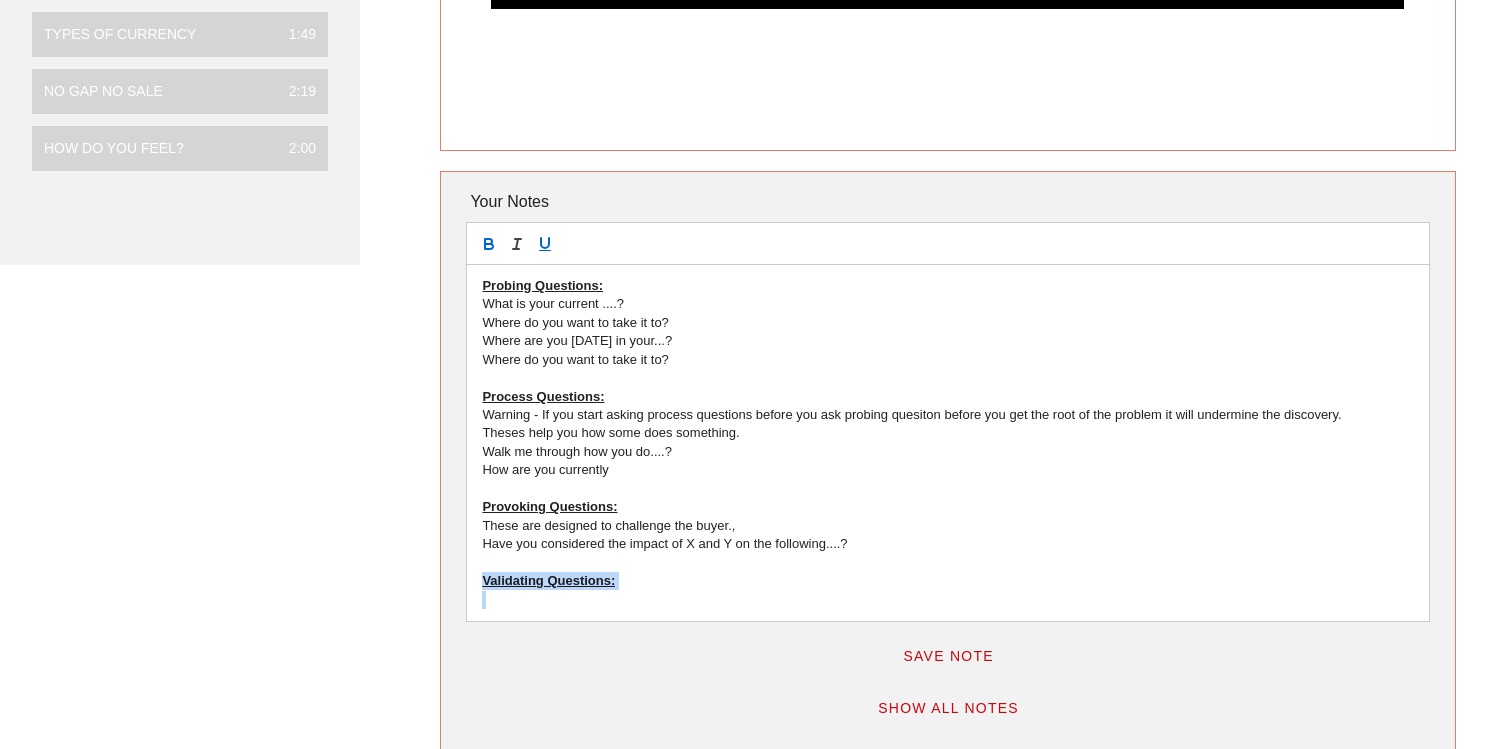 click at bounding box center [947, 600] 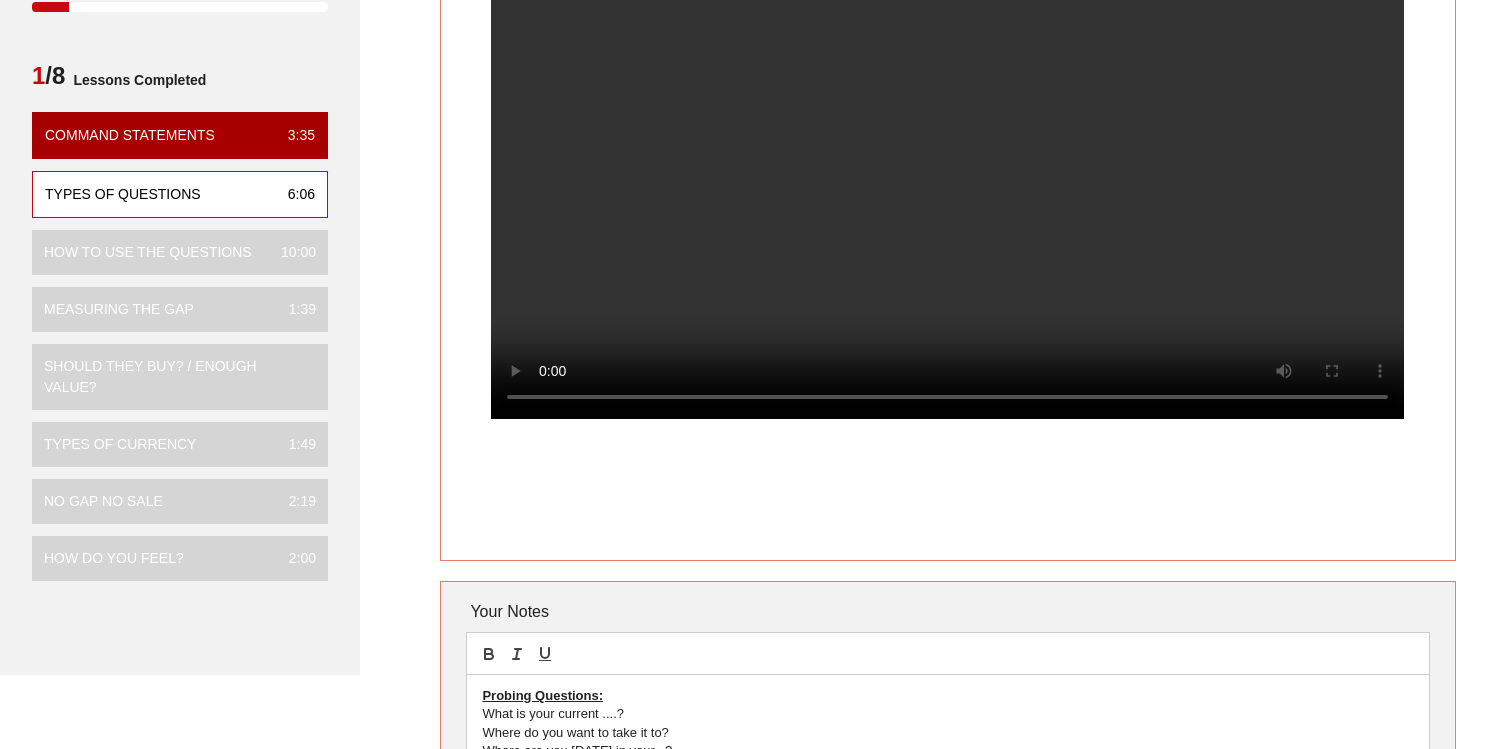 scroll, scrollTop: 172, scrollLeft: 0, axis: vertical 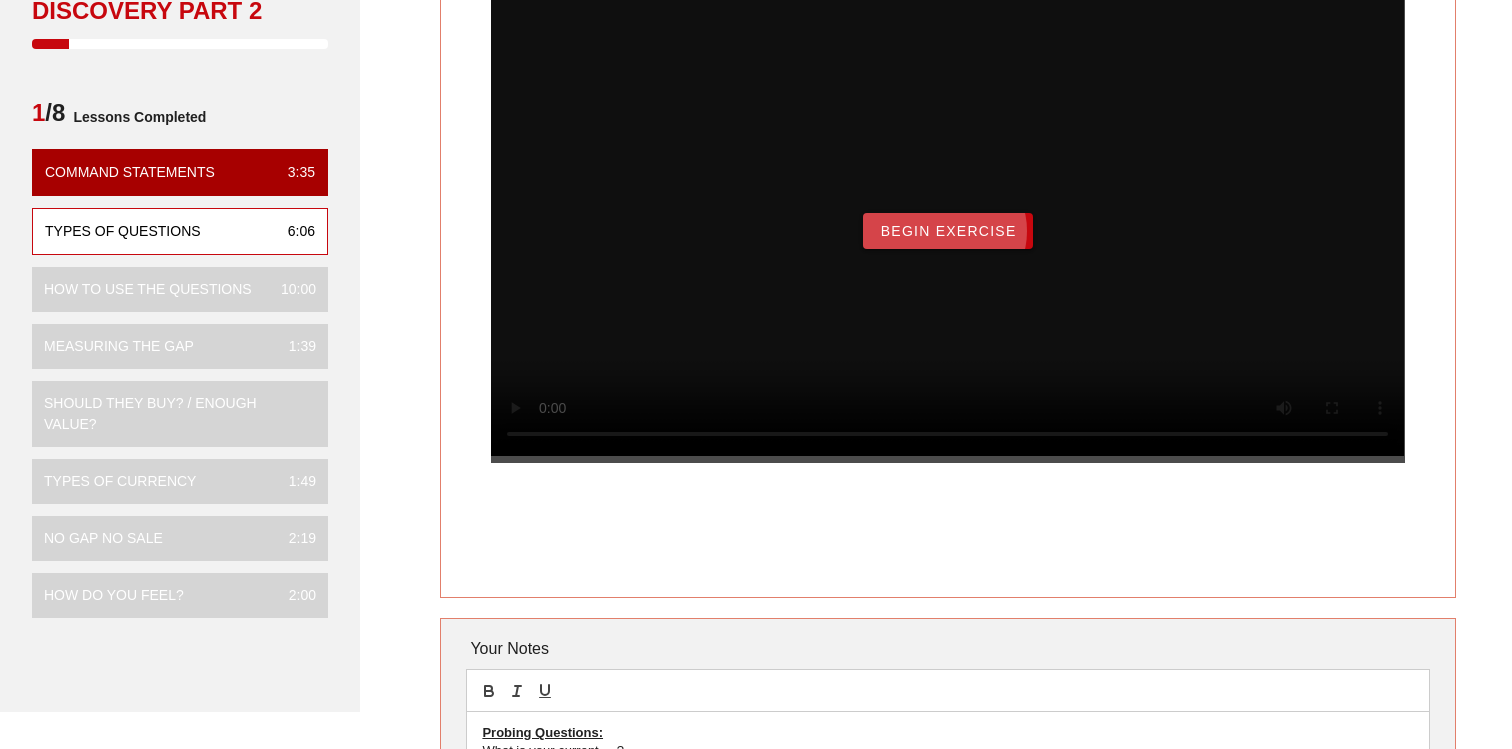 click on "Begin Exercise" at bounding box center (947, 231) 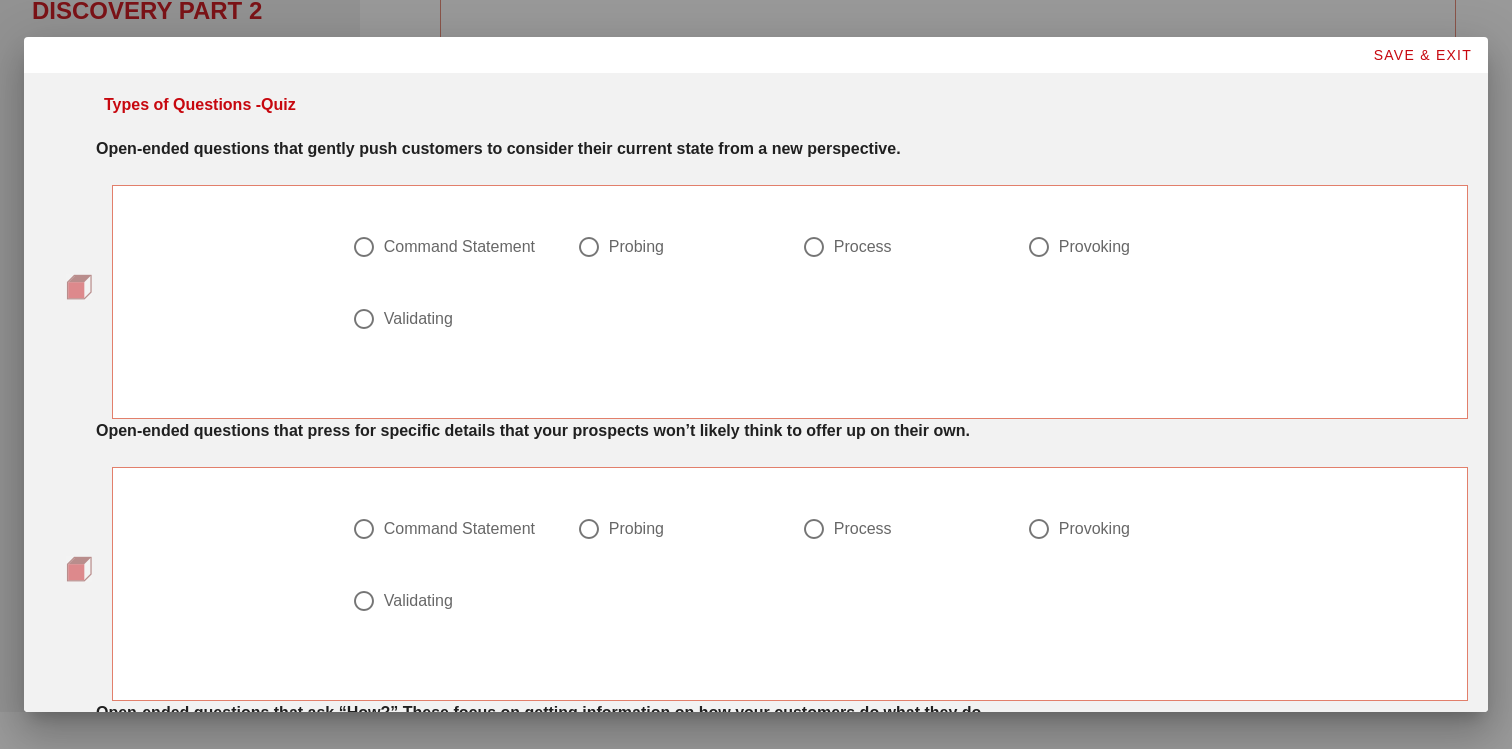 scroll, scrollTop: 0, scrollLeft: 0, axis: both 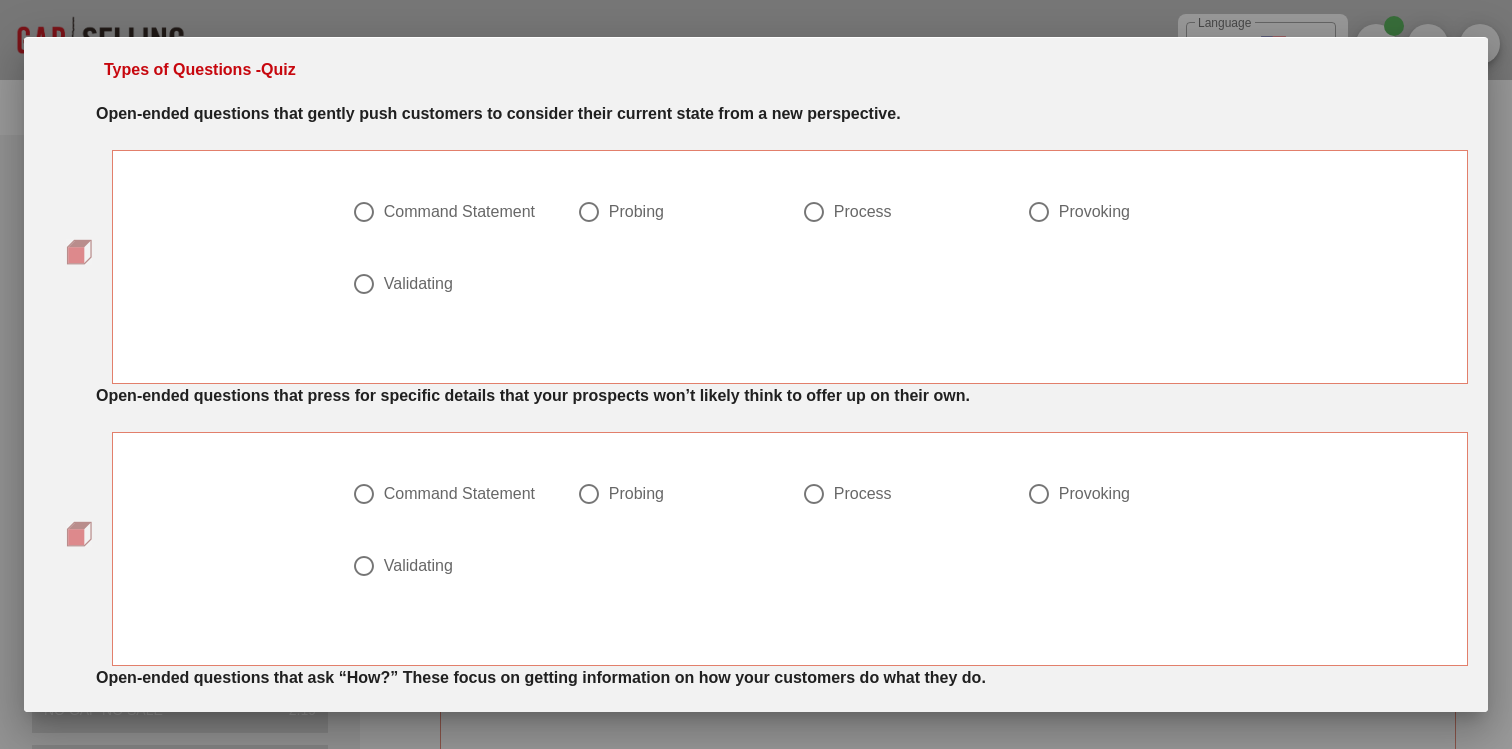 click at bounding box center [364, 212] 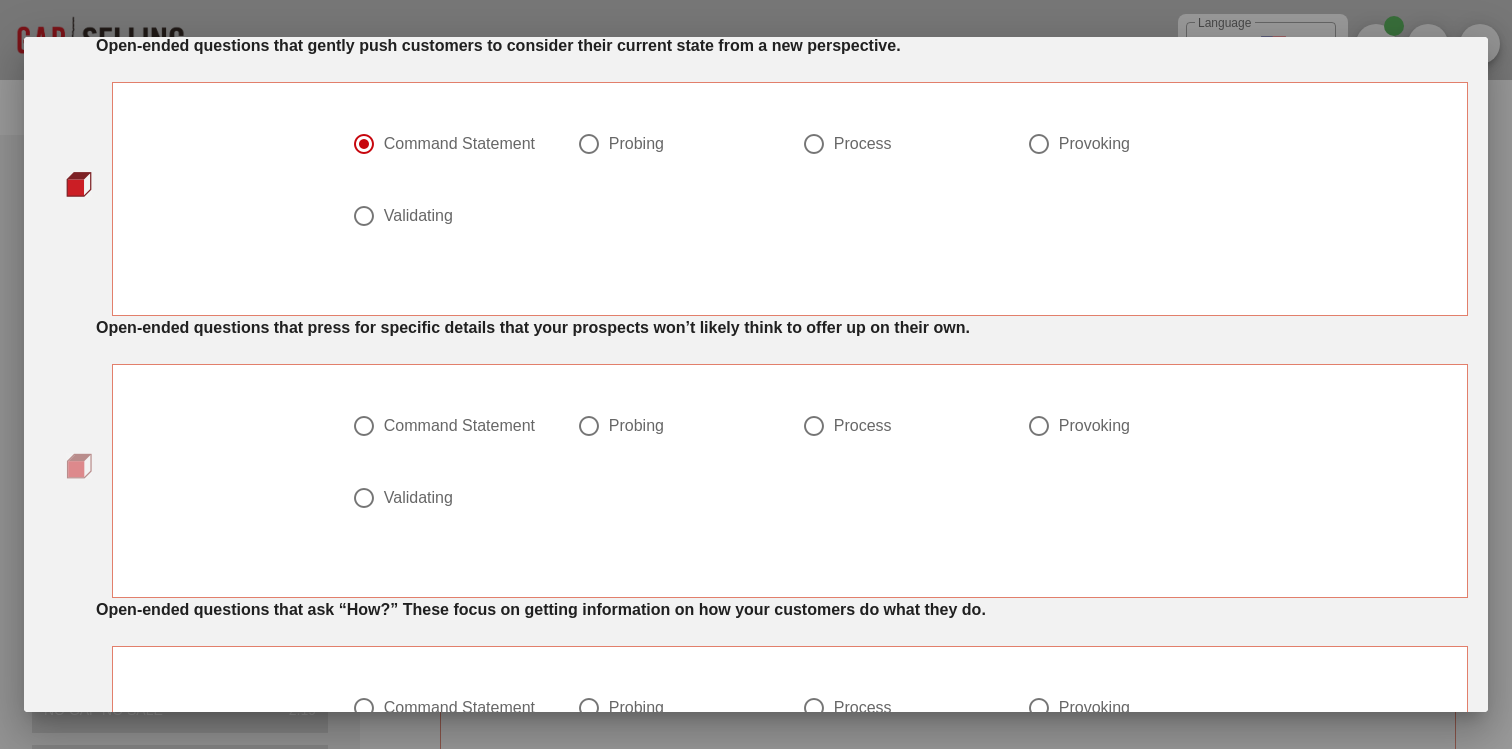 scroll, scrollTop: 108, scrollLeft: 0, axis: vertical 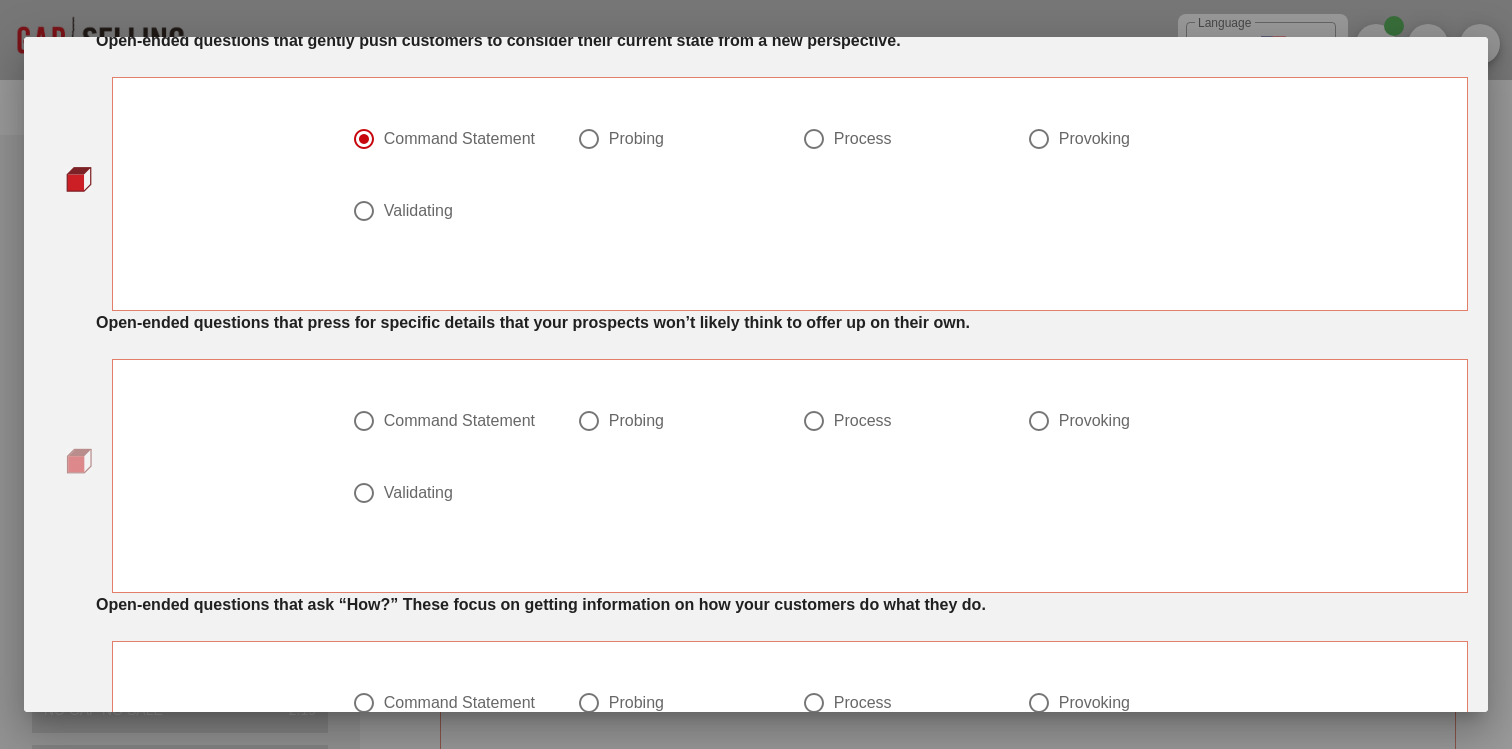 click at bounding box center (1039, 421) 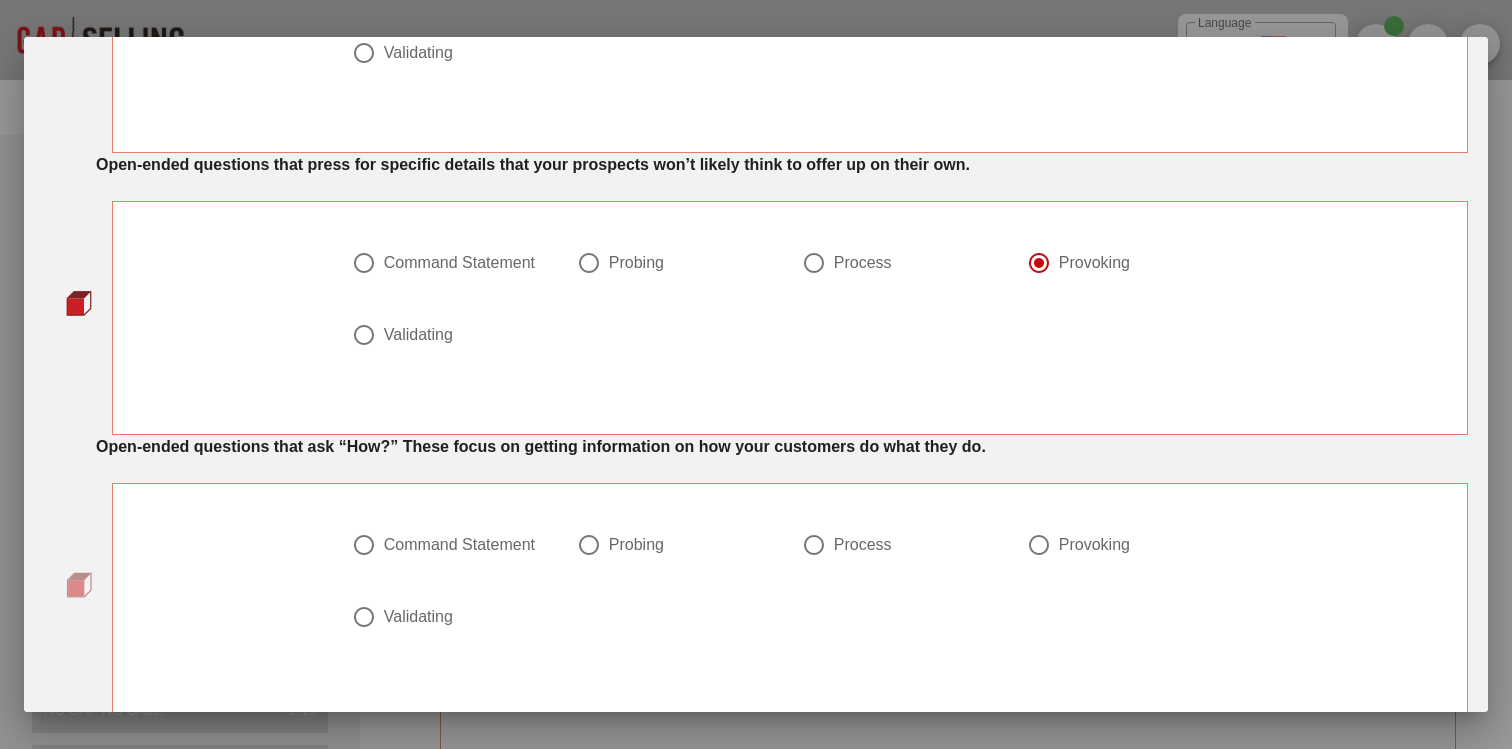 scroll, scrollTop: 288, scrollLeft: 0, axis: vertical 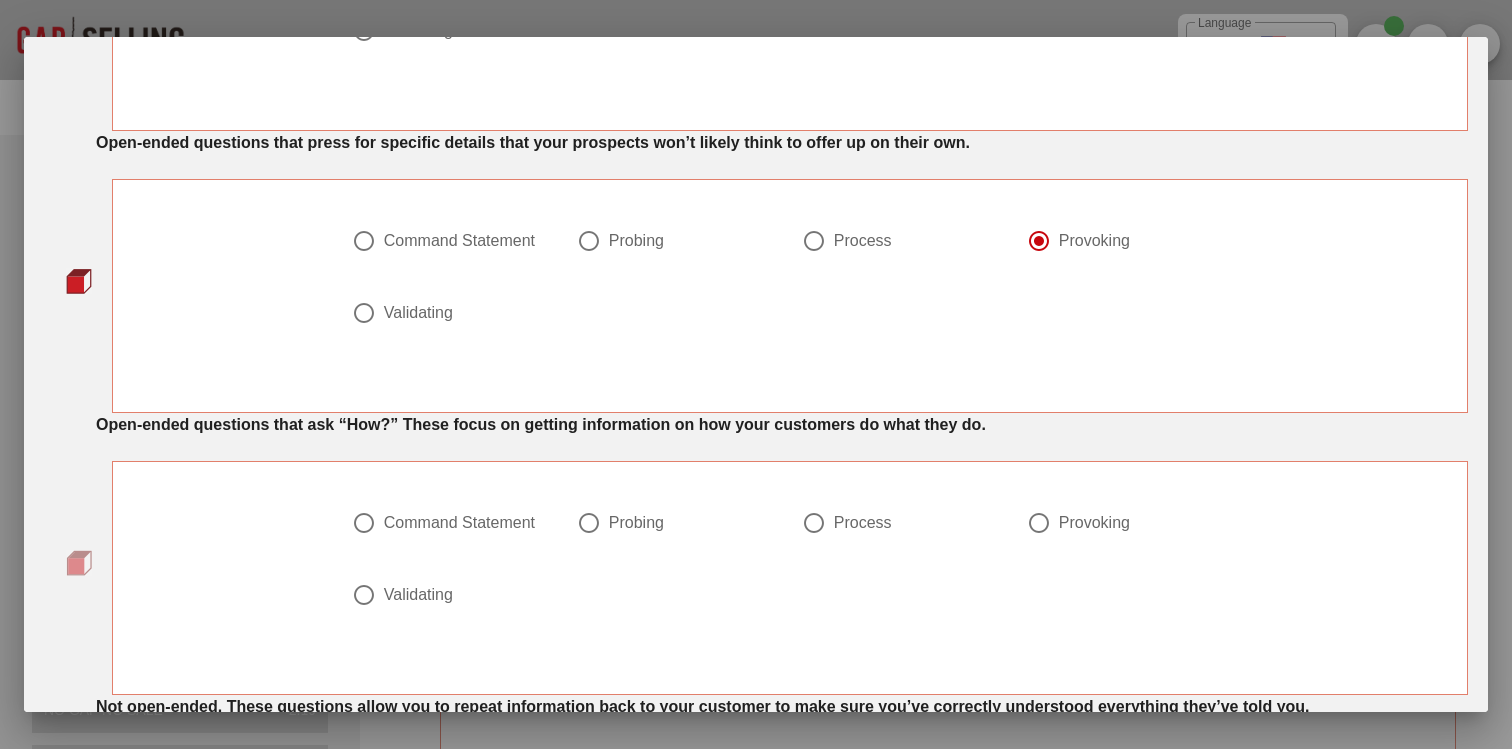 click at bounding box center [814, 523] 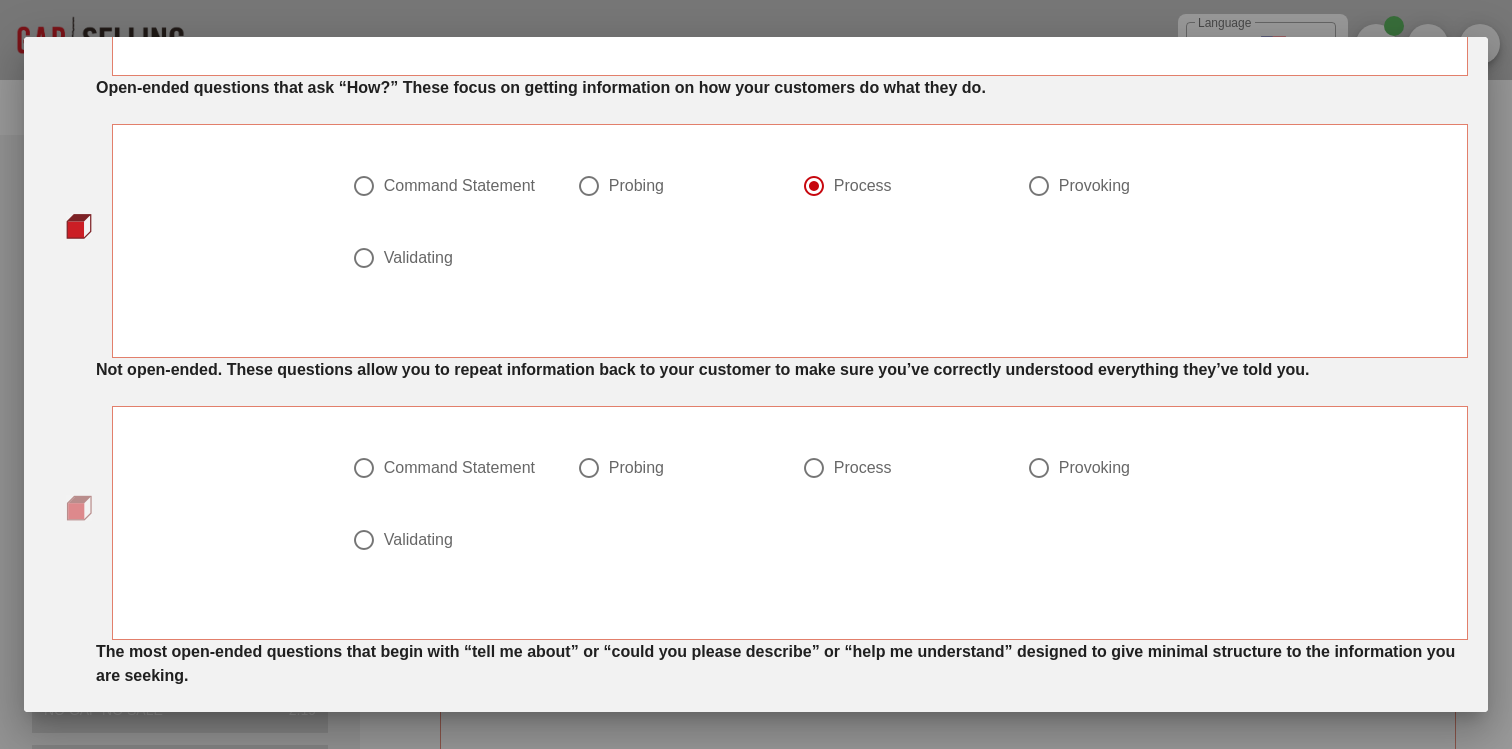 scroll, scrollTop: 648, scrollLeft: 0, axis: vertical 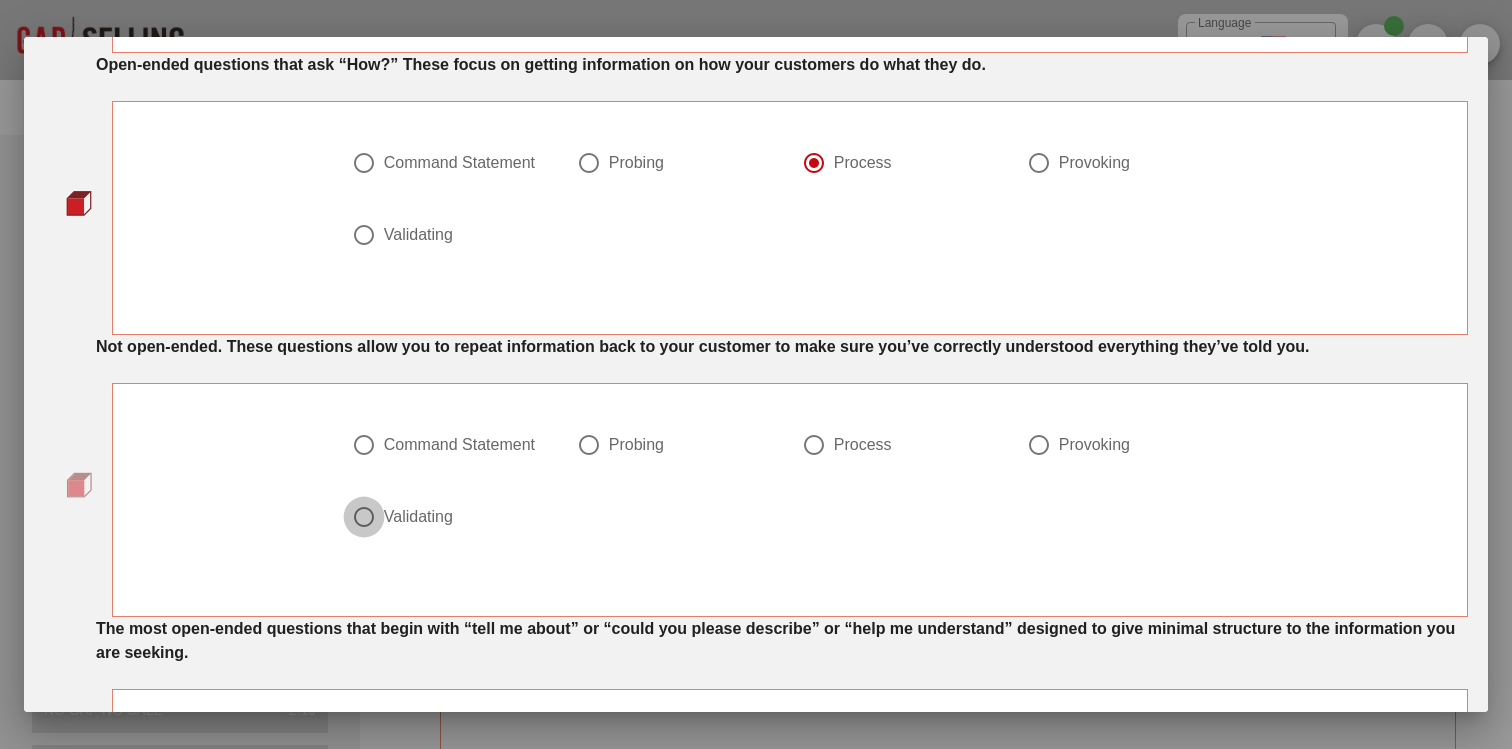 click at bounding box center [364, 517] 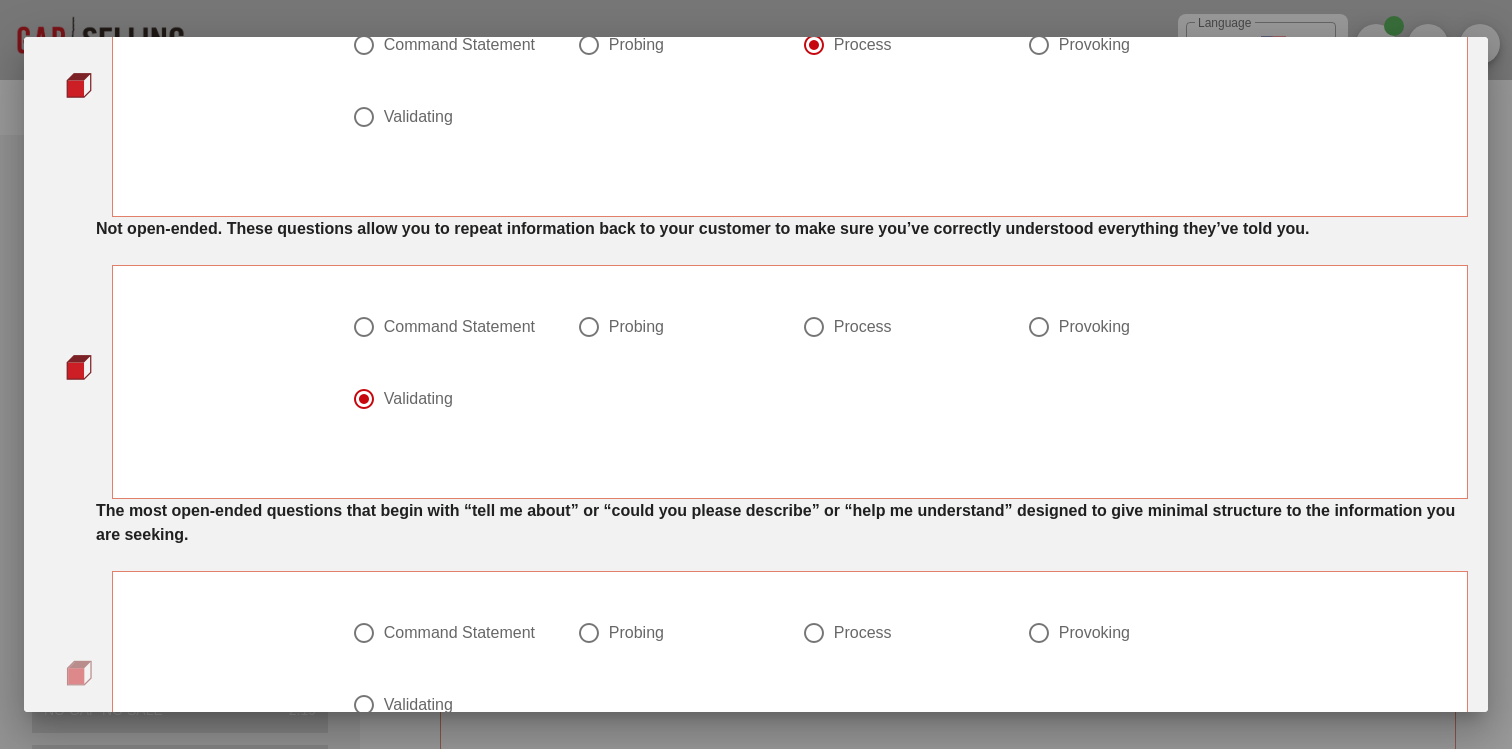 scroll, scrollTop: 864, scrollLeft: 0, axis: vertical 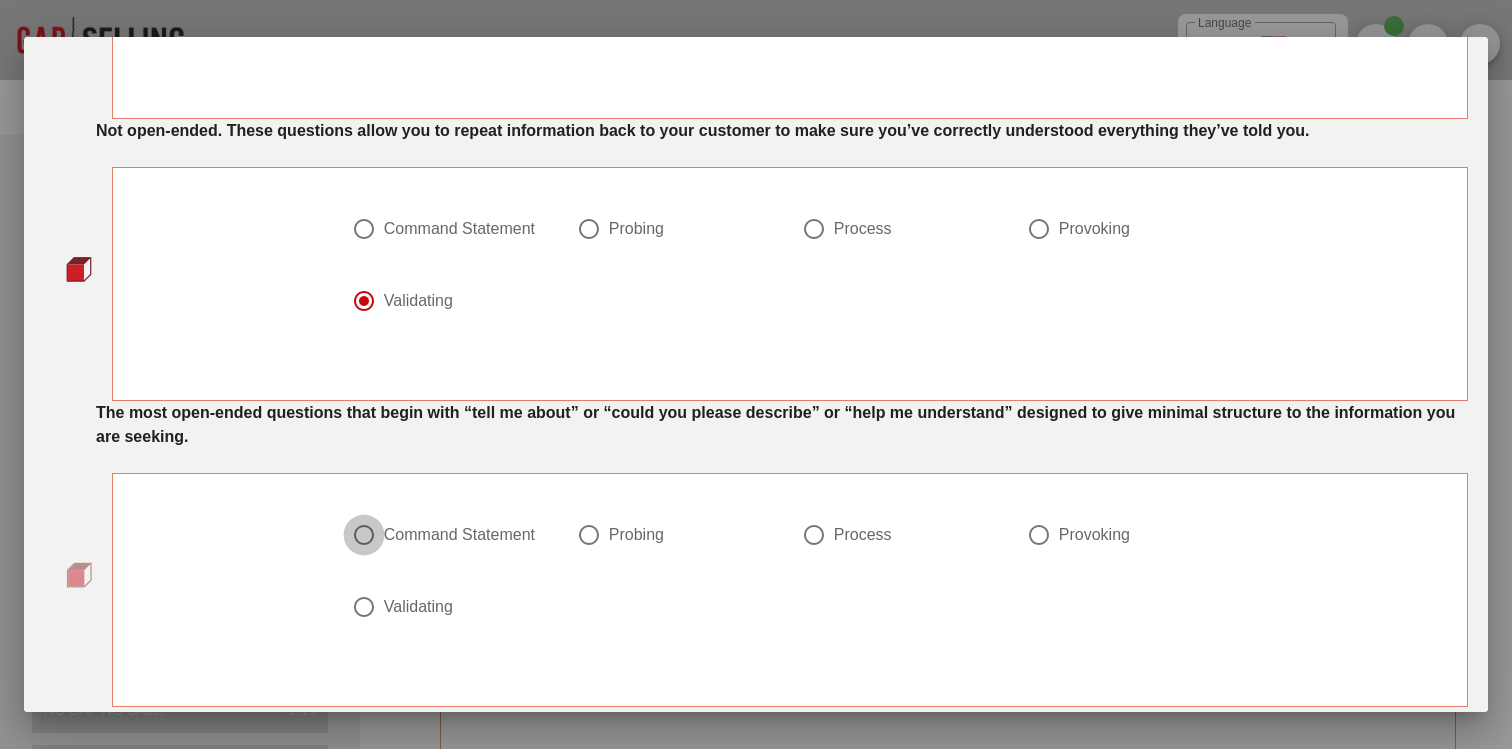 click at bounding box center [364, 535] 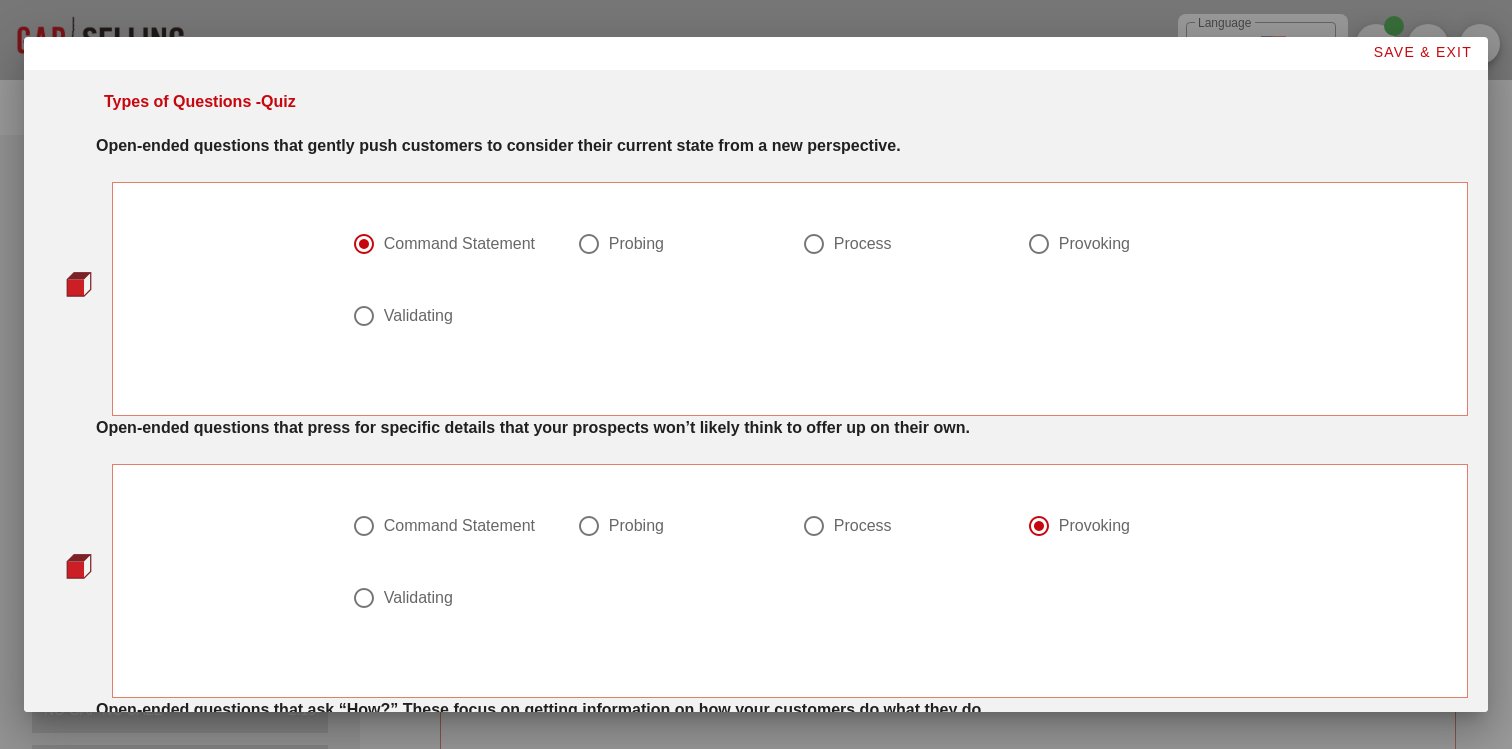 scroll, scrollTop: 0, scrollLeft: 0, axis: both 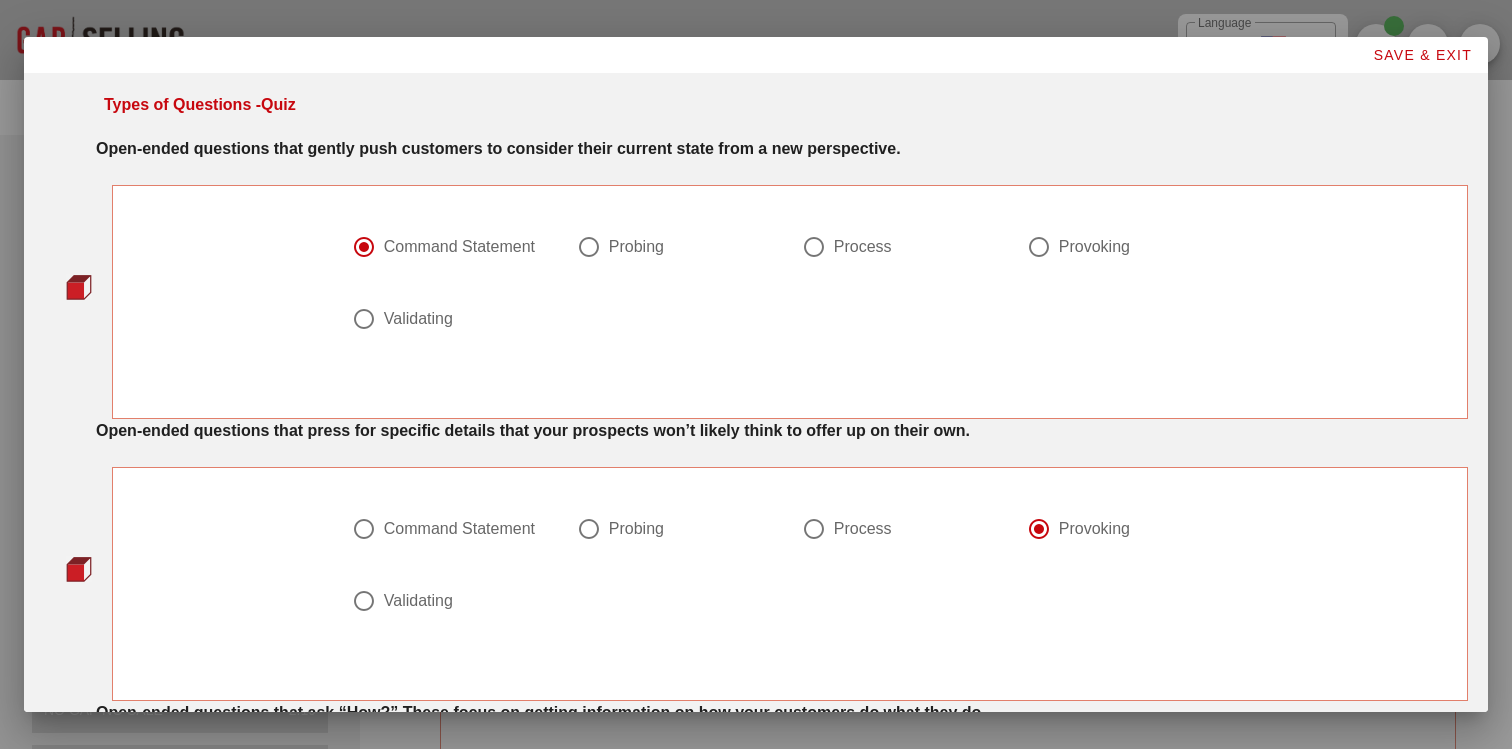 click at bounding box center (589, 247) 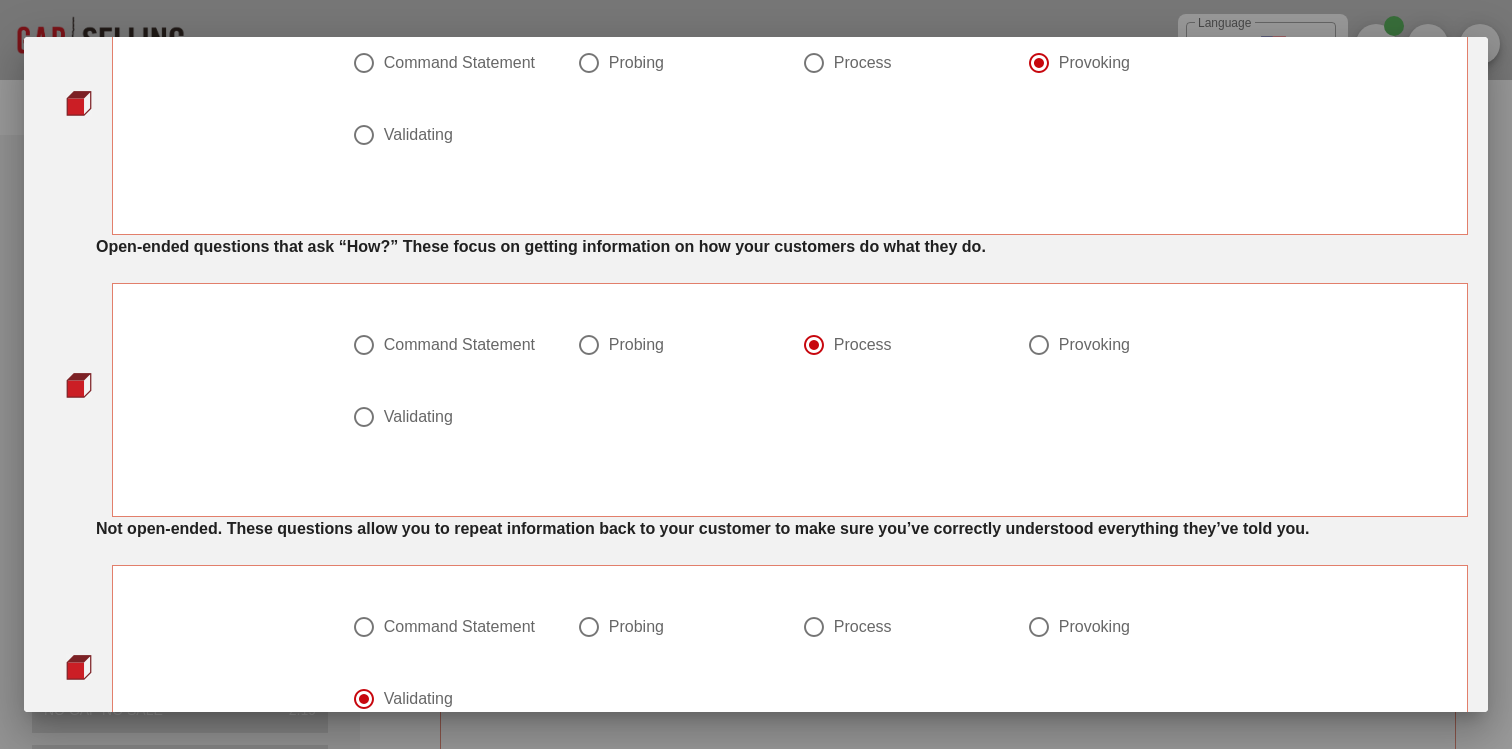 scroll, scrollTop: 984, scrollLeft: 0, axis: vertical 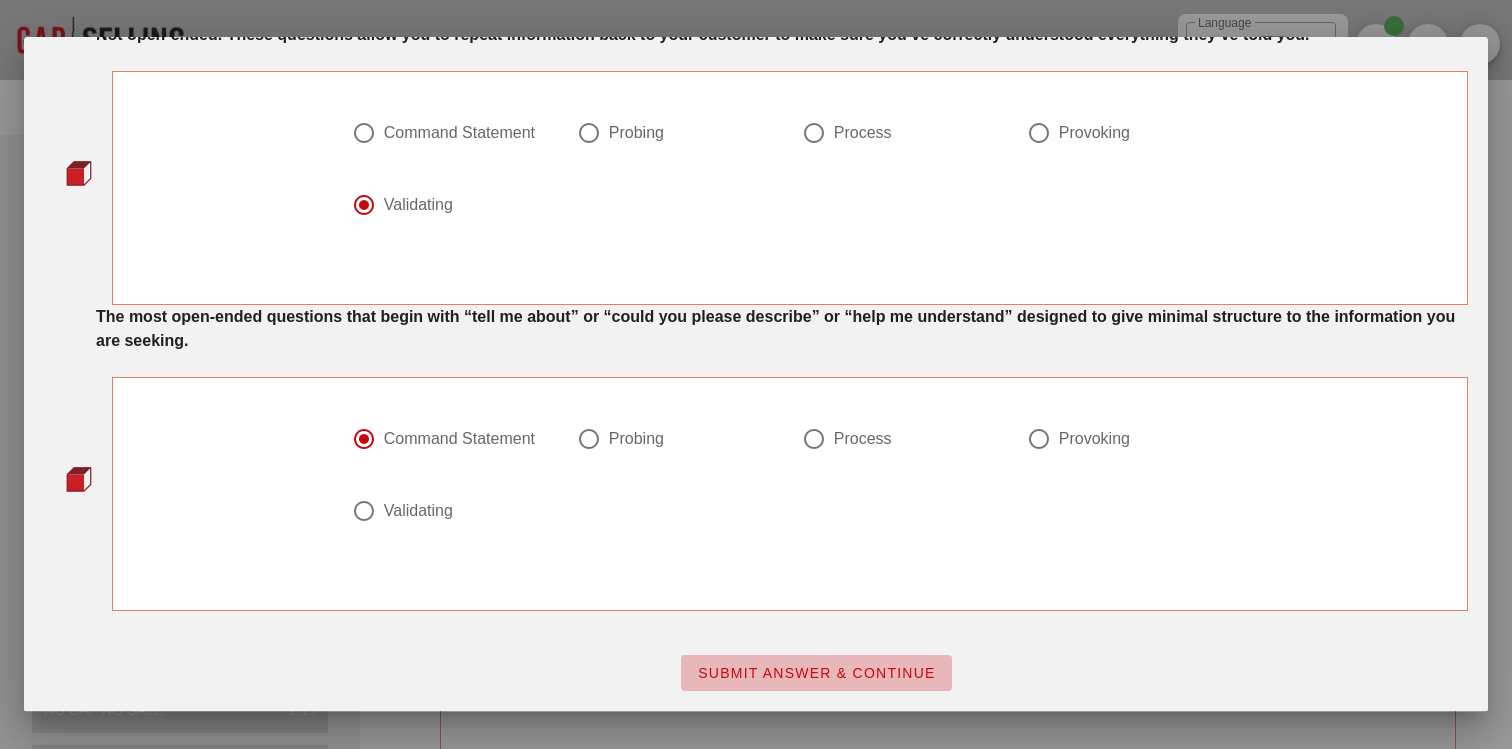 click on "SUBMIT ANSWER & CONTINUE" at bounding box center [816, 673] 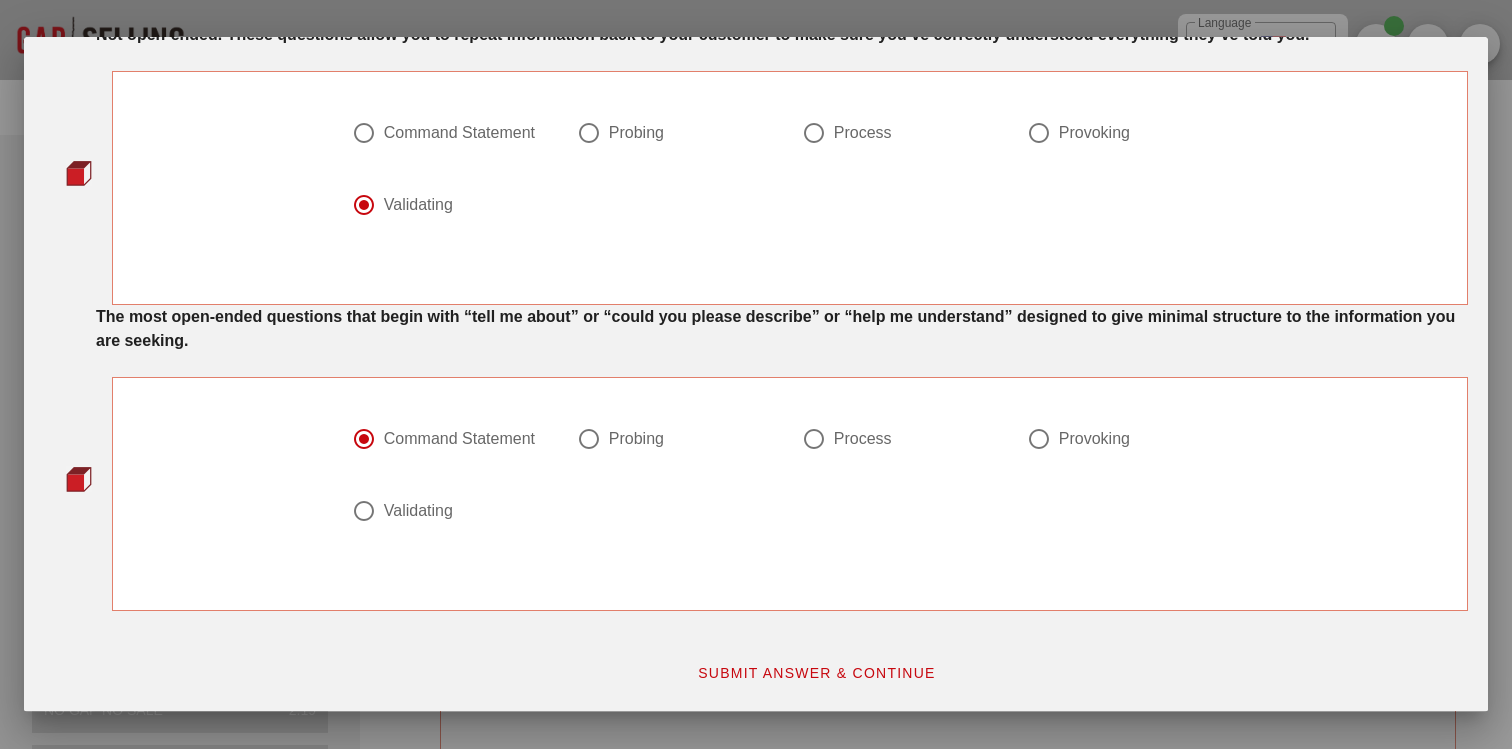 scroll, scrollTop: 0, scrollLeft: 0, axis: both 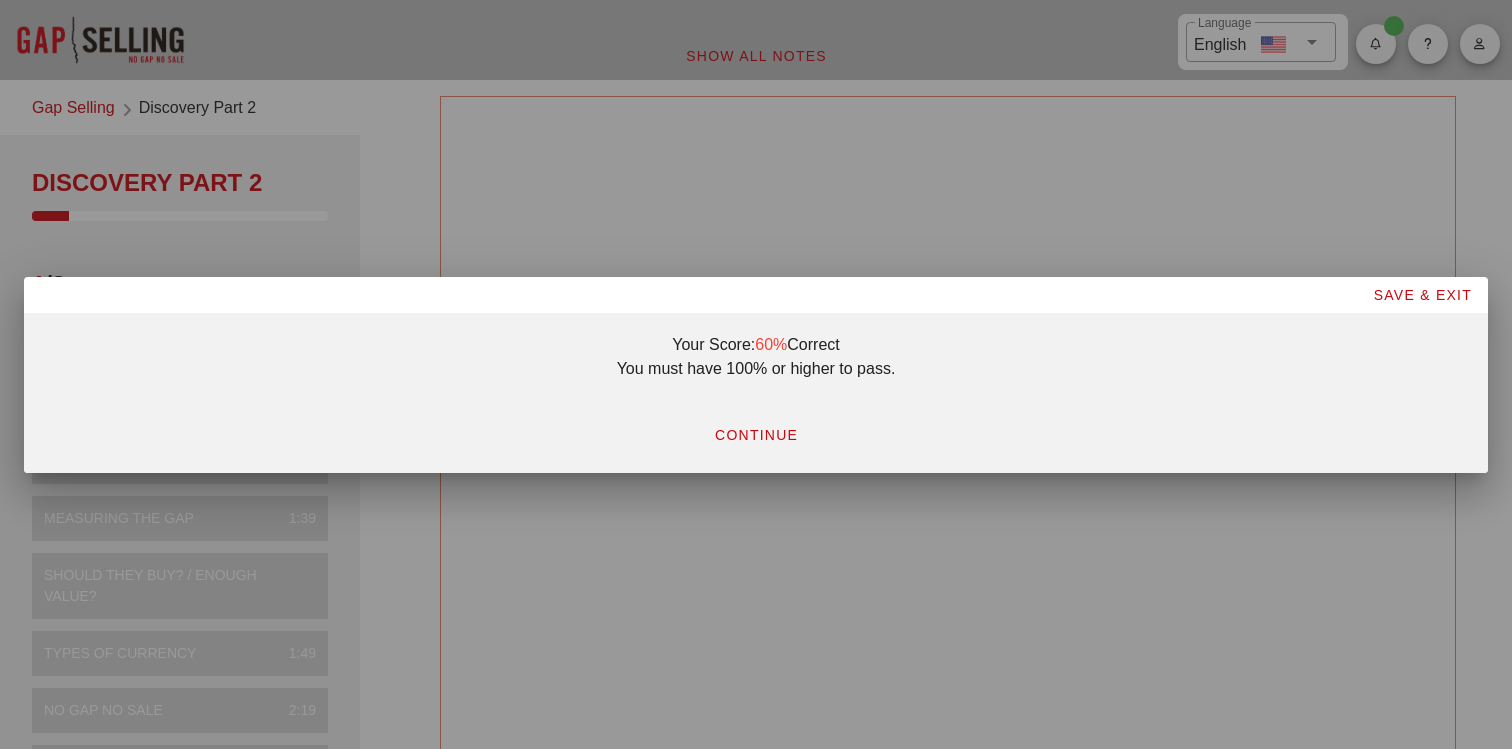 click on "CONTINUE" at bounding box center [756, 435] 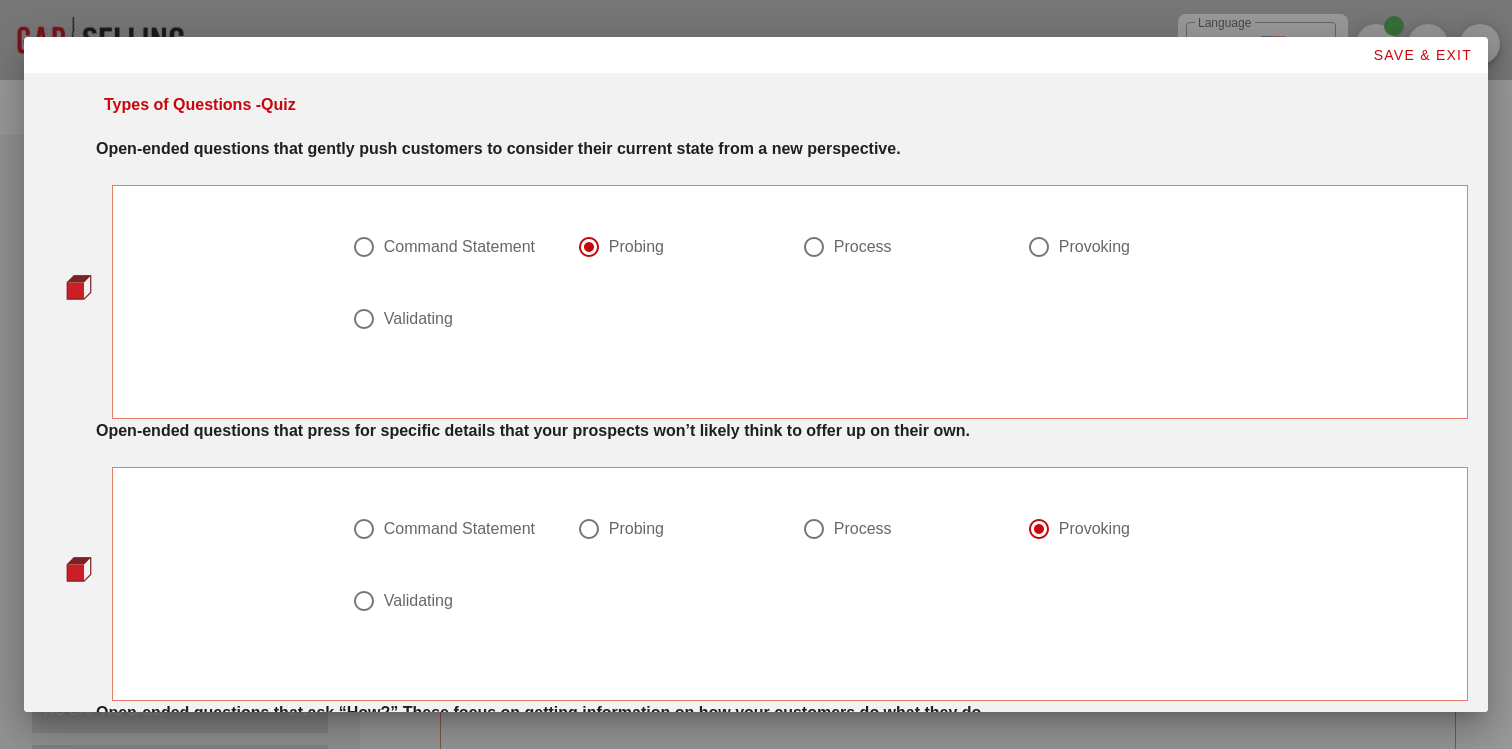 click at bounding box center (1039, 247) 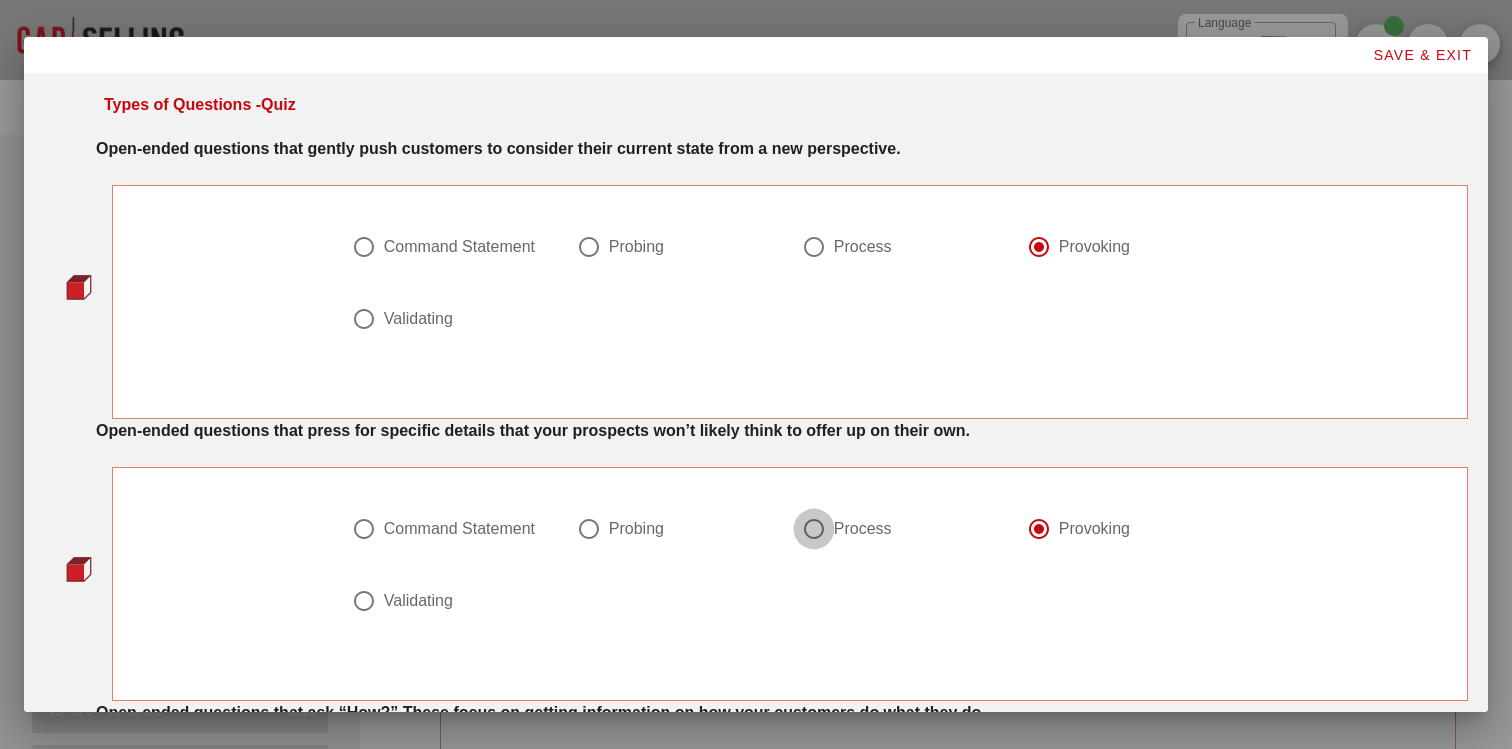 click at bounding box center (814, 529) 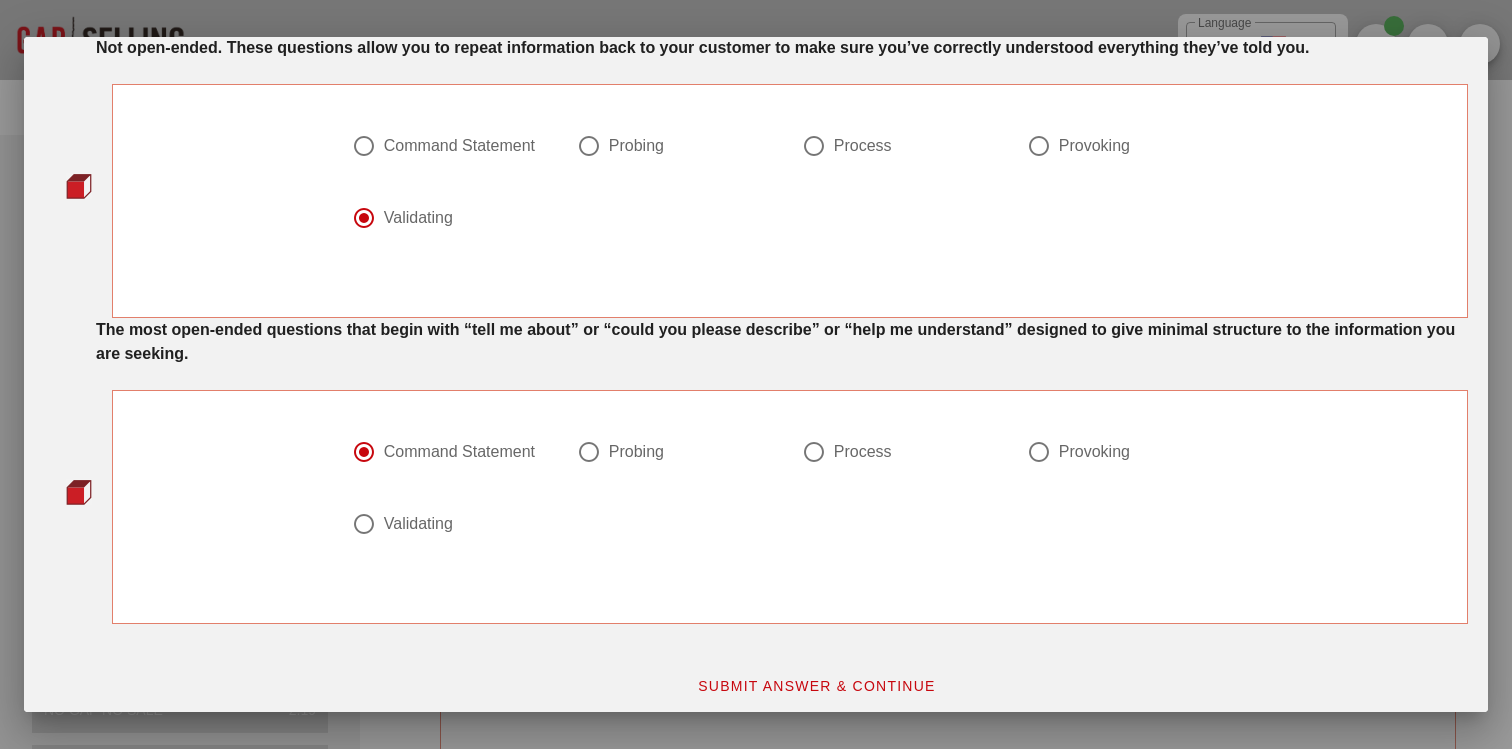 scroll, scrollTop: 984, scrollLeft: 0, axis: vertical 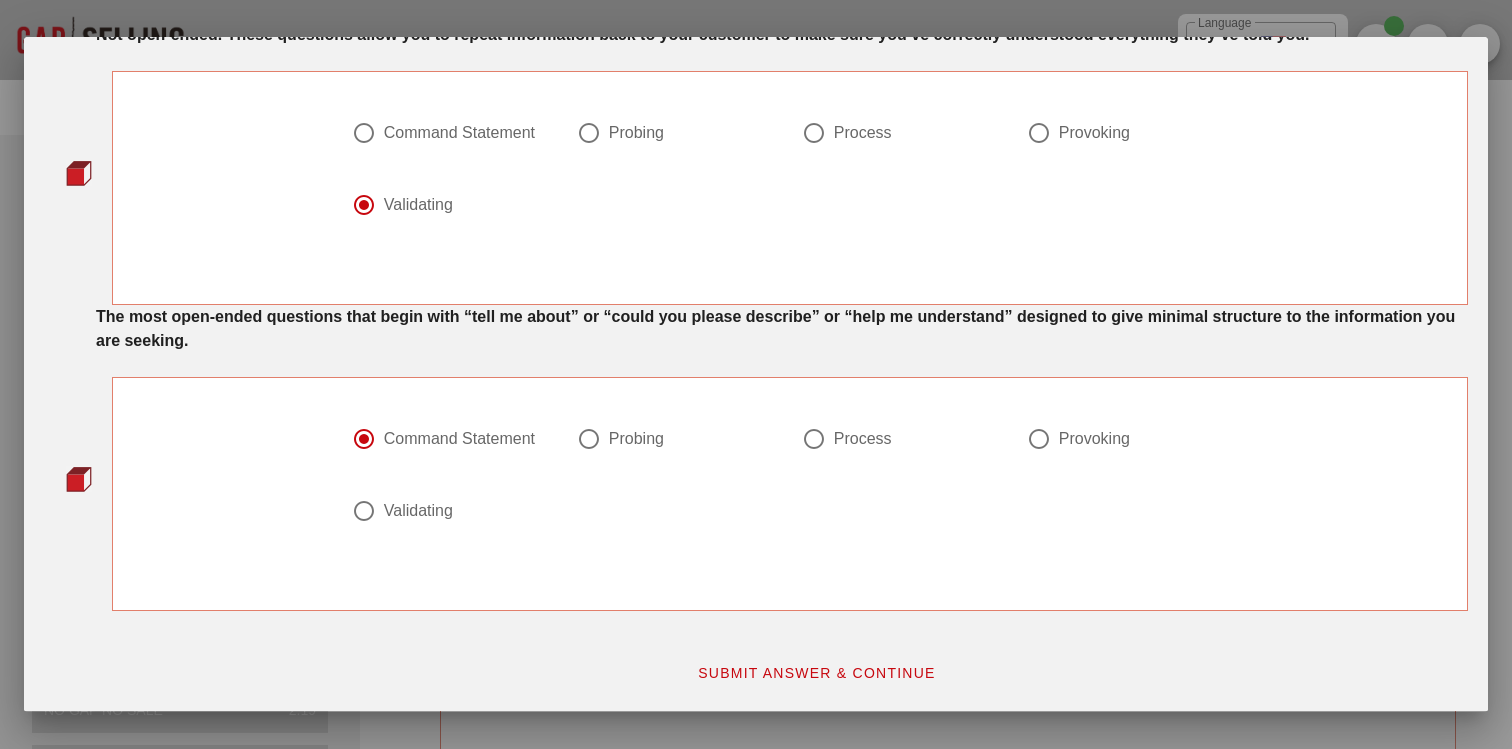 click on "SUBMIT ANSWER & CONTINUE" at bounding box center [816, 673] 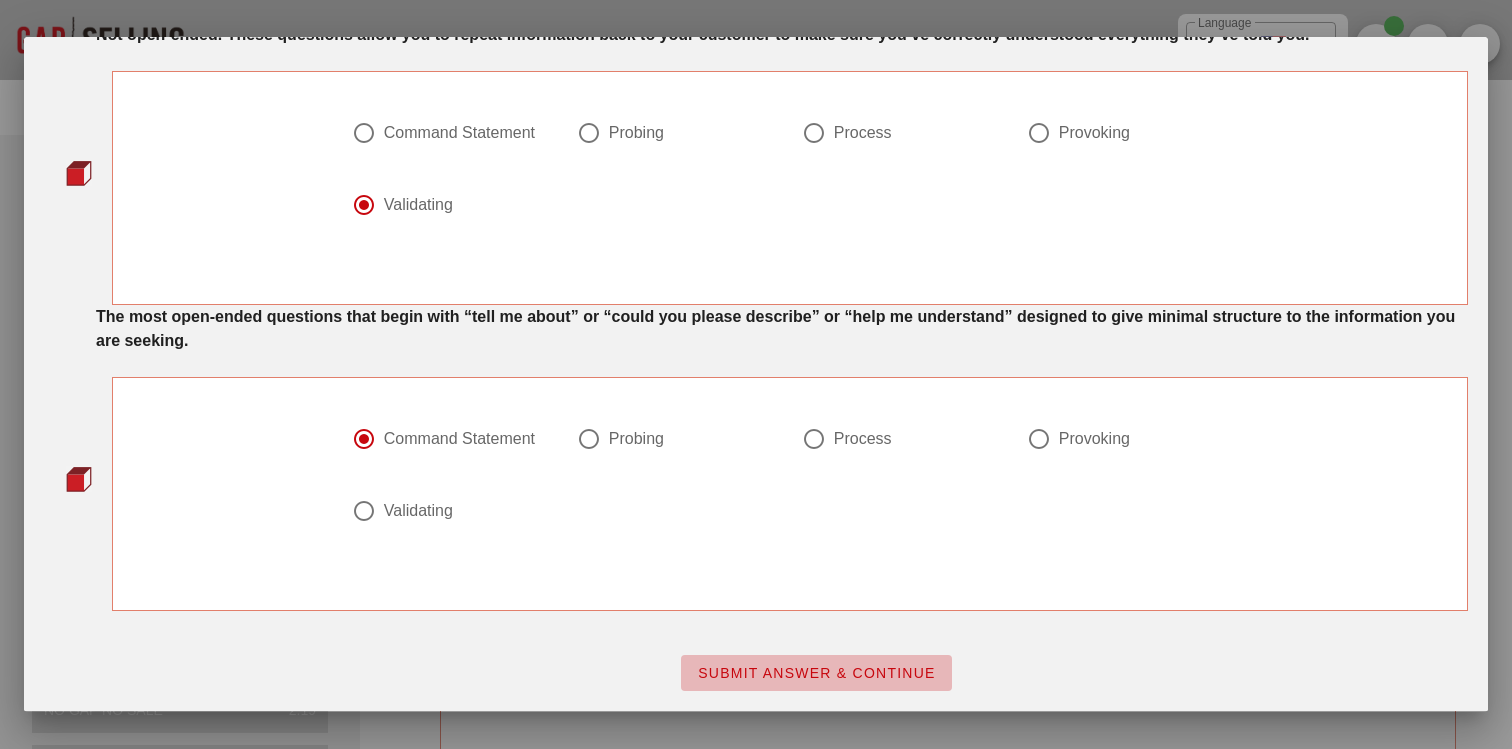 scroll, scrollTop: 0, scrollLeft: 0, axis: both 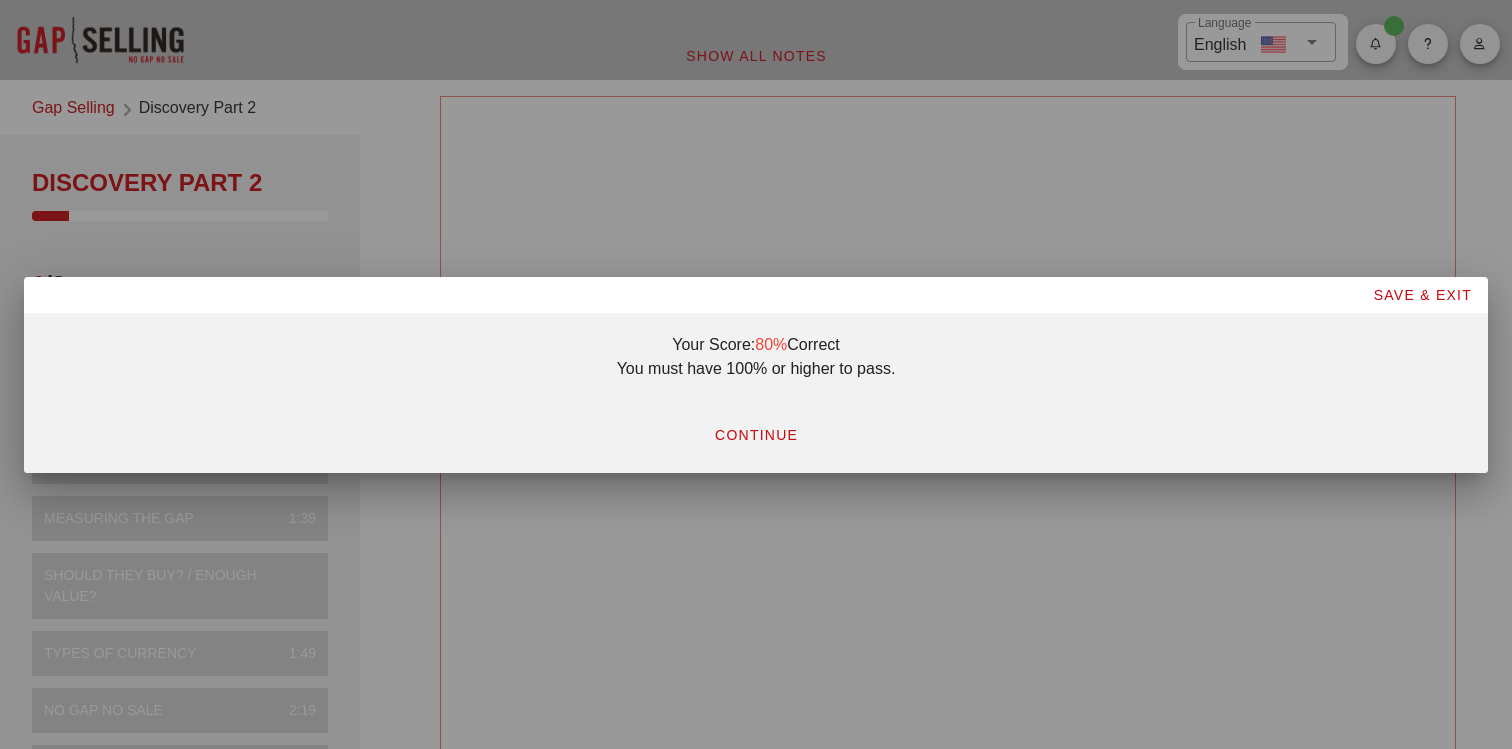 click on "CONTINUE" at bounding box center (756, 435) 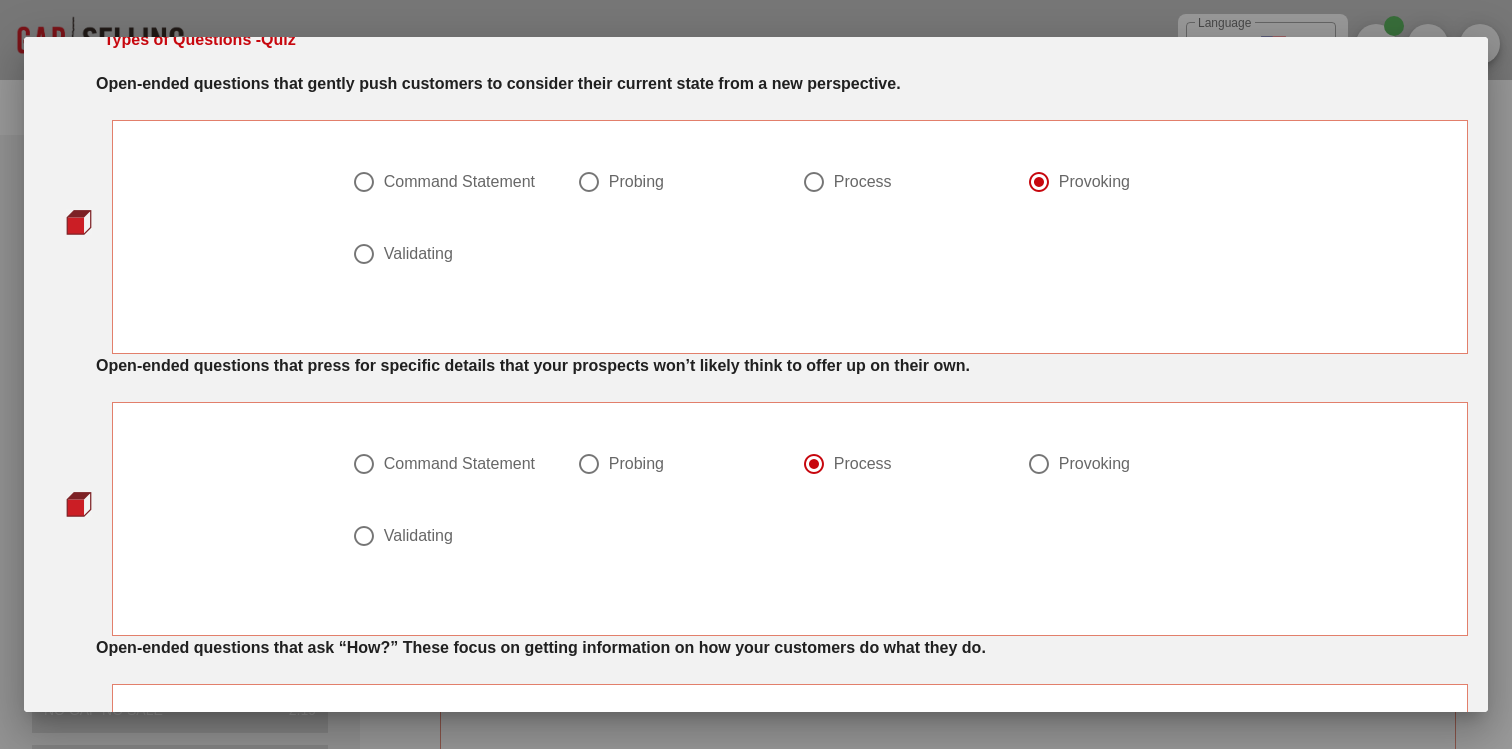 scroll, scrollTop: 66, scrollLeft: 0, axis: vertical 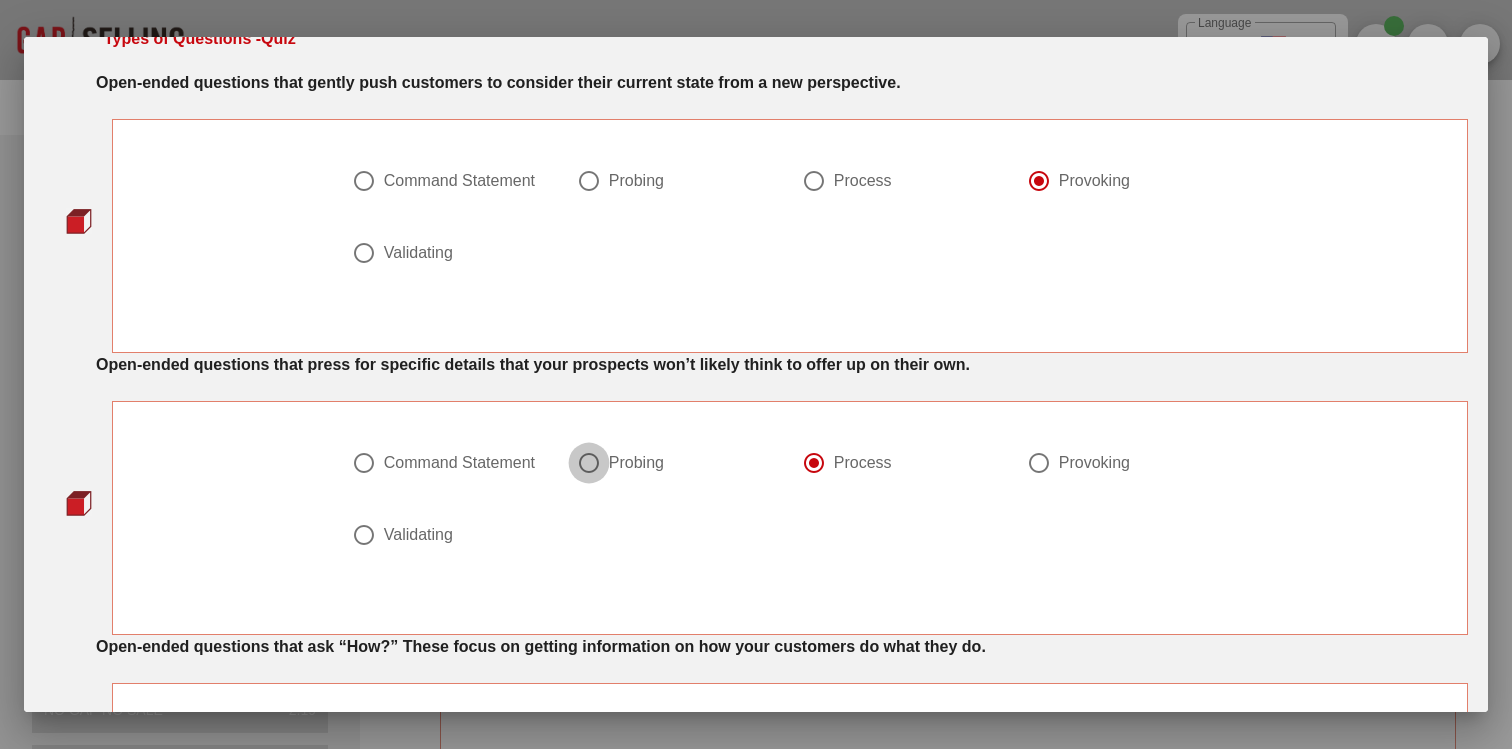 click at bounding box center (589, 463) 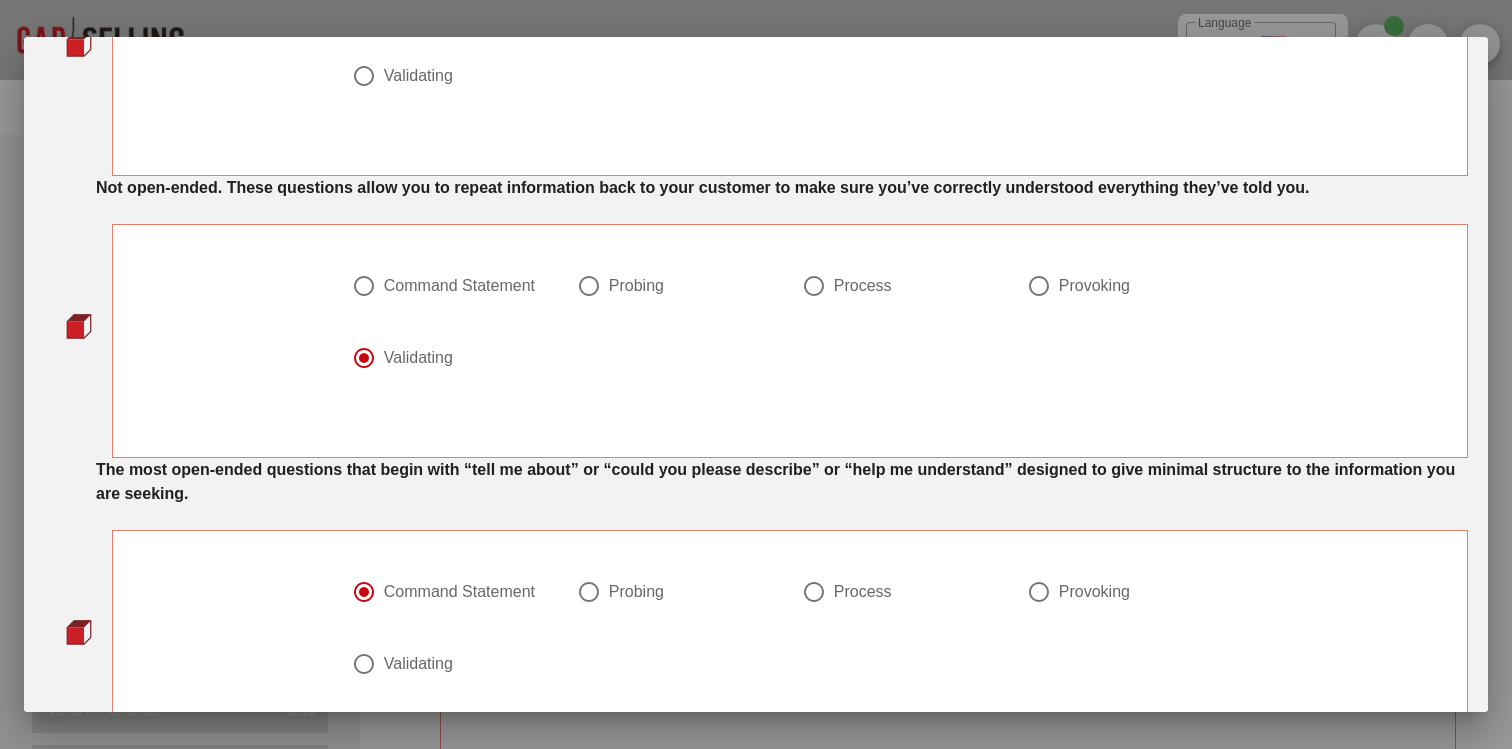scroll, scrollTop: 984, scrollLeft: 0, axis: vertical 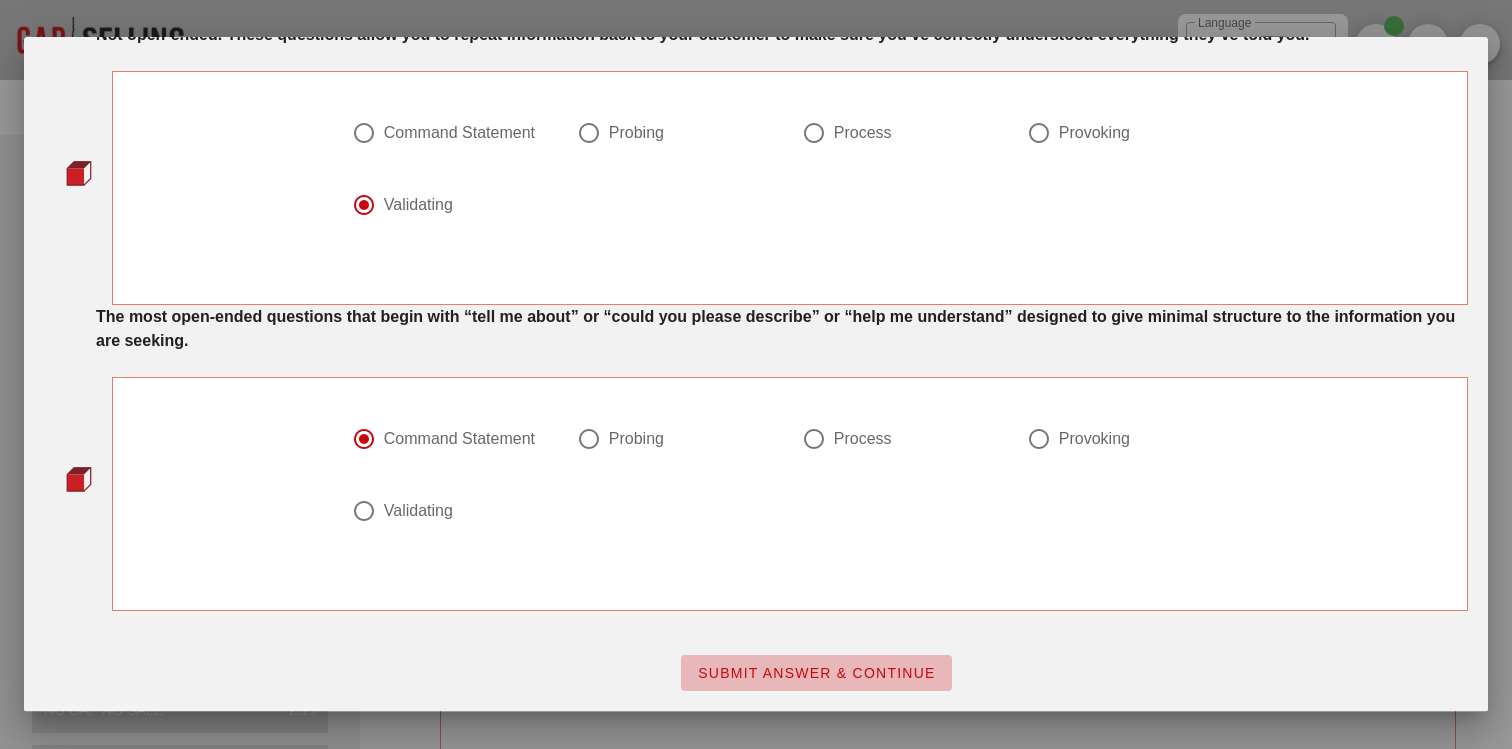 click on "SUBMIT ANSWER & CONTINUE" at bounding box center [816, 673] 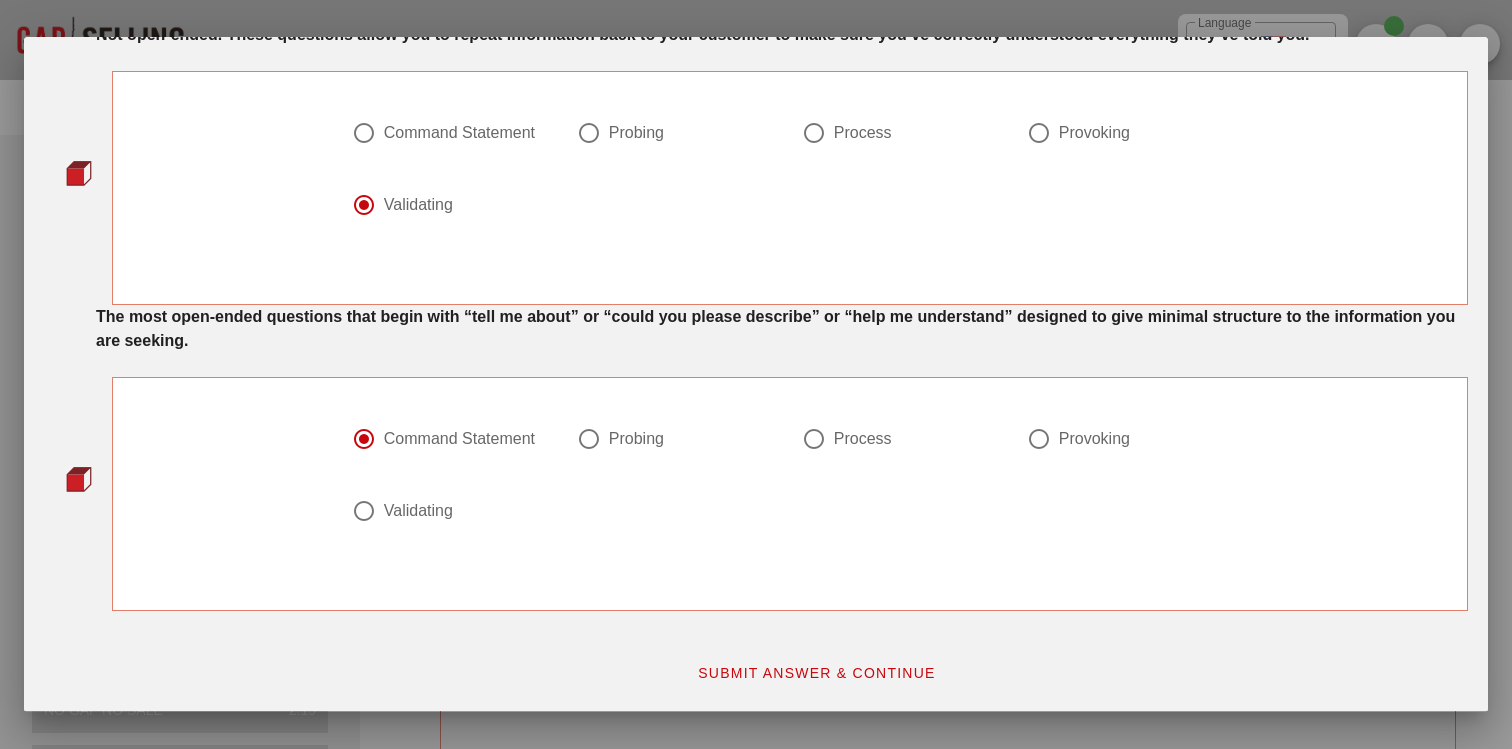 scroll, scrollTop: 0, scrollLeft: 0, axis: both 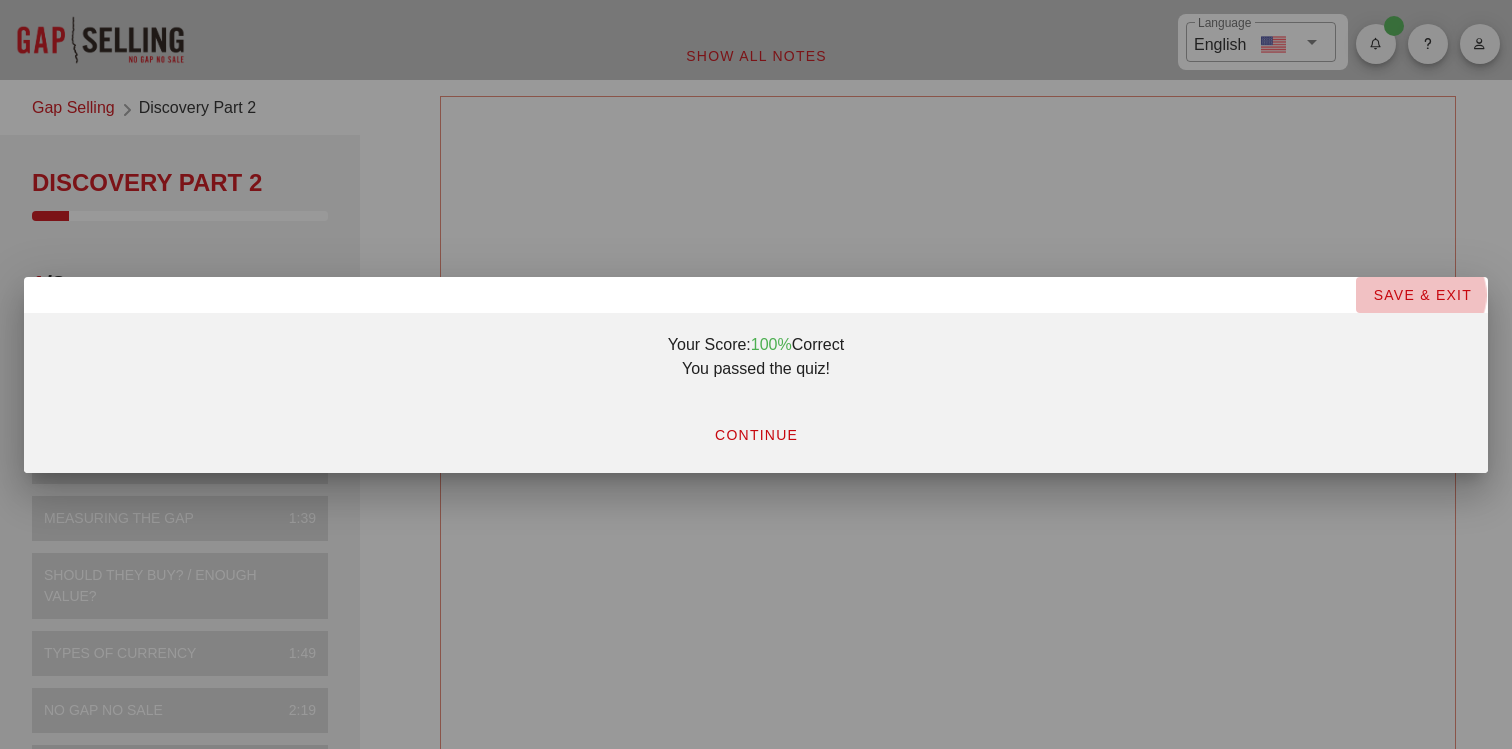 click on "SAVE & EXIT" at bounding box center (1422, 295) 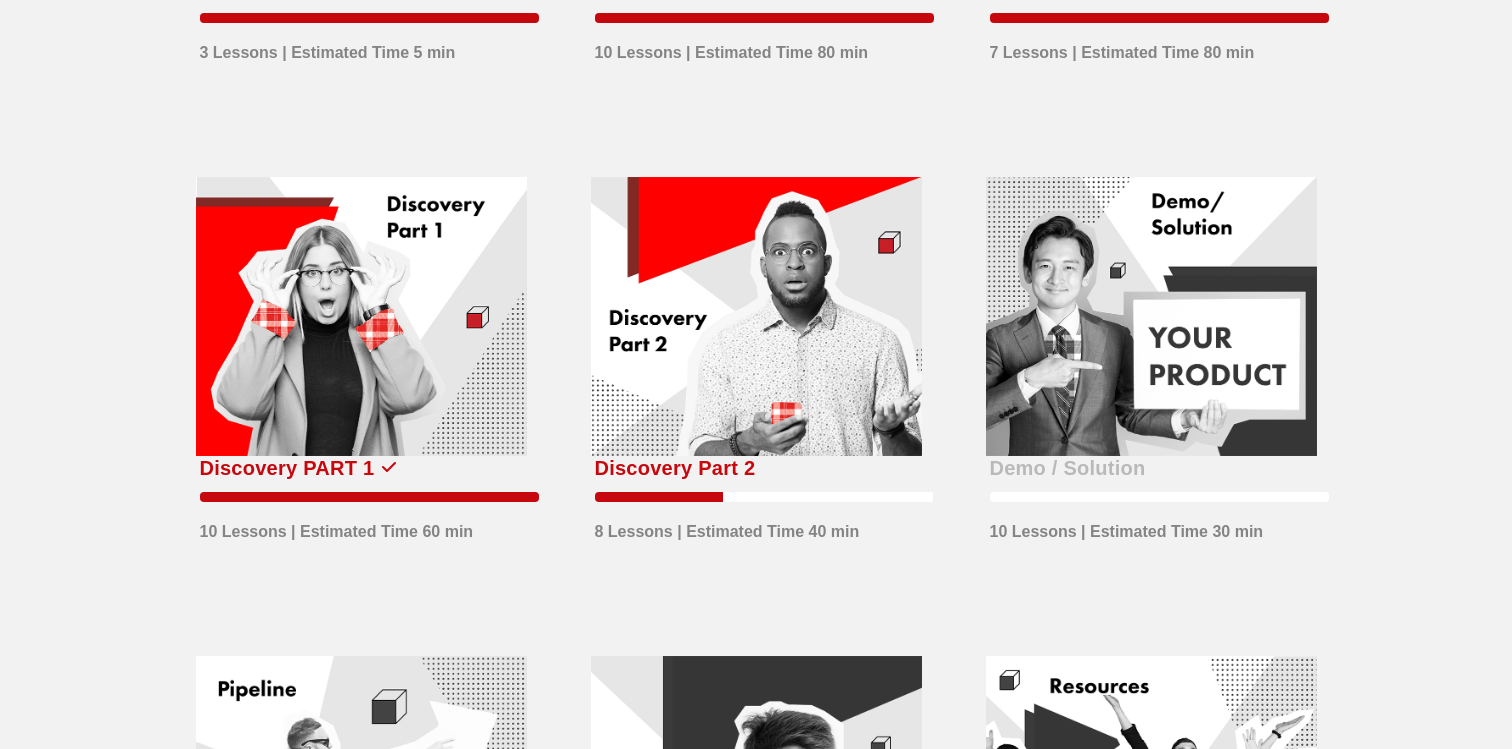 click at bounding box center (756, 317) 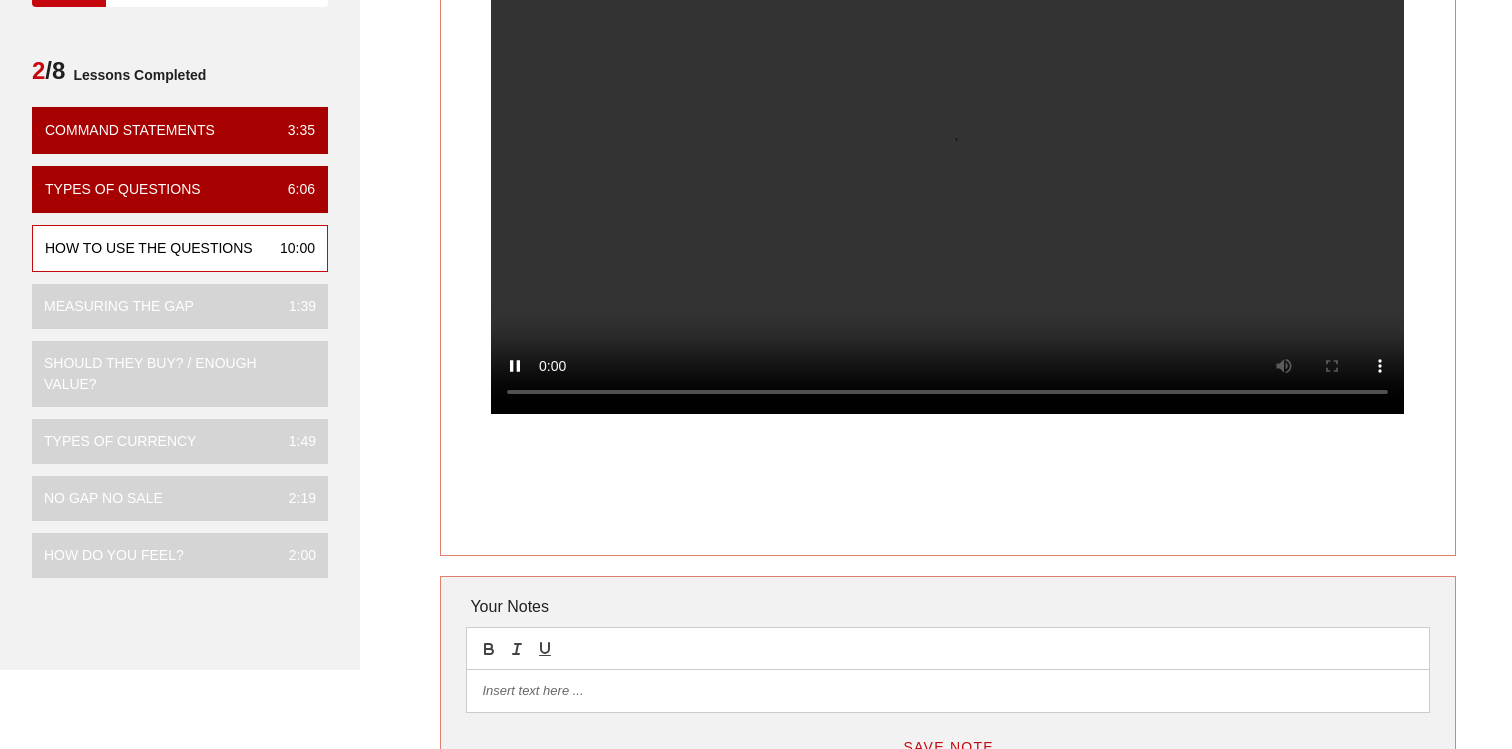 scroll, scrollTop: 185, scrollLeft: 0, axis: vertical 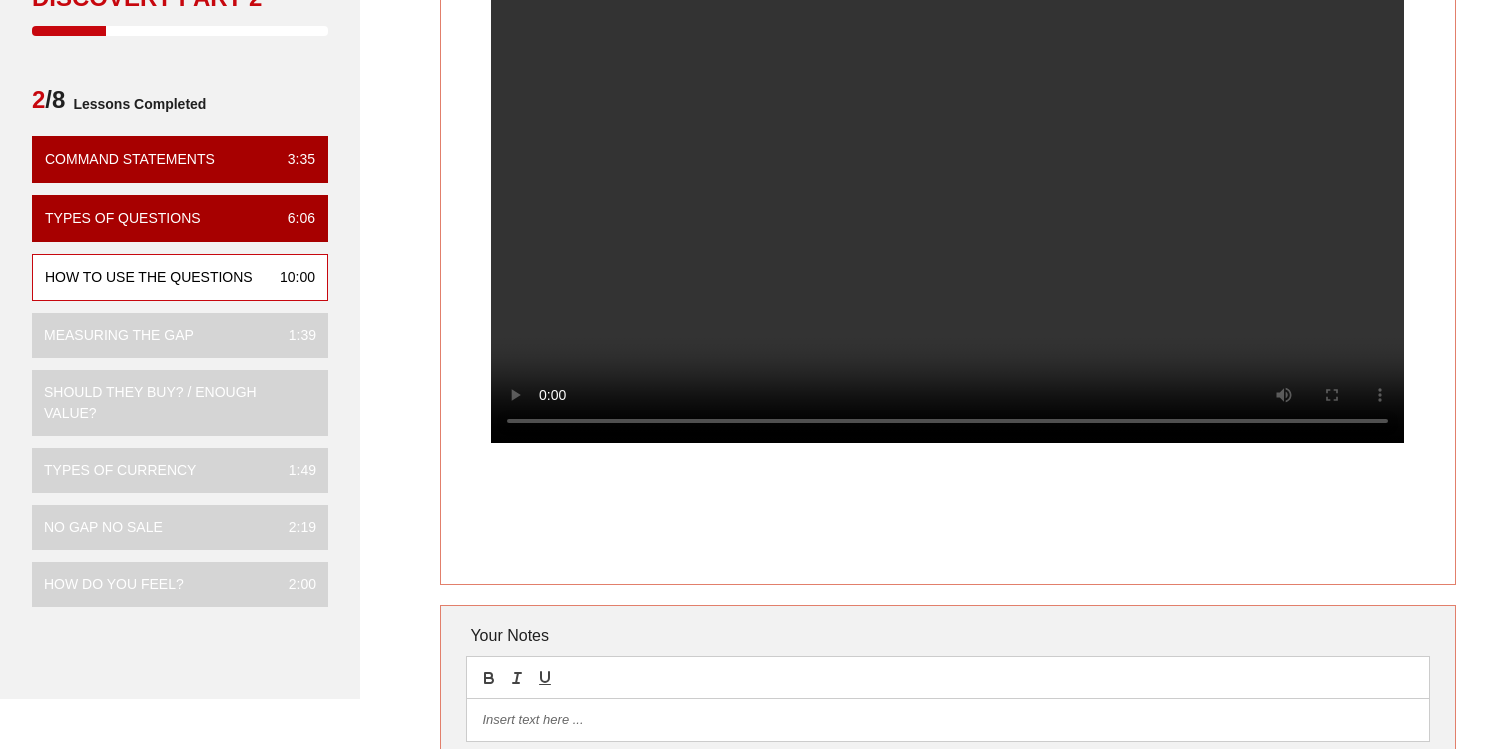 click at bounding box center [947, 720] 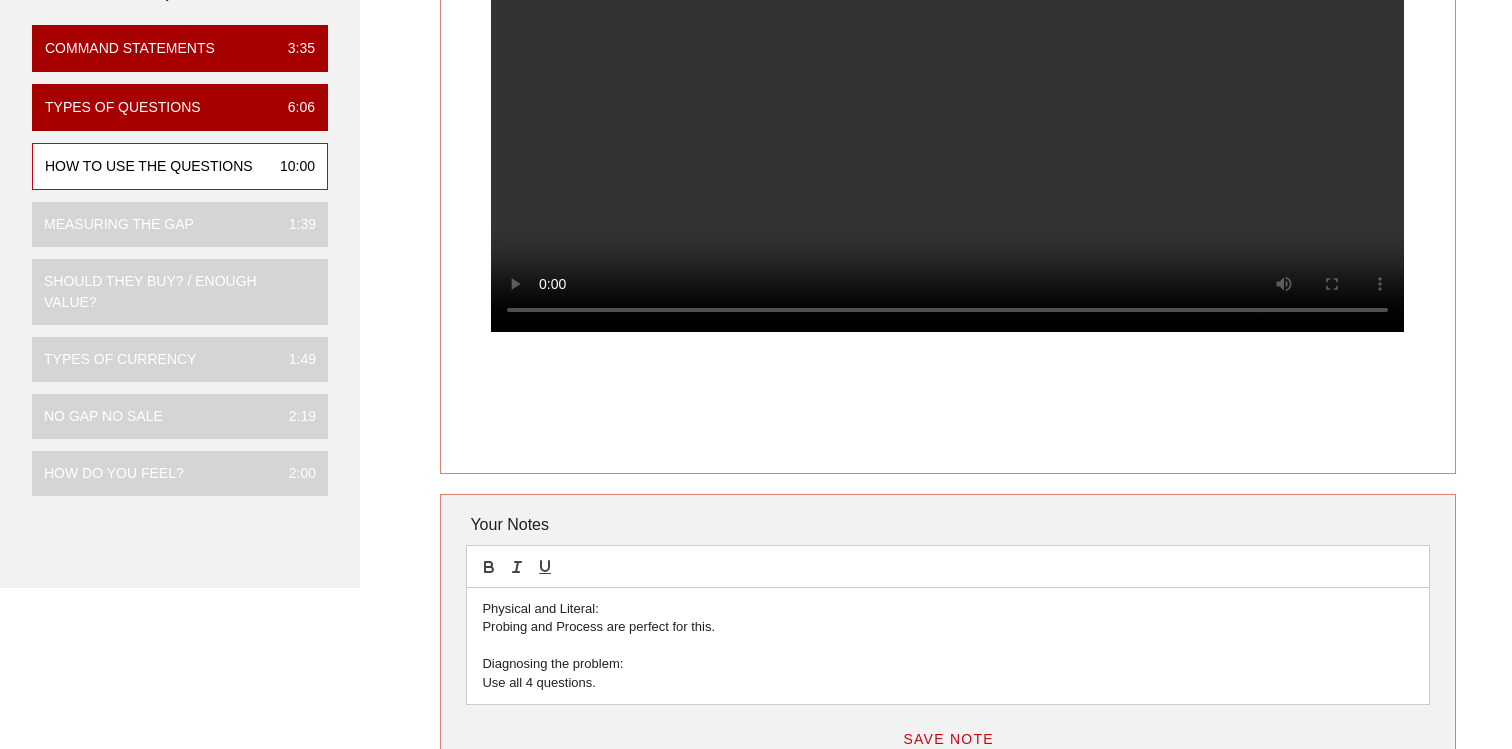 scroll, scrollTop: 306, scrollLeft: 0, axis: vertical 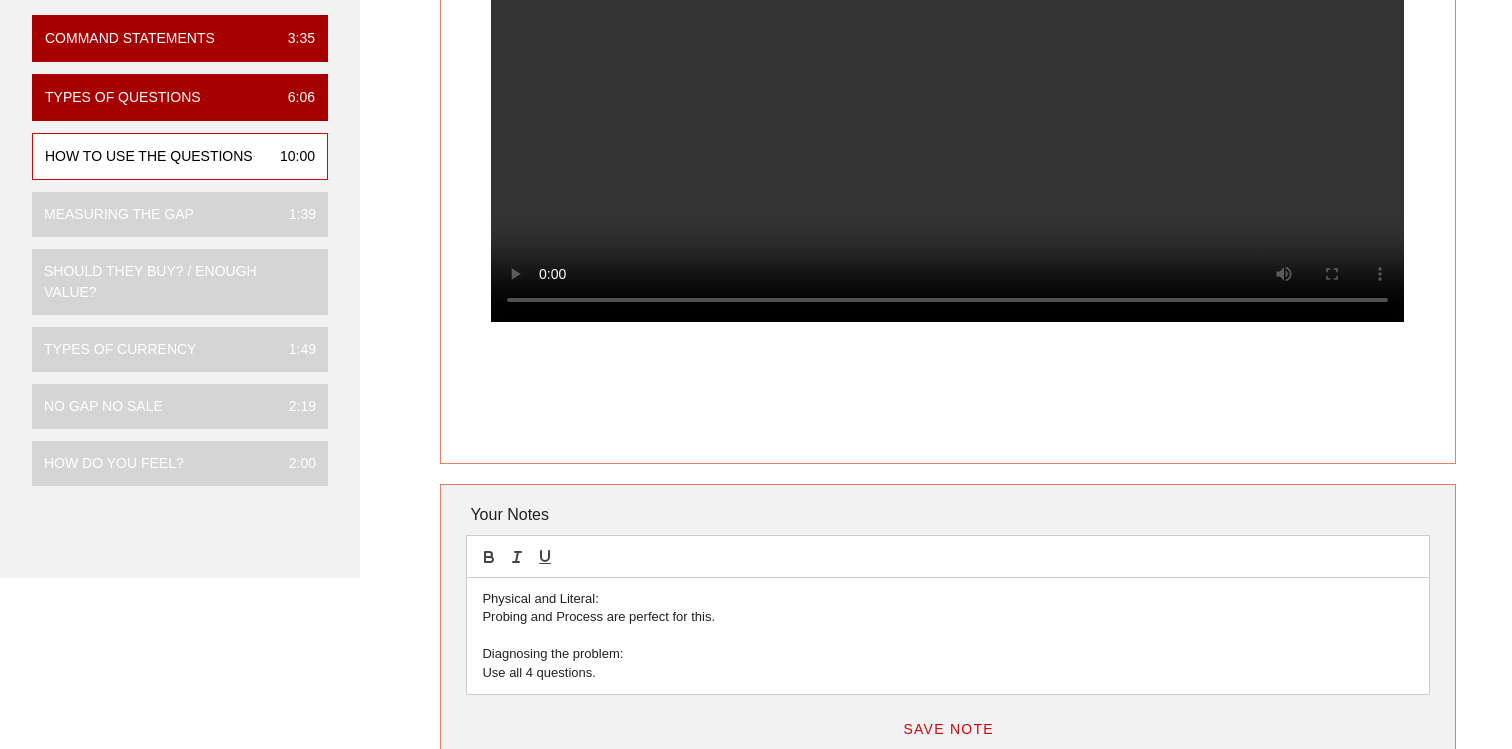 click on "Physical and Literal:" at bounding box center (947, 599) 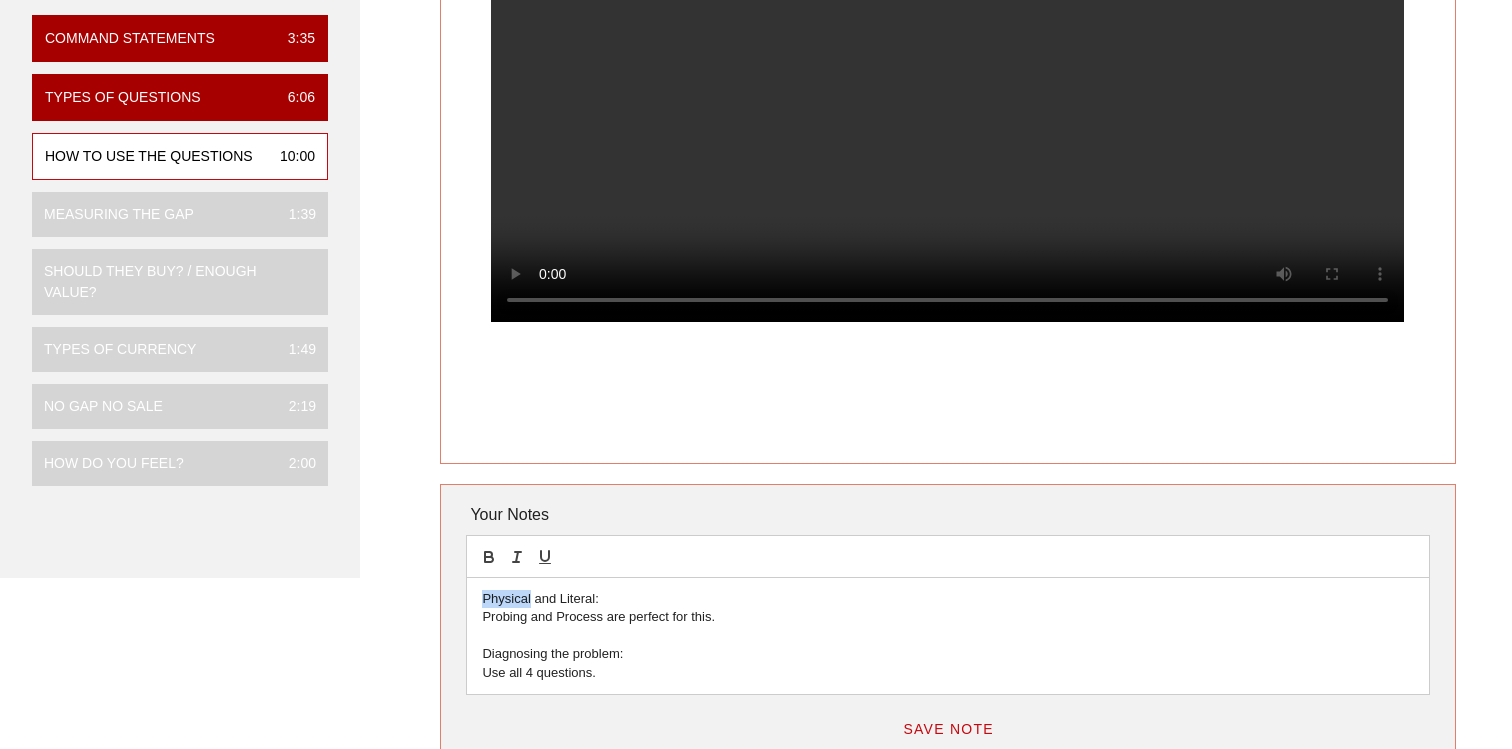 click on "Physical and Literal:" at bounding box center [947, 599] 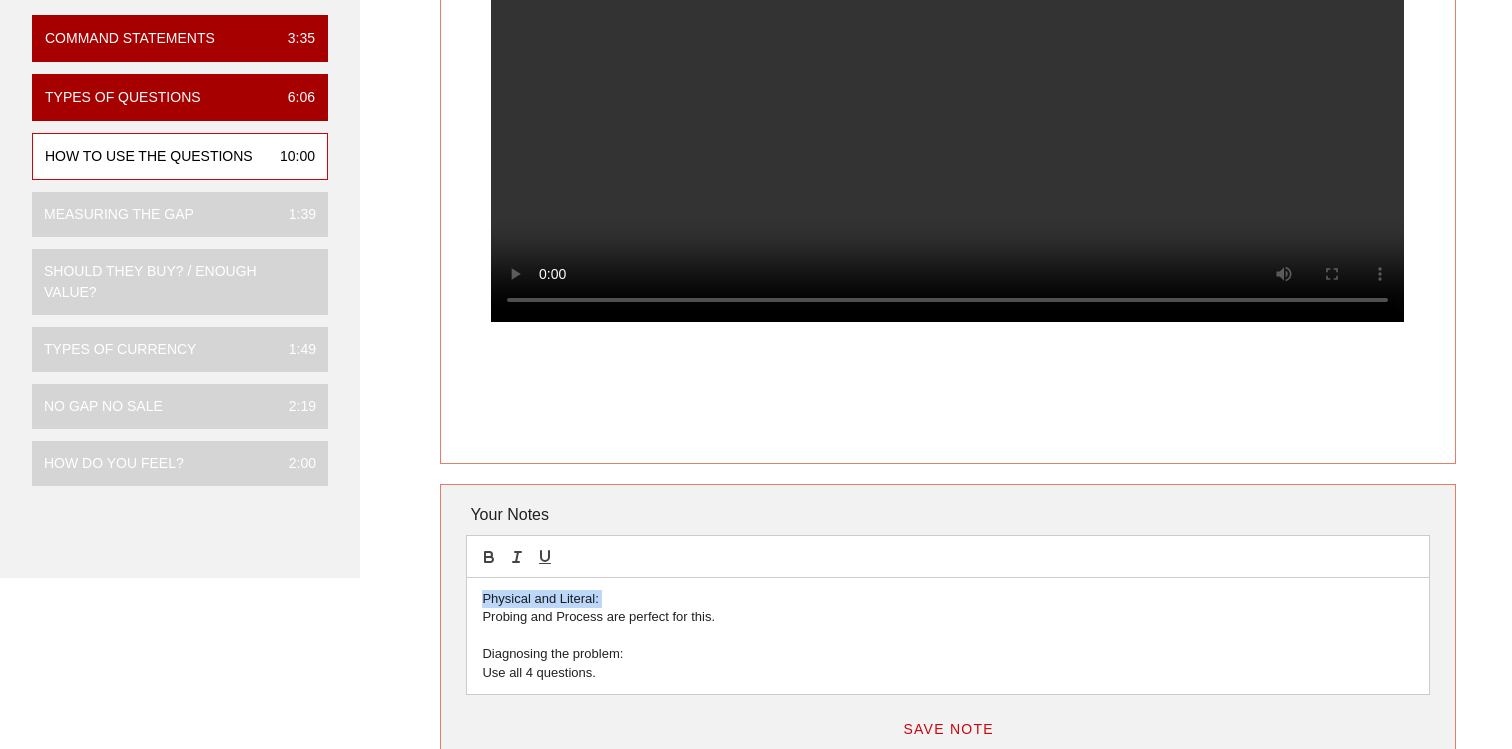 click on "Physical and Literal:" at bounding box center (947, 599) 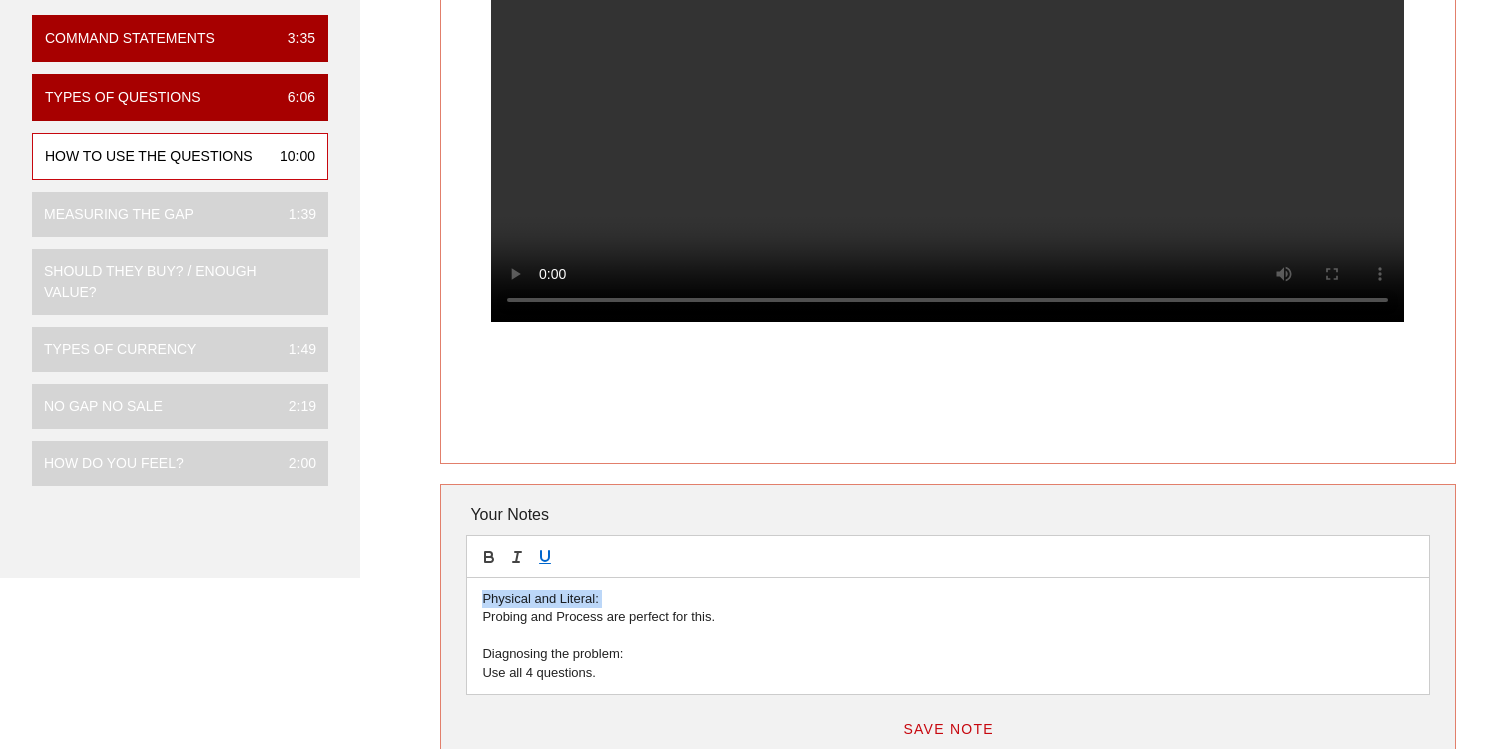 click 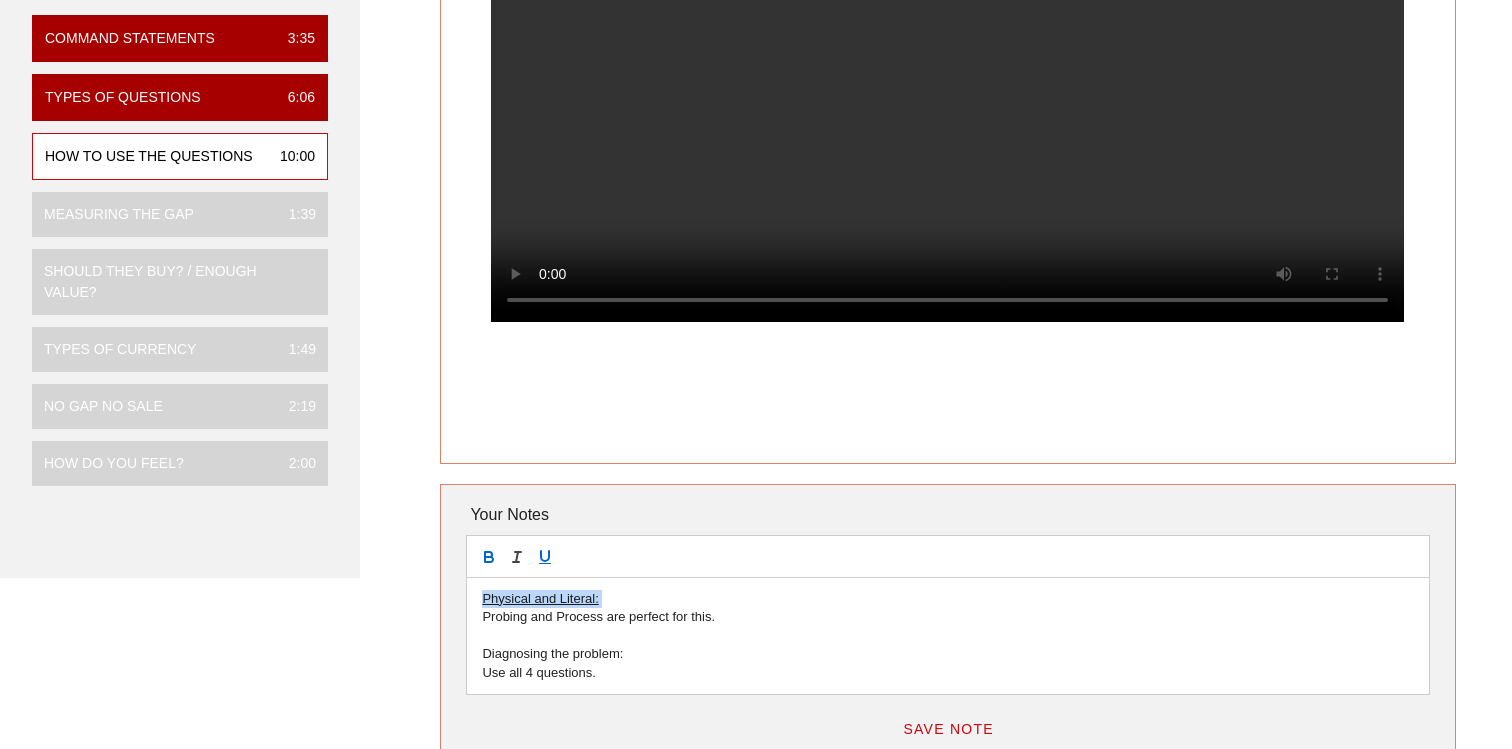 click 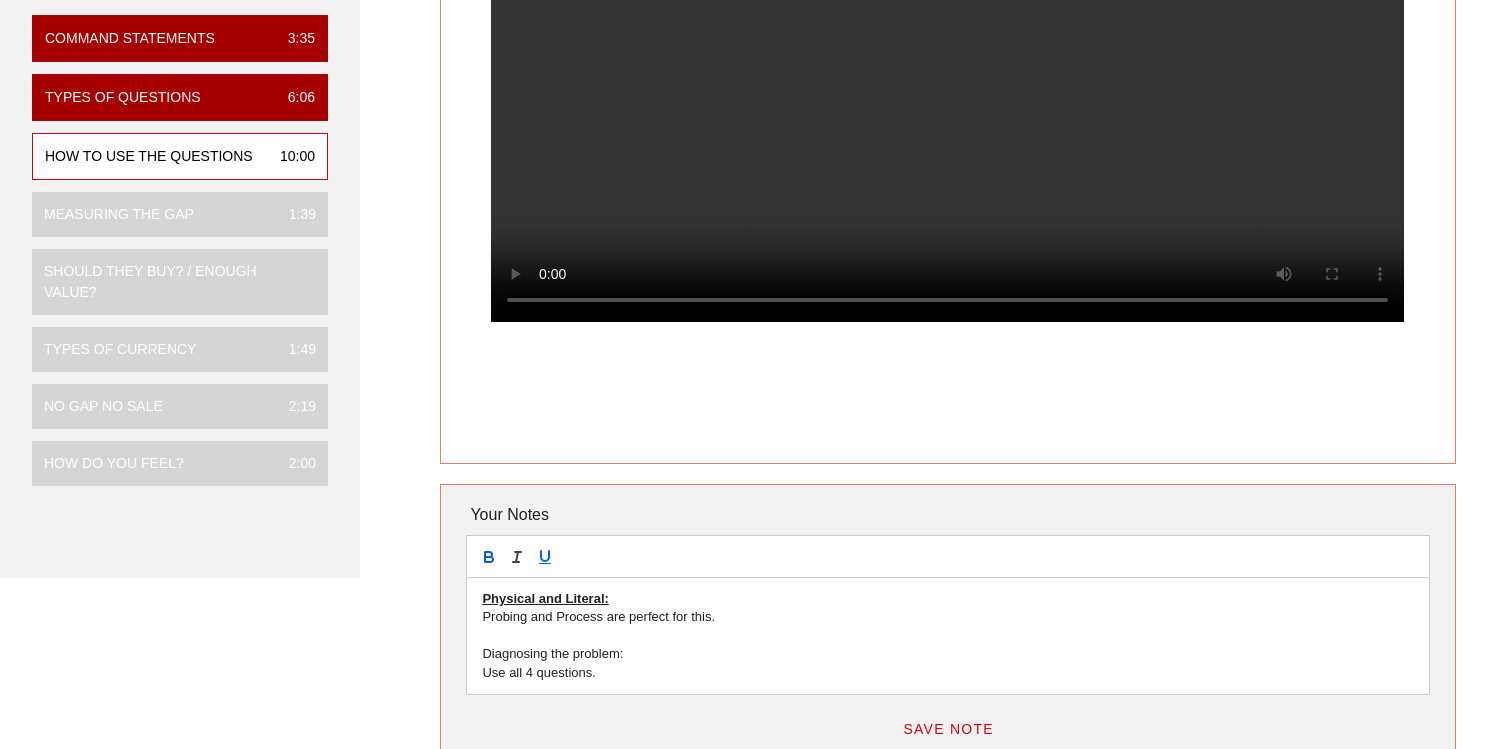 click on "Diagnosing the problem:" at bounding box center [947, 654] 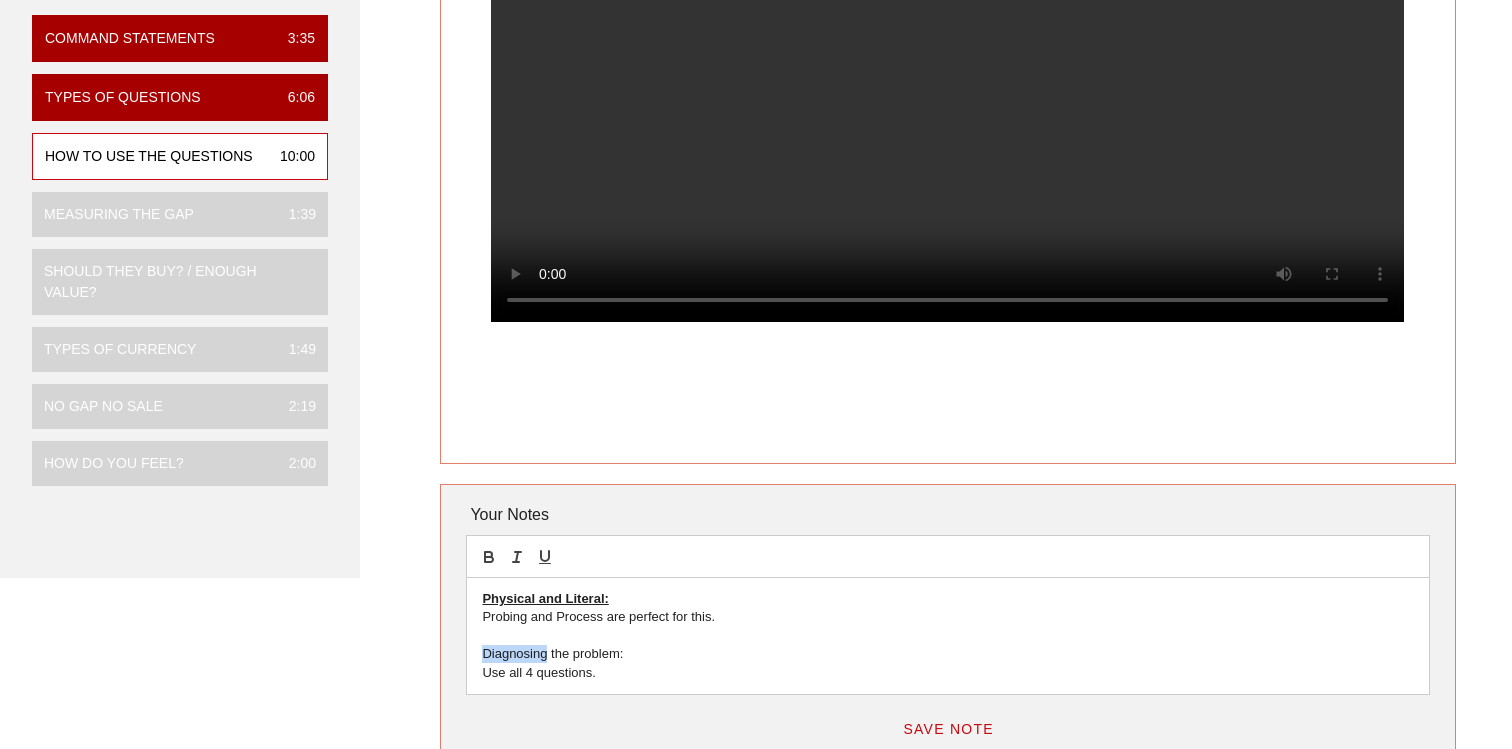 click on "Diagnosing the problem:" at bounding box center [947, 654] 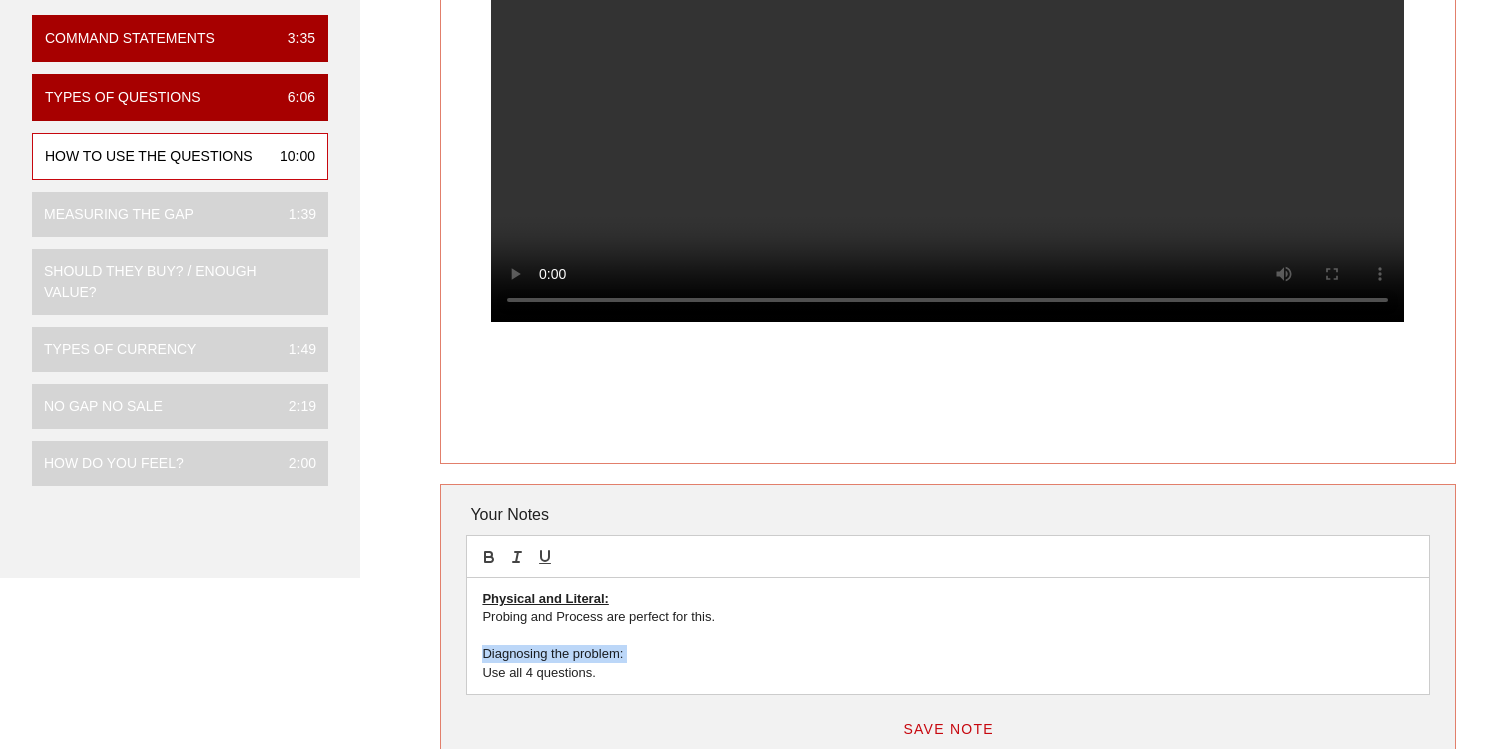 click on "Diagnosing the problem:" at bounding box center [947, 654] 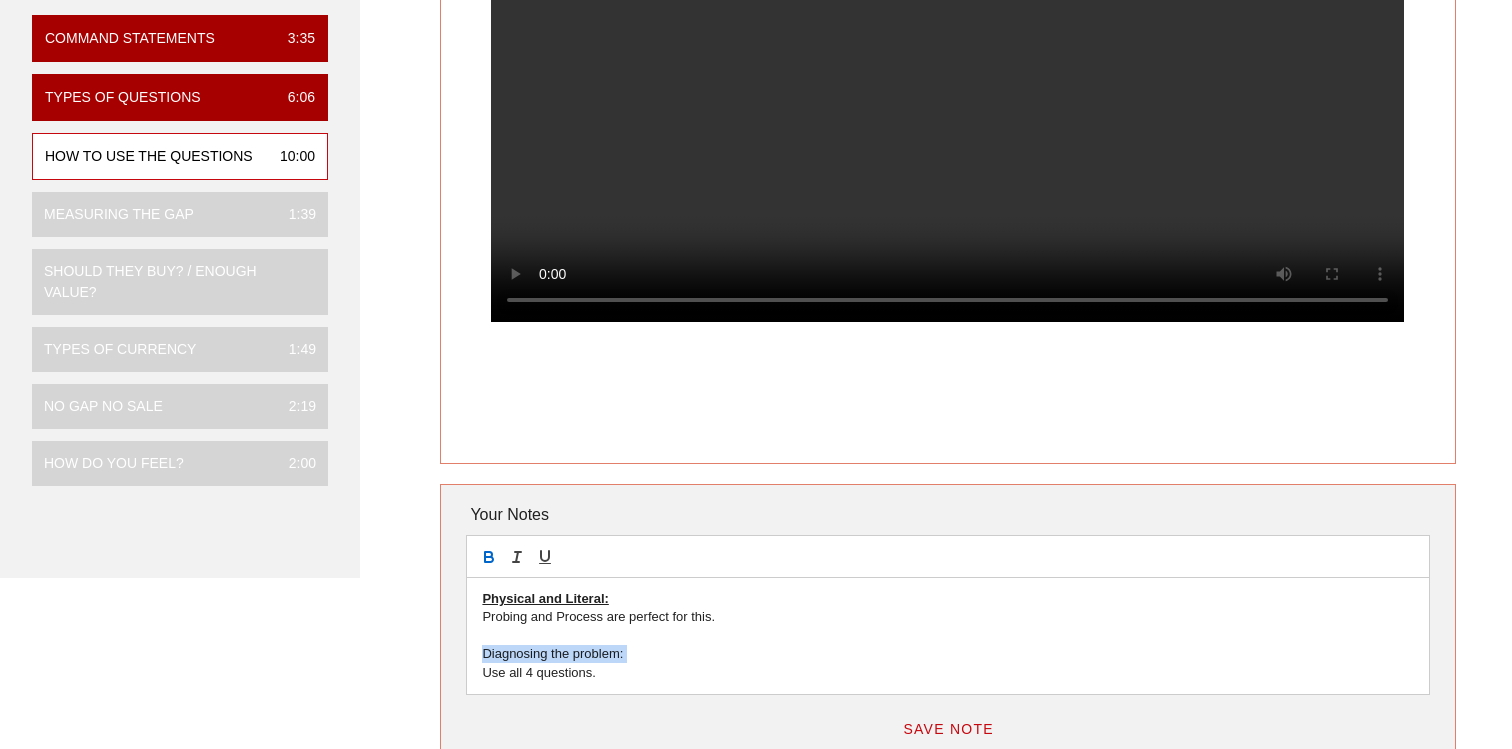click 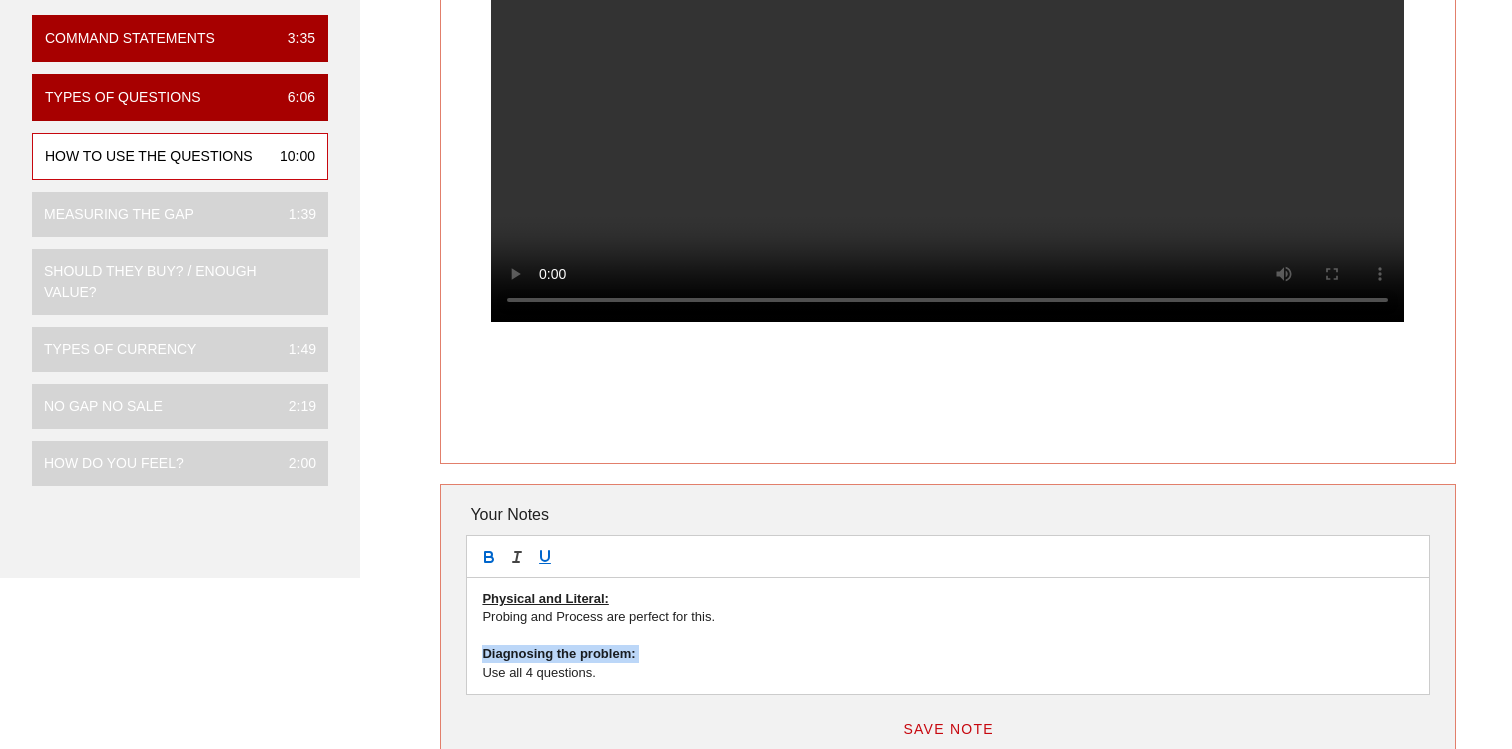 click 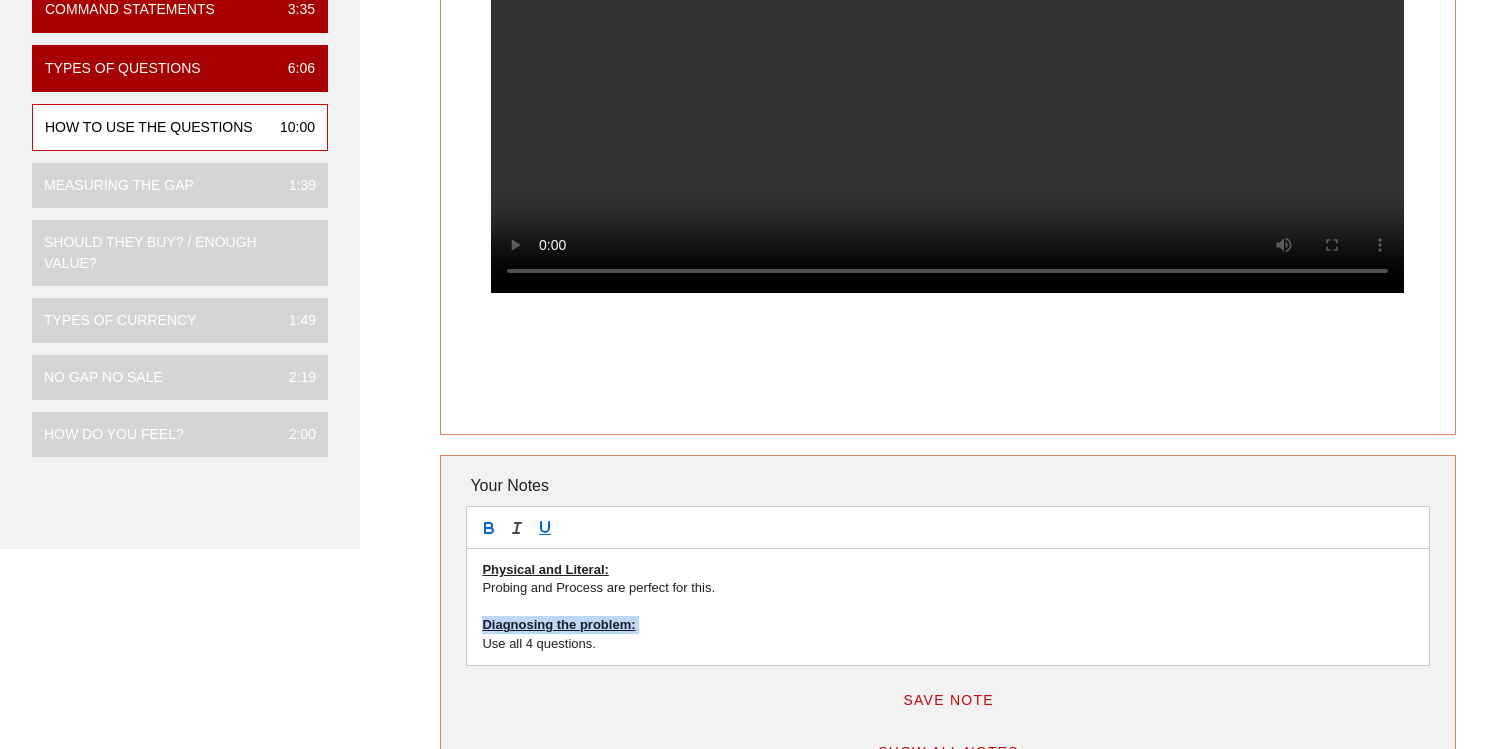 scroll, scrollTop: 351, scrollLeft: 0, axis: vertical 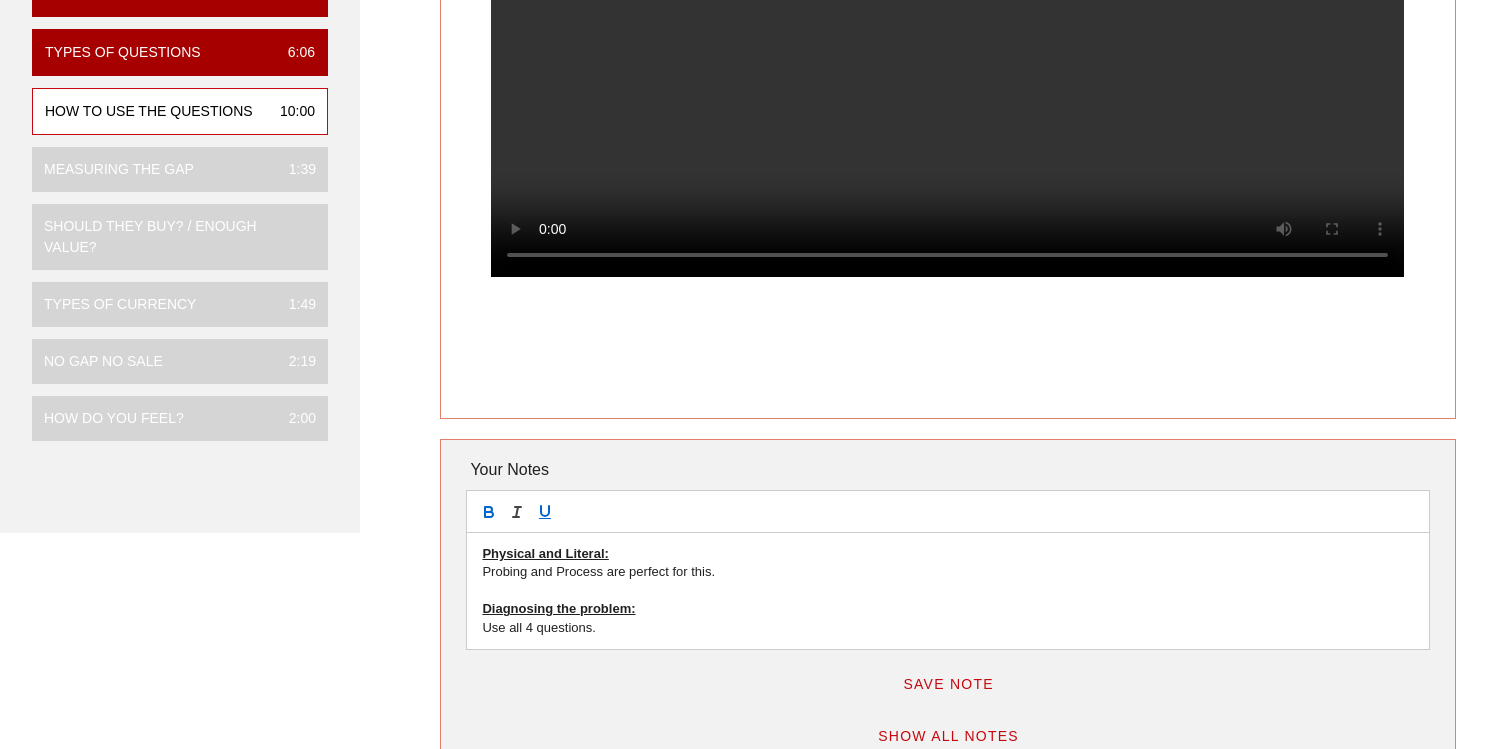 click on "Use all 4 questions." at bounding box center (947, 628) 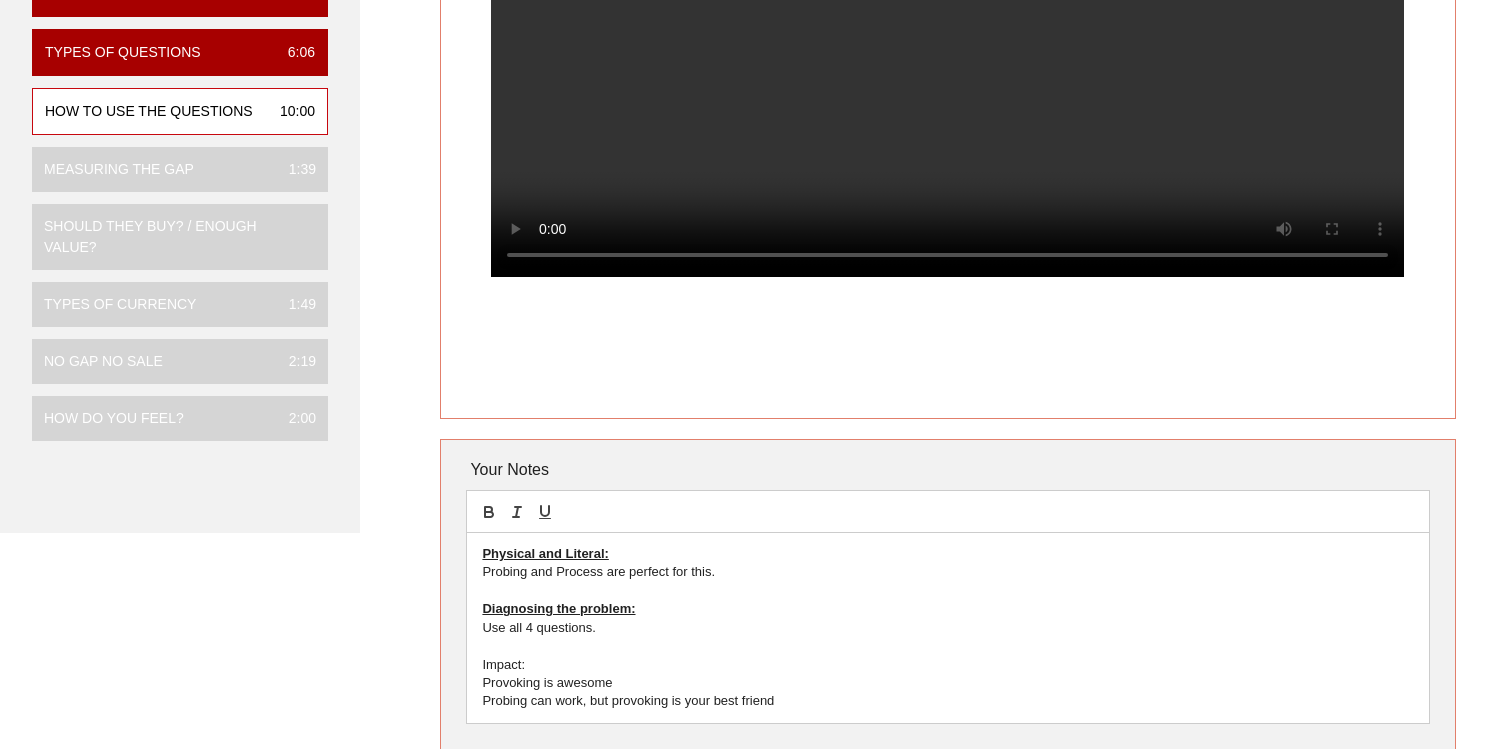 click on "Impact:" at bounding box center (947, 665) 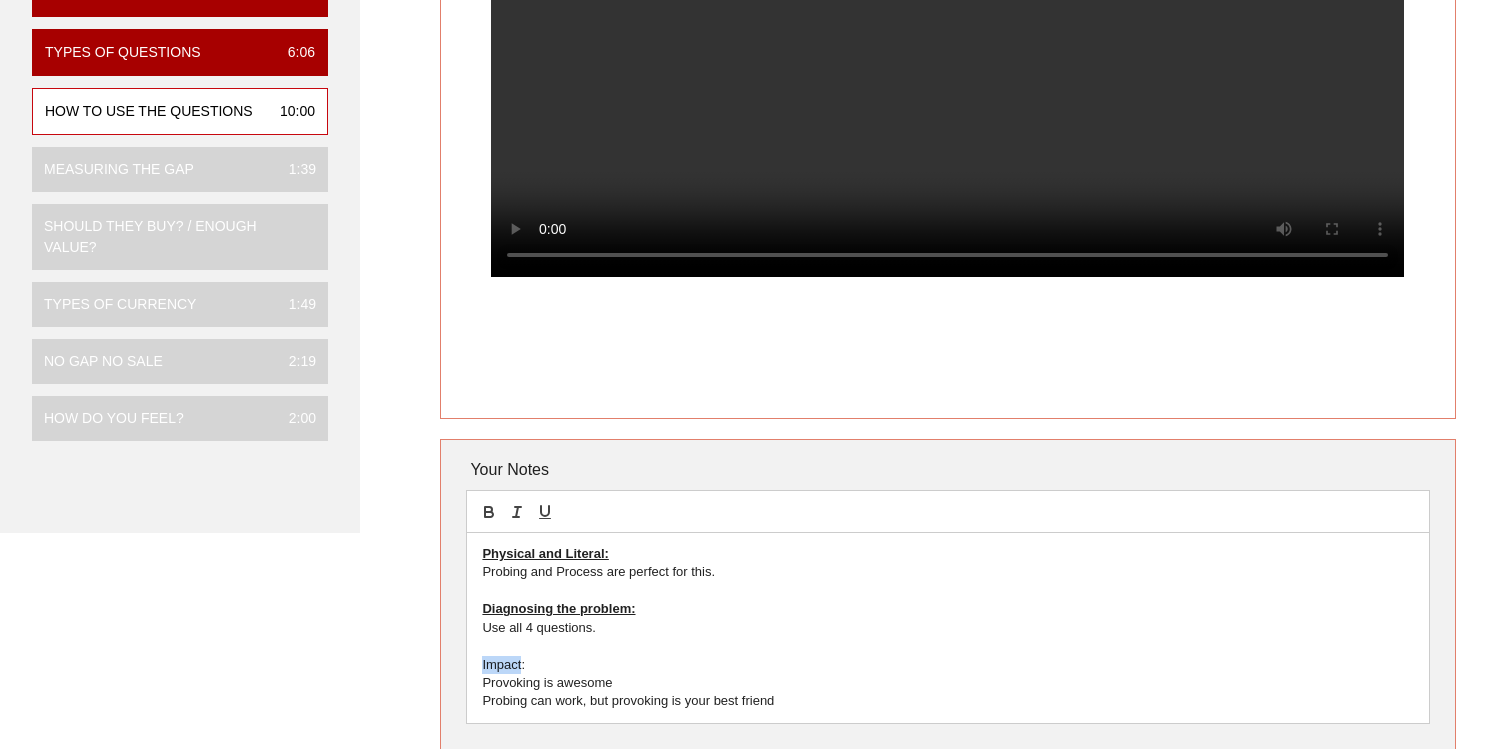 click on "Impact:" at bounding box center (947, 665) 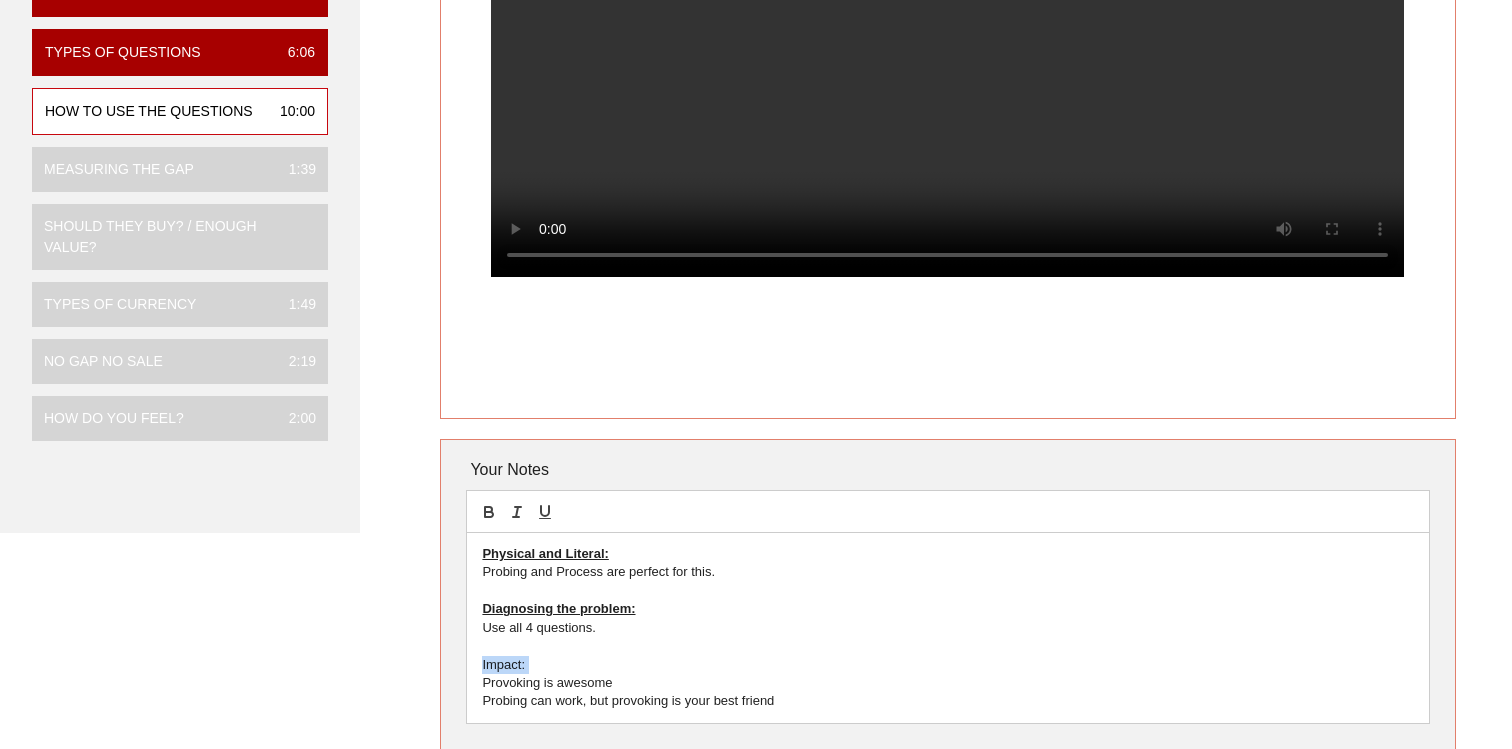 click on "Impact:" at bounding box center [947, 665] 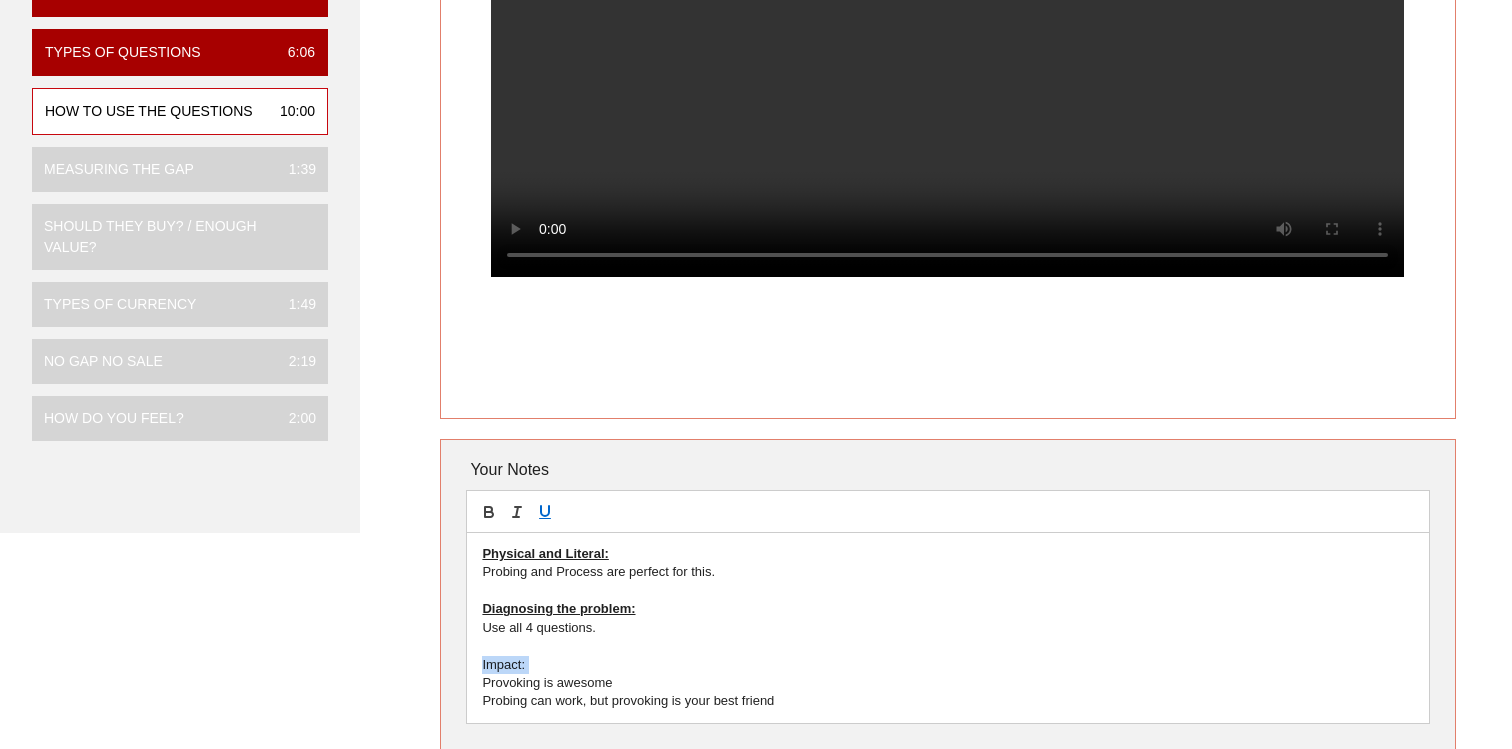 click 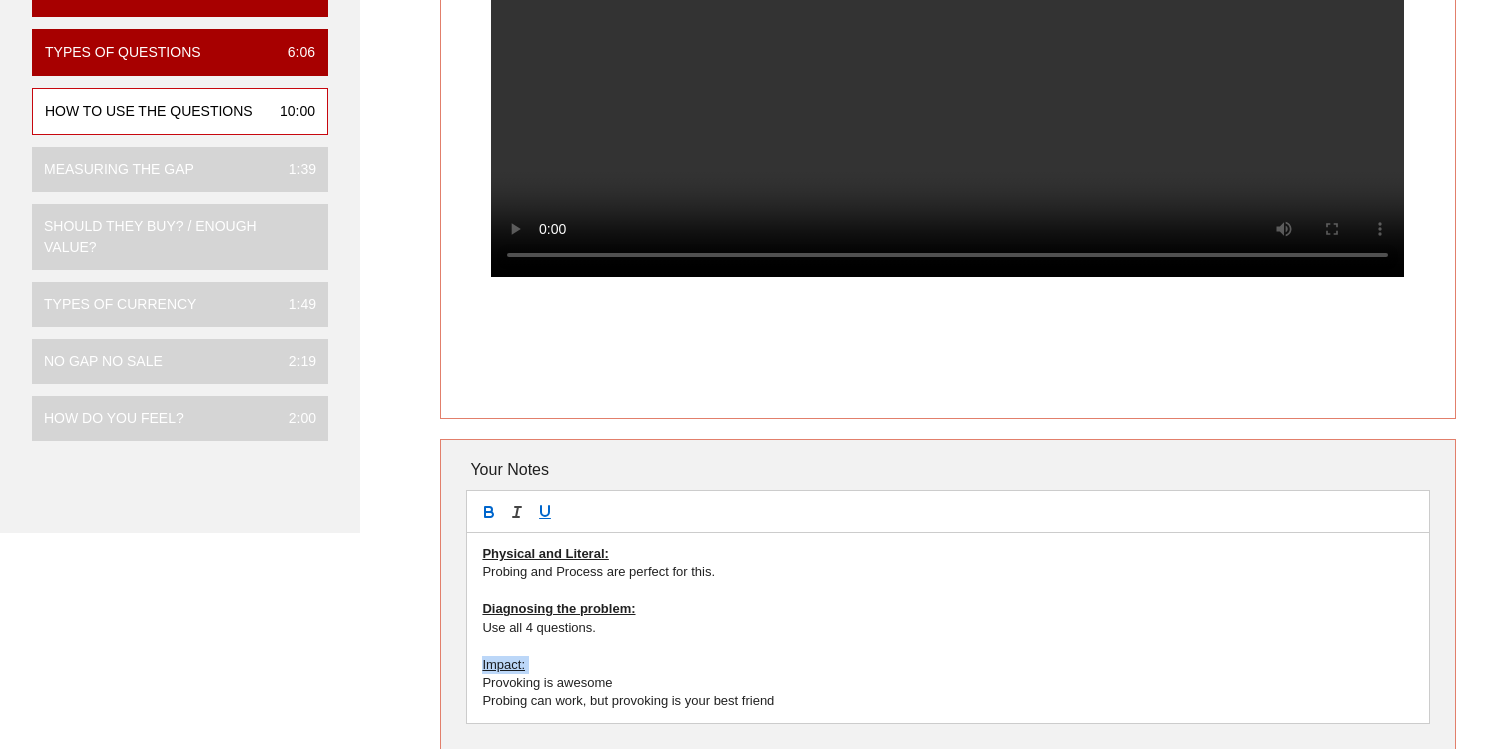 click 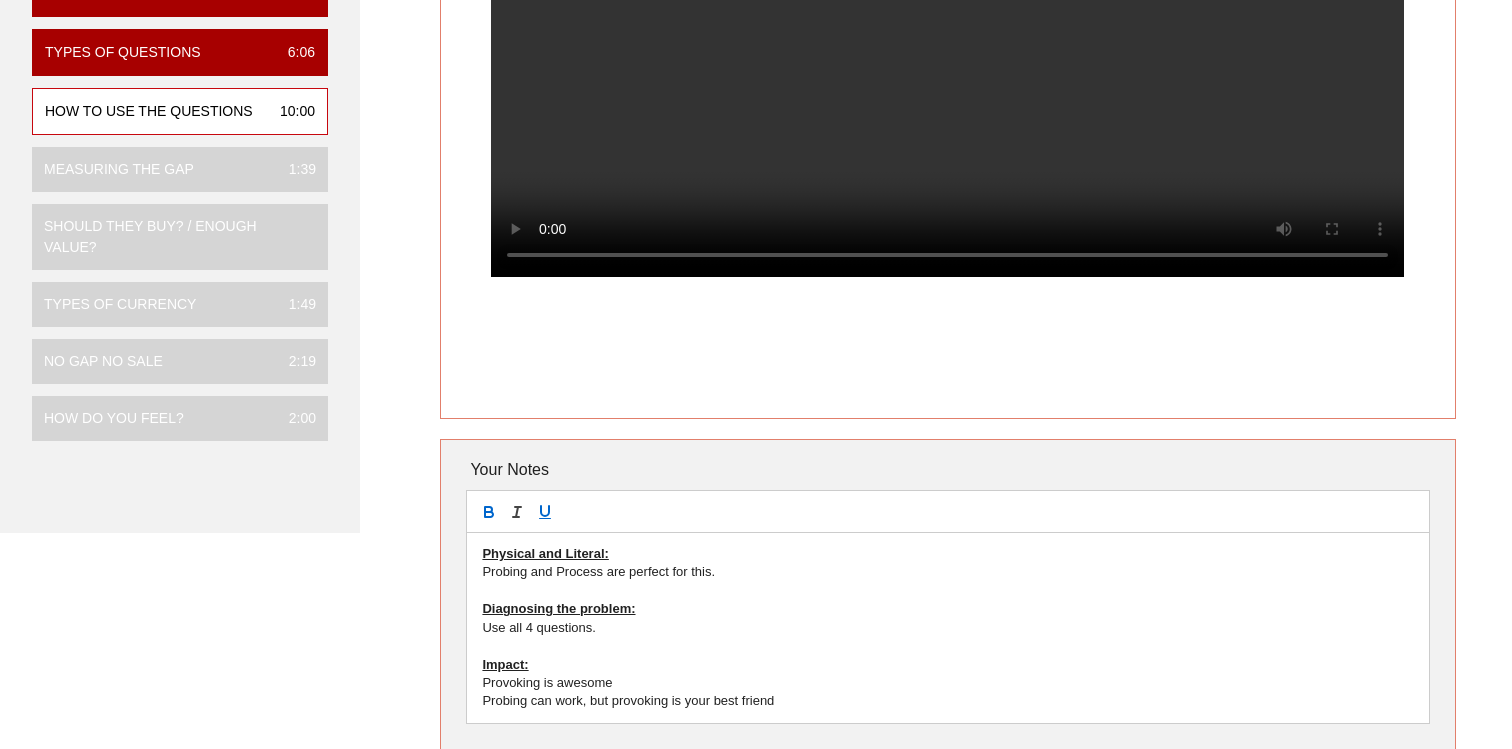 click at bounding box center [947, 646] 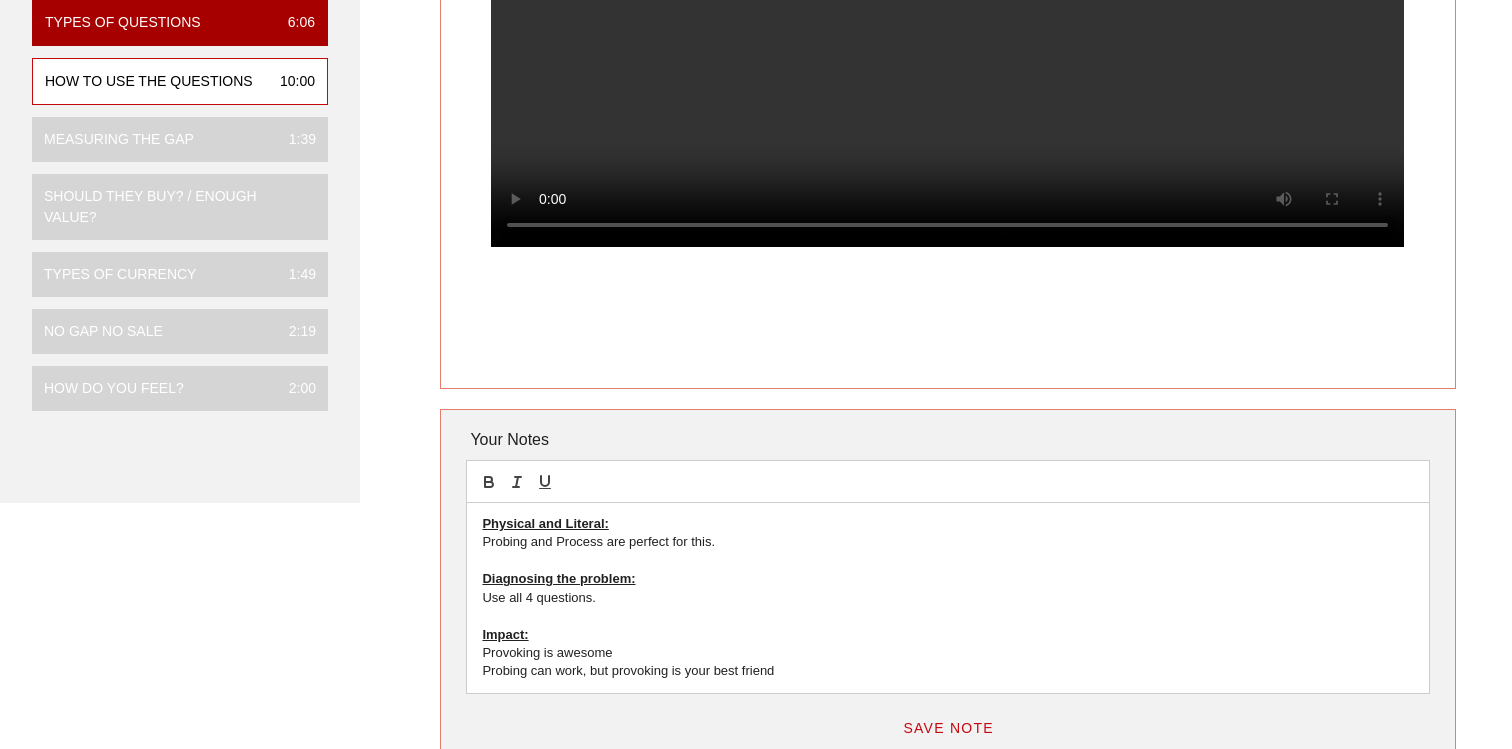 scroll, scrollTop: 386, scrollLeft: 0, axis: vertical 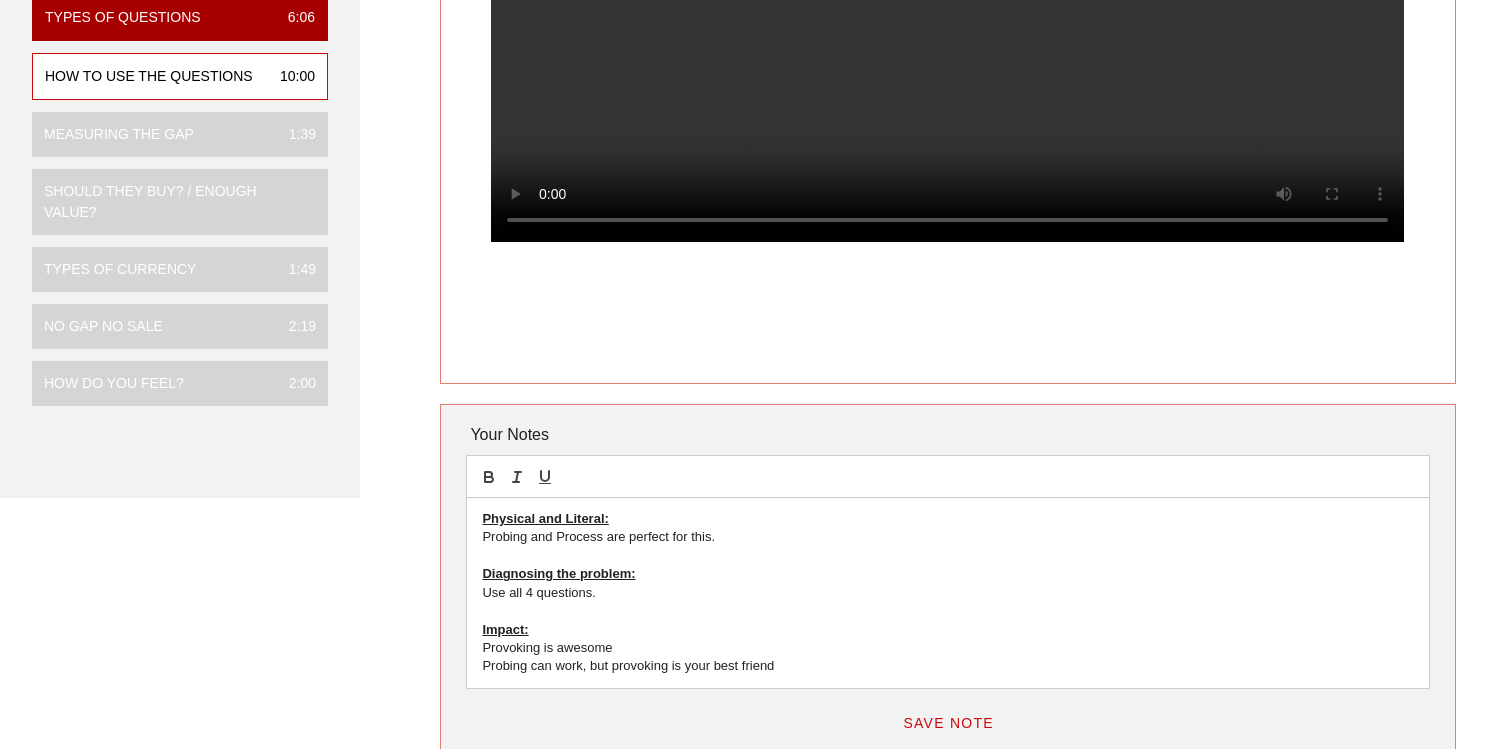click on "Probing can work, but provoking is your best friend" at bounding box center [947, 666] 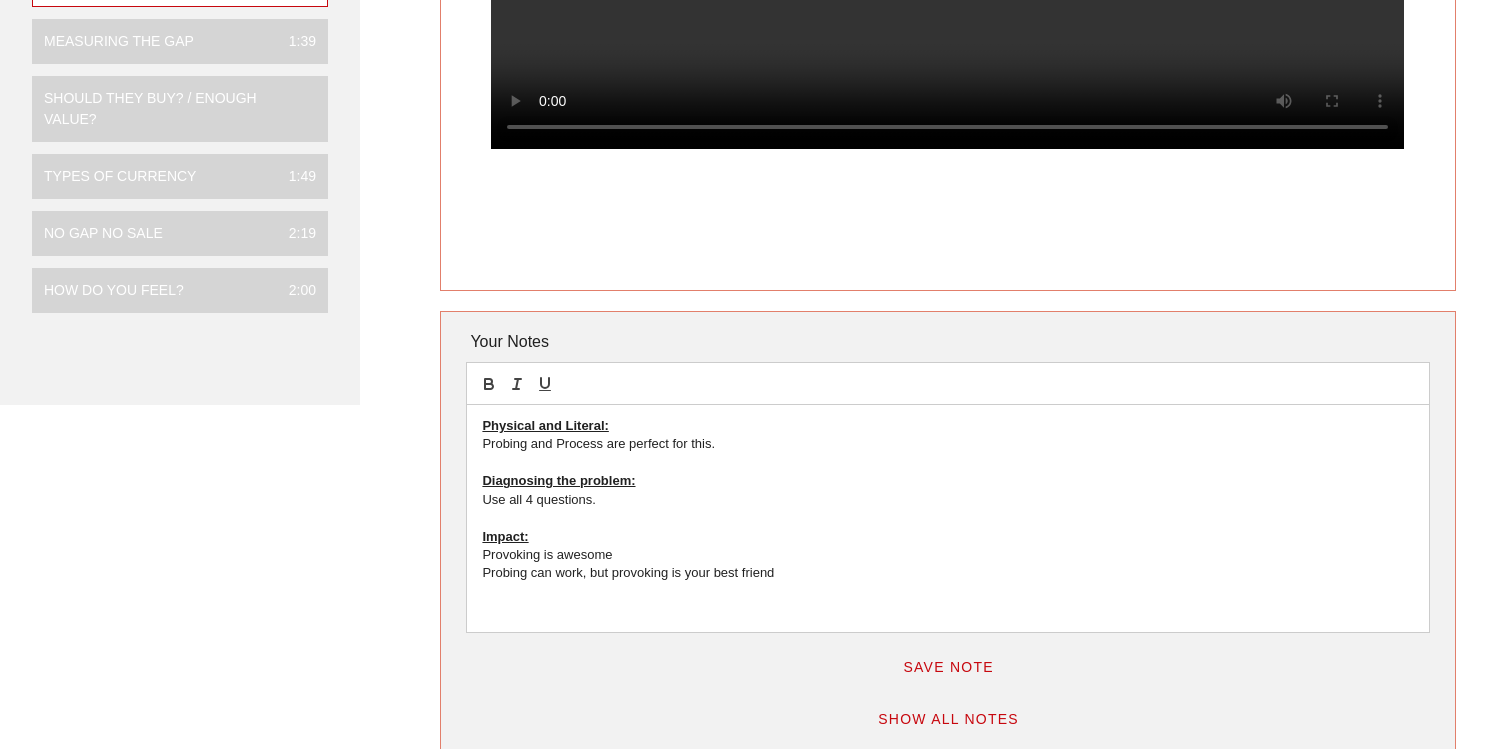 scroll, scrollTop: 496, scrollLeft: 0, axis: vertical 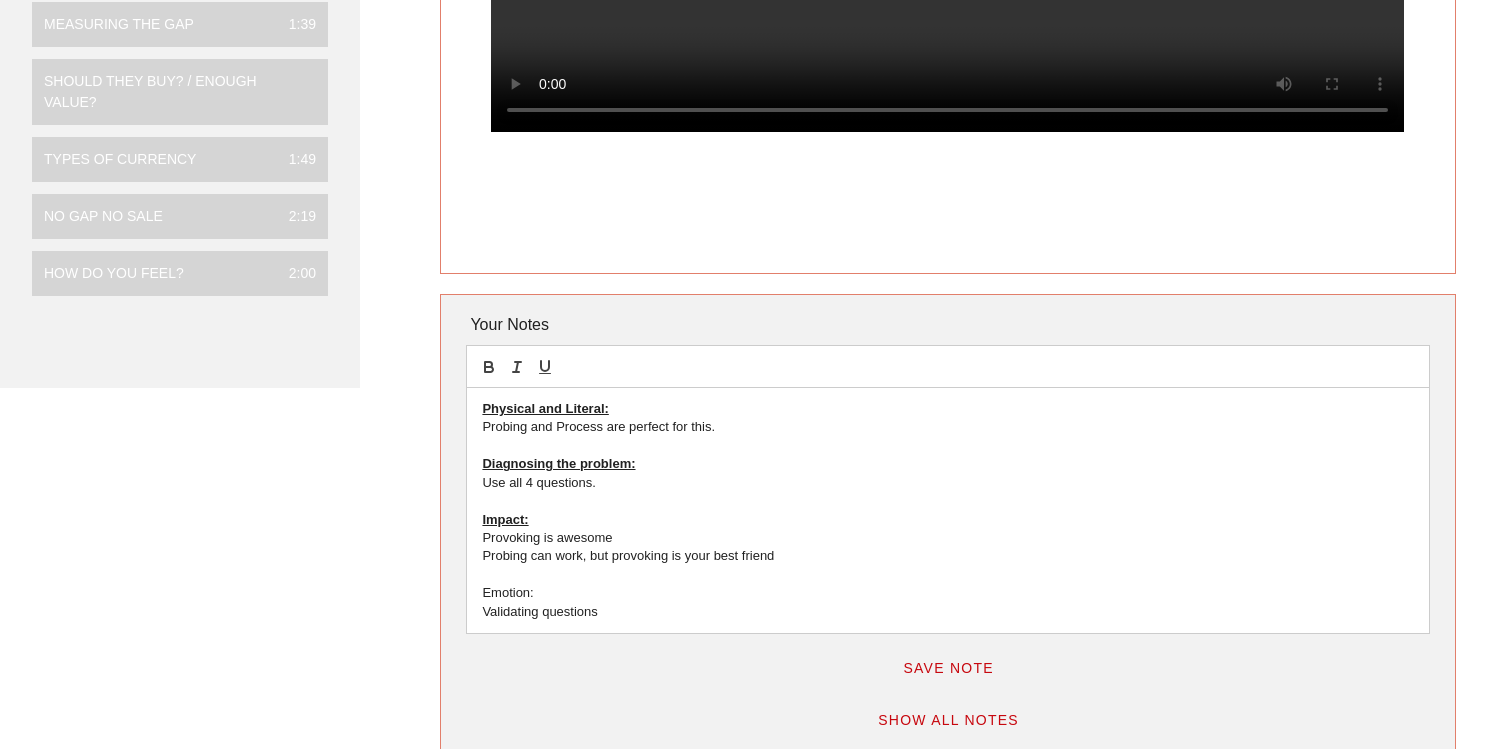 click on "Emotion:" at bounding box center [947, 593] 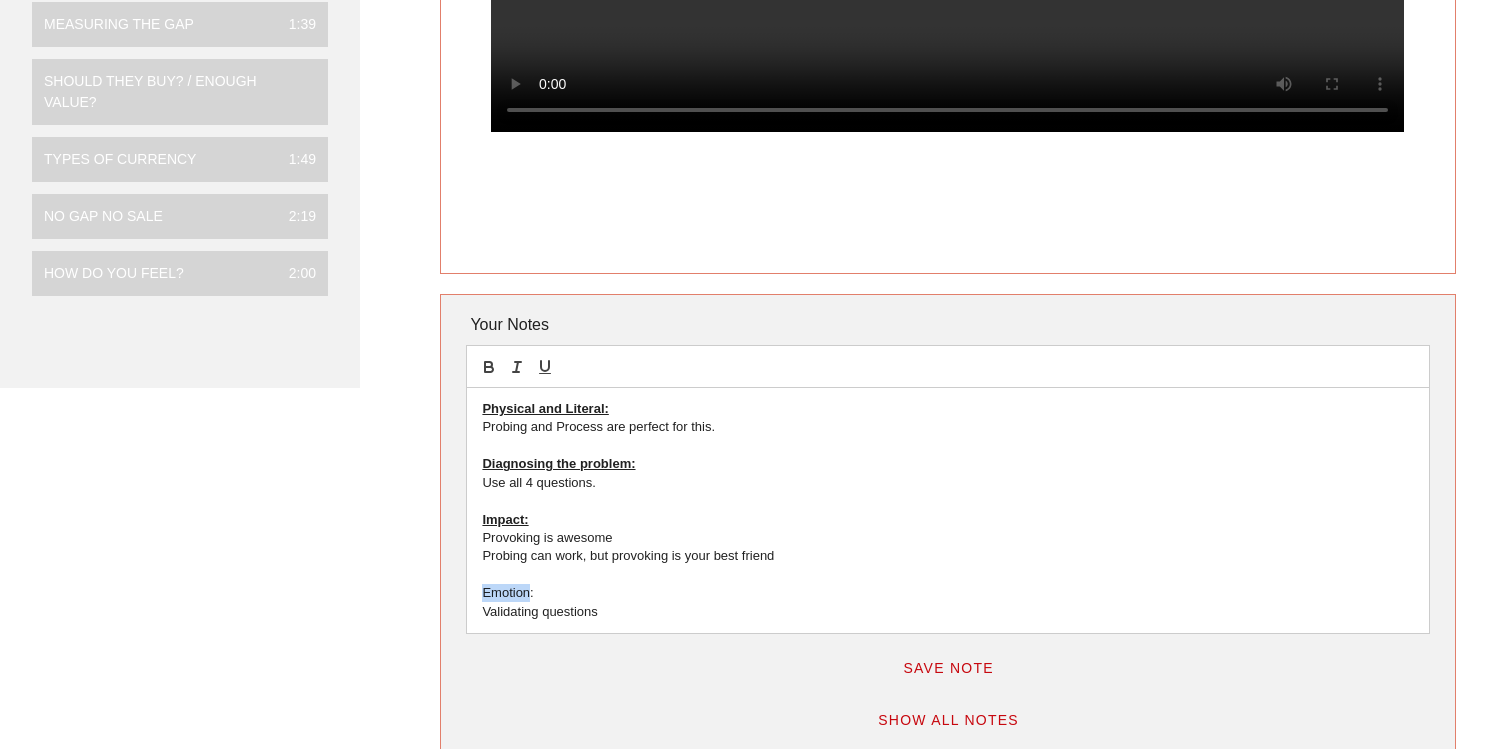 click on "Emotion:" at bounding box center (947, 593) 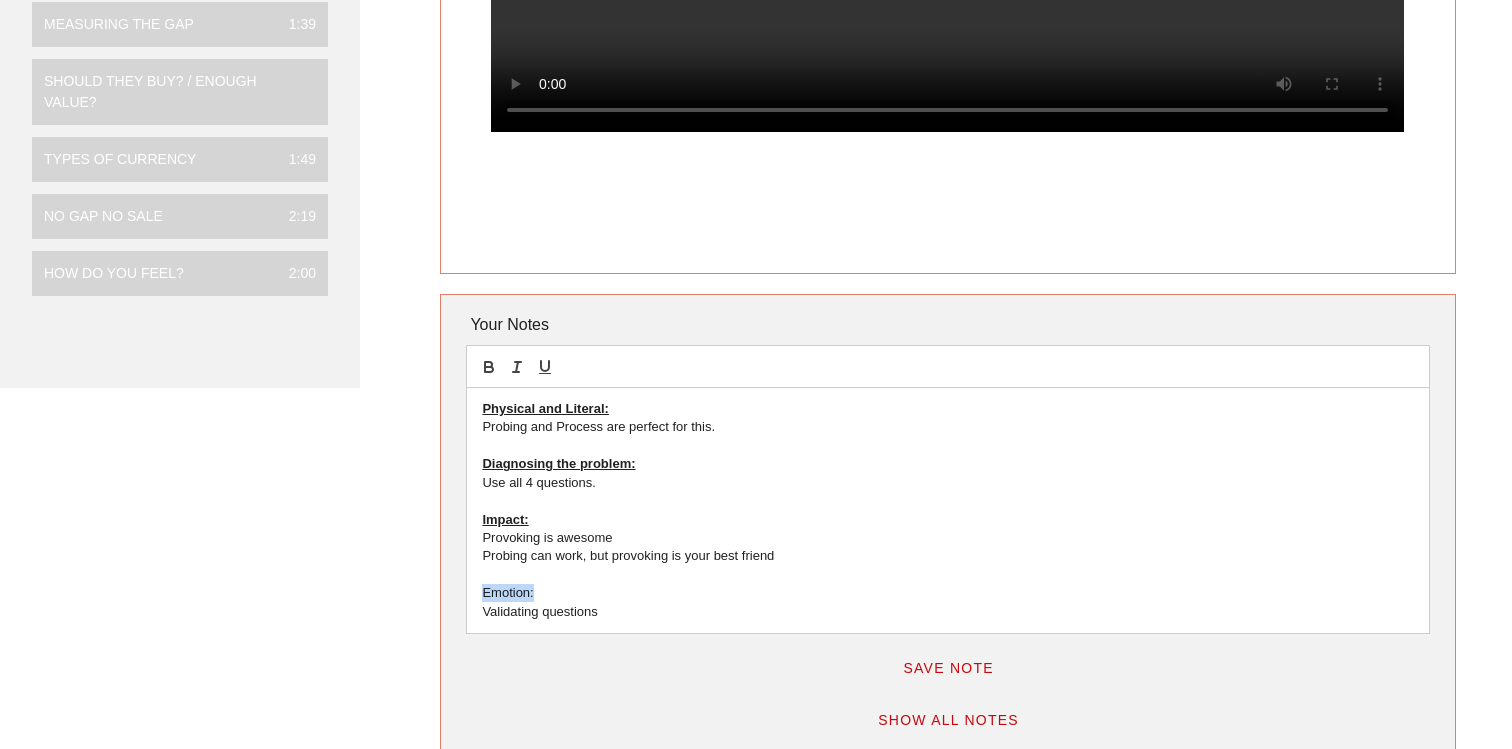 drag, startPoint x: 536, startPoint y: 593, endPoint x: 481, endPoint y: 593, distance: 55 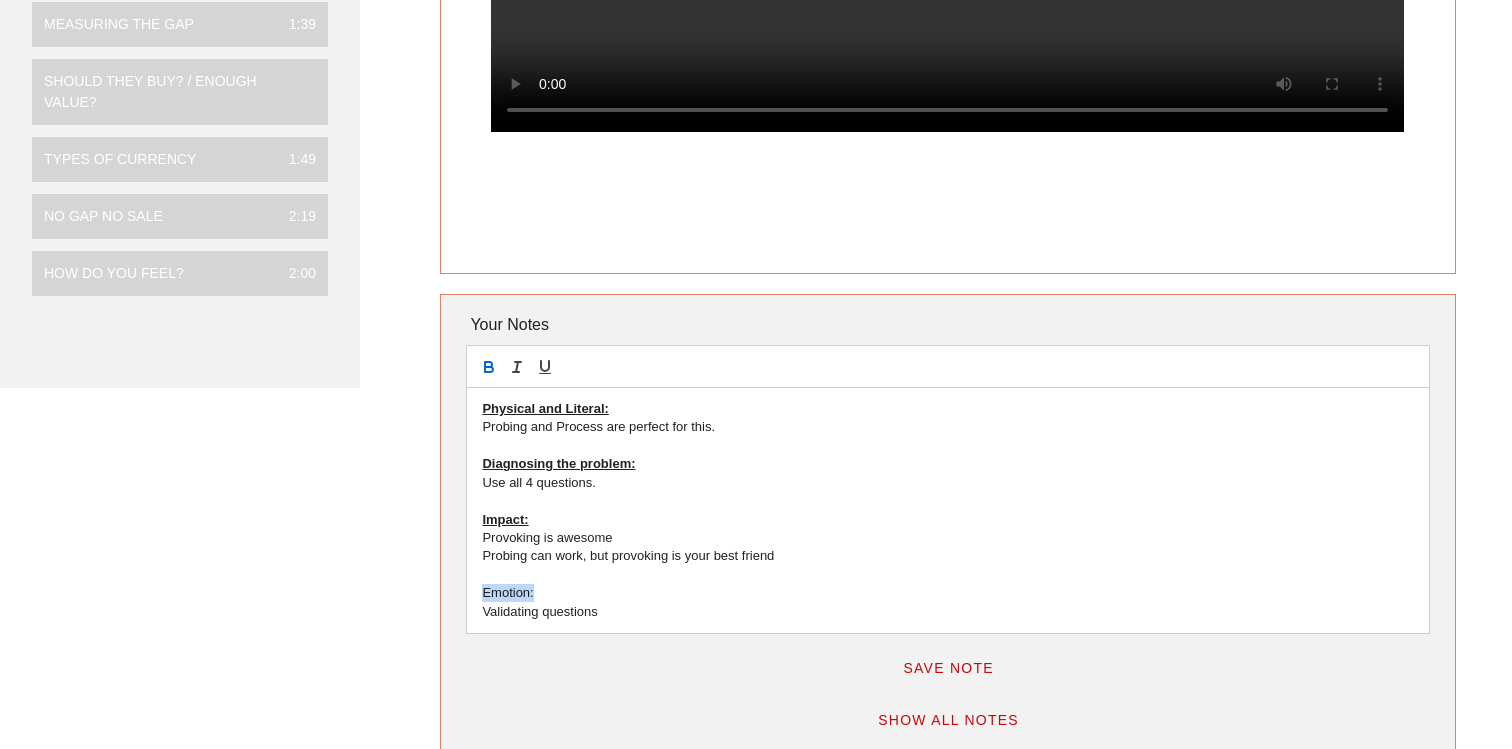 click 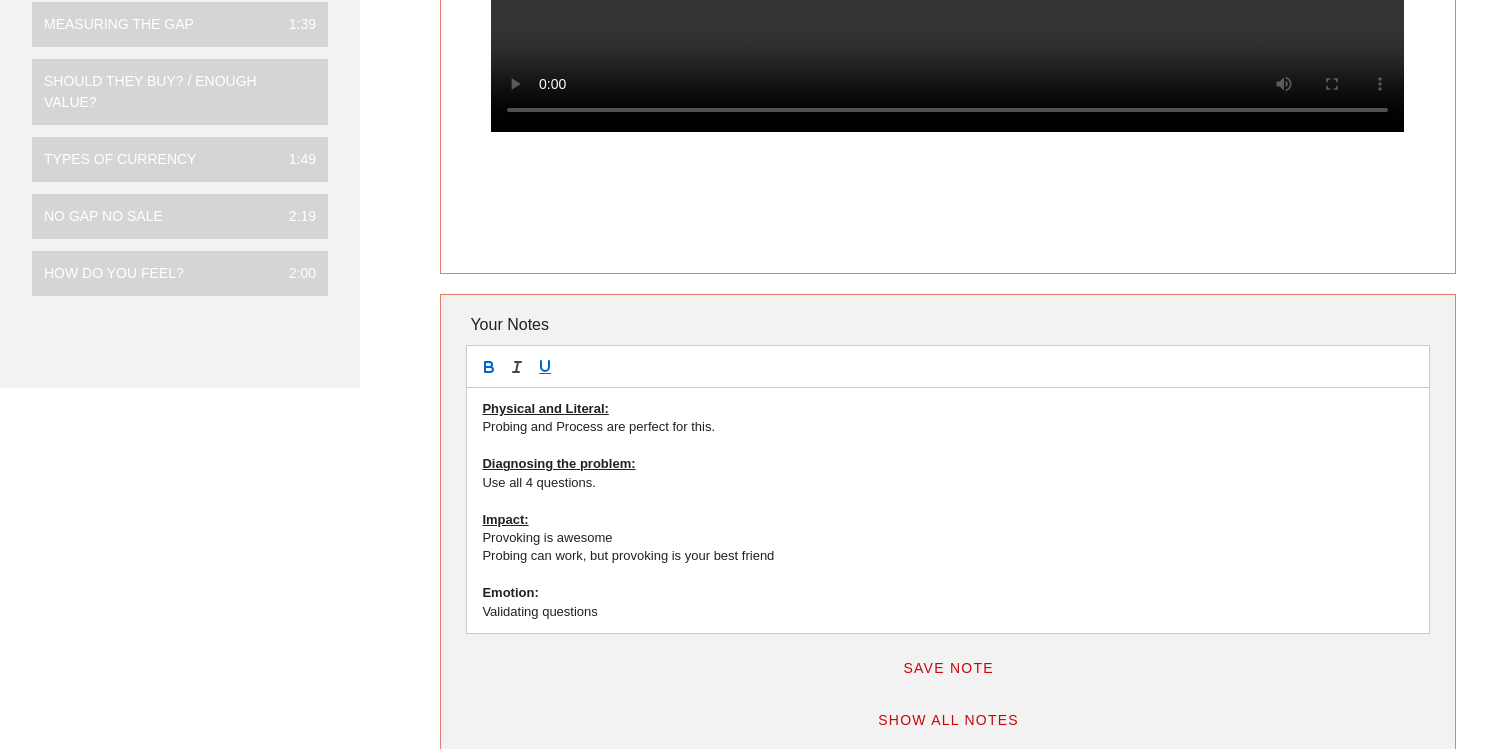click 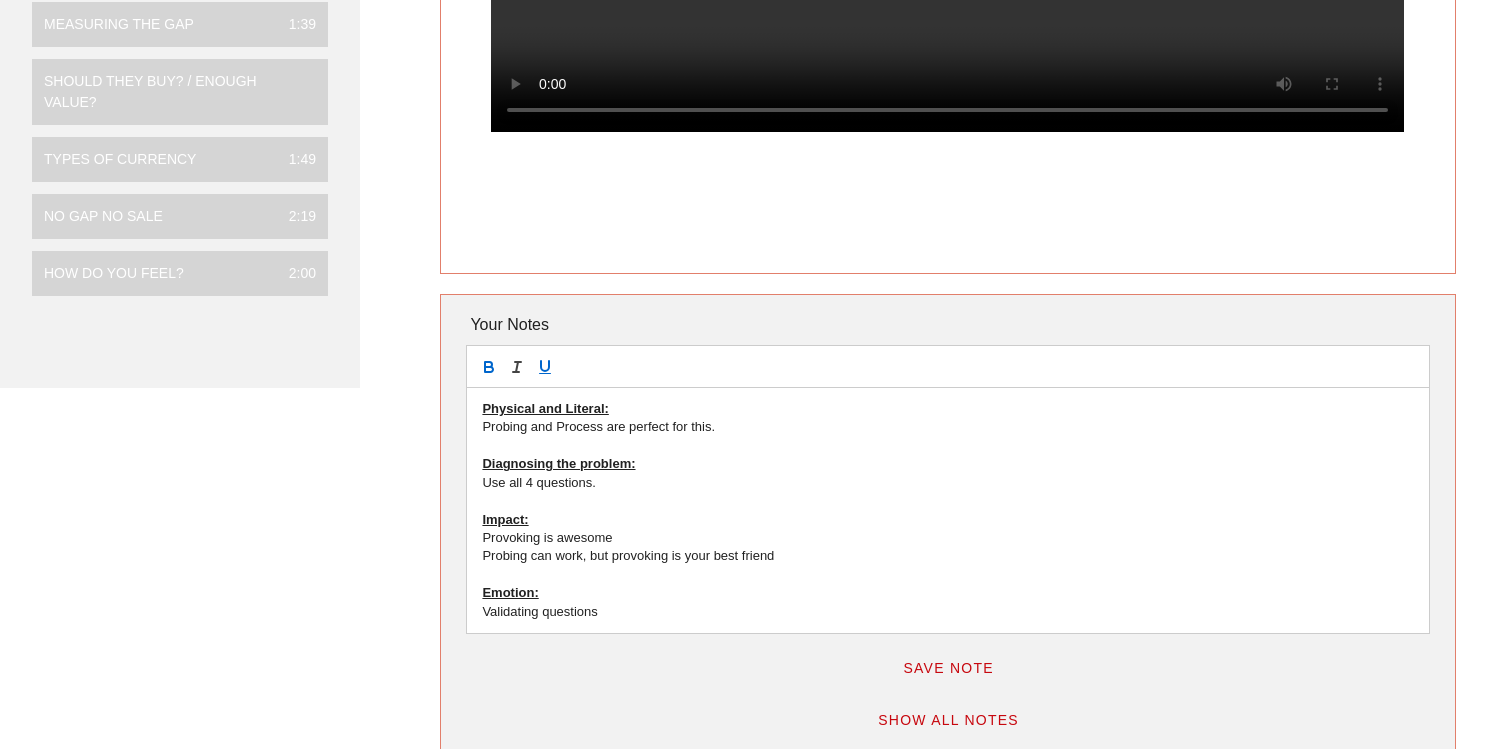 click on "Emotion:" at bounding box center (947, 593) 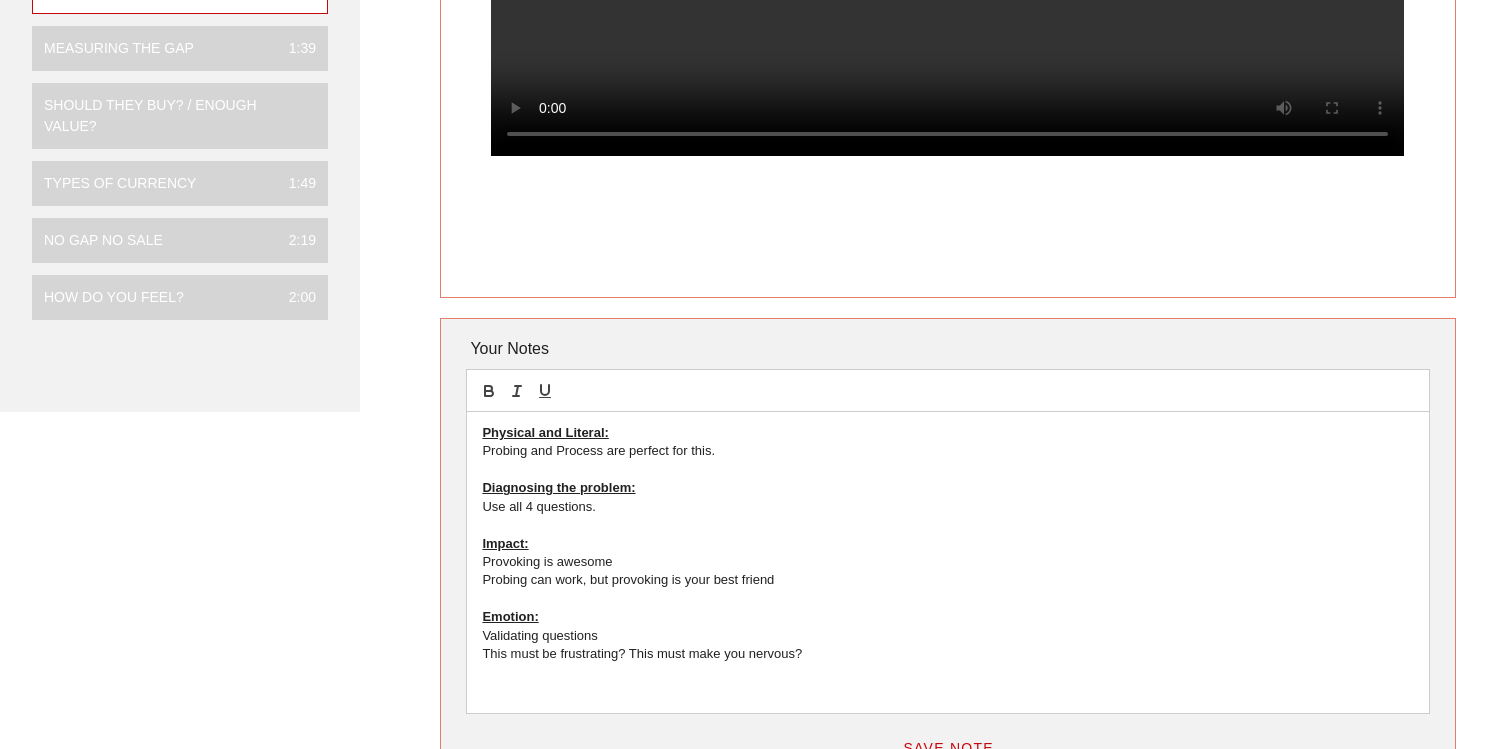 scroll, scrollTop: 523, scrollLeft: 0, axis: vertical 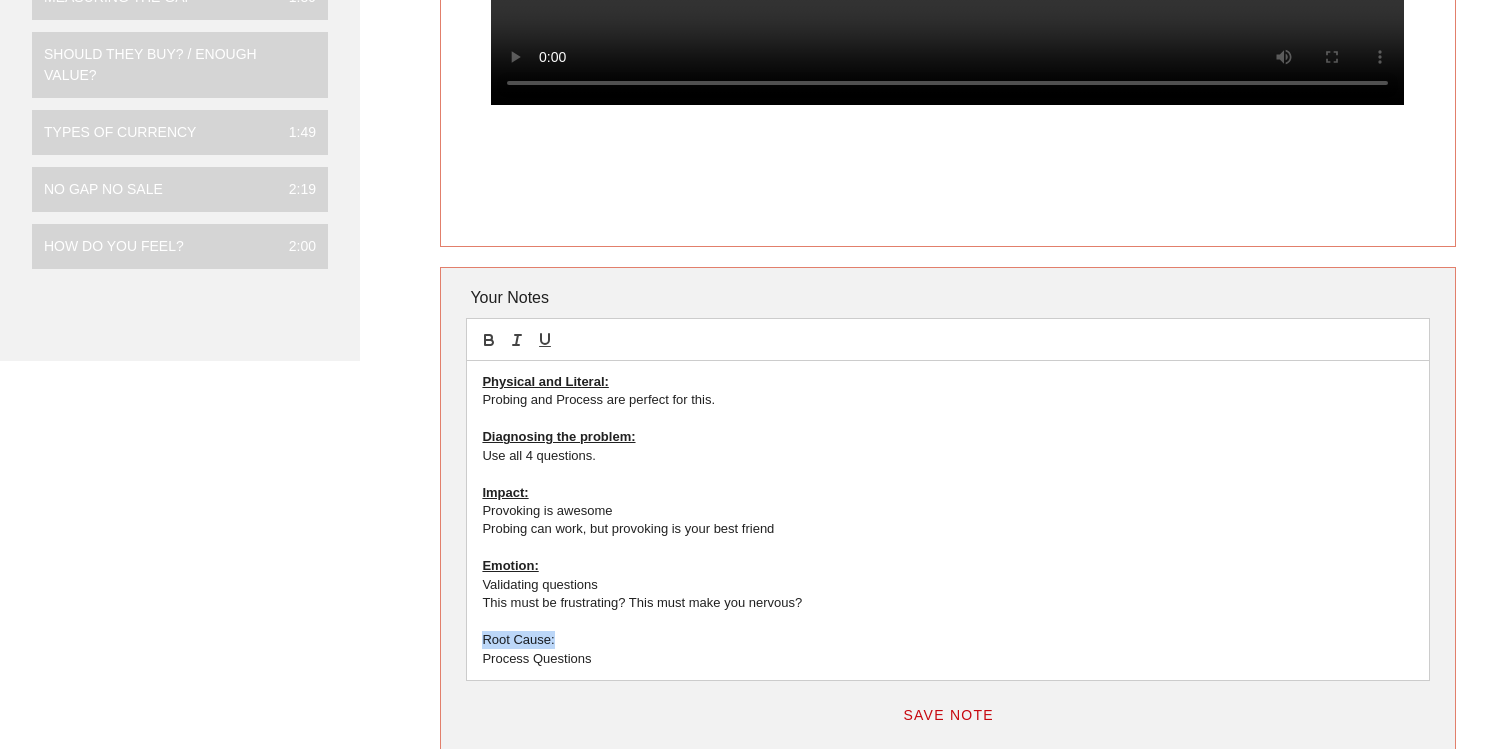 drag, startPoint x: 556, startPoint y: 633, endPoint x: 479, endPoint y: 634, distance: 77.00649 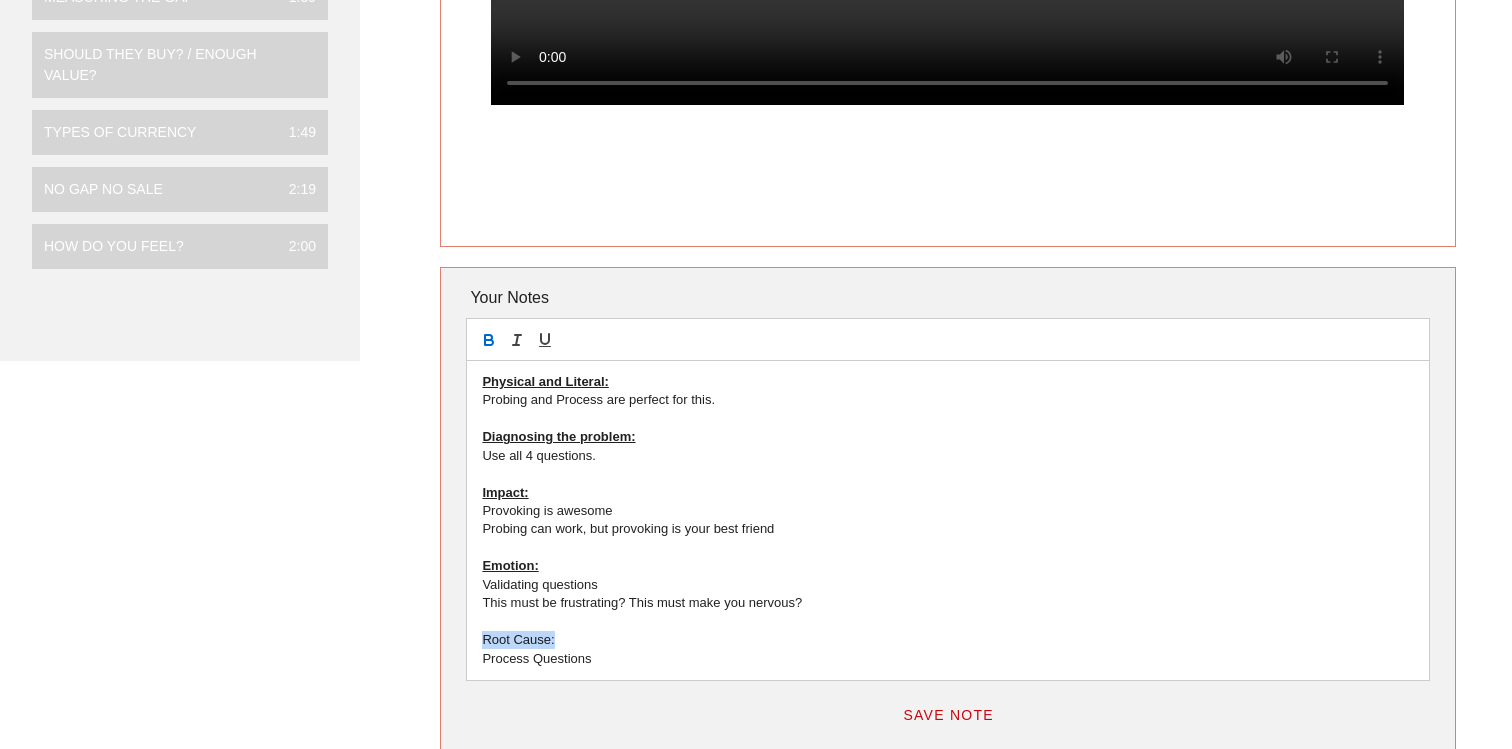 click at bounding box center (489, 340) 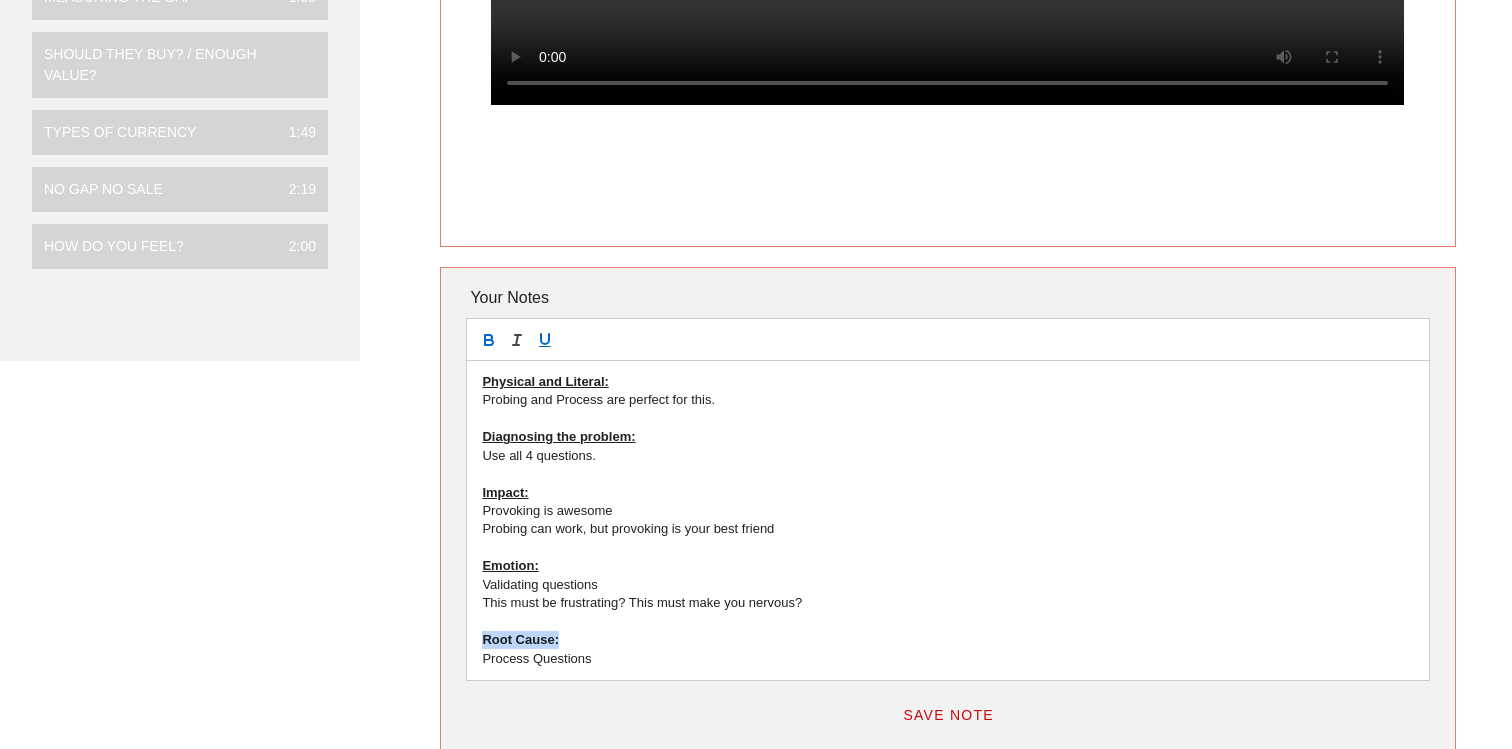 click 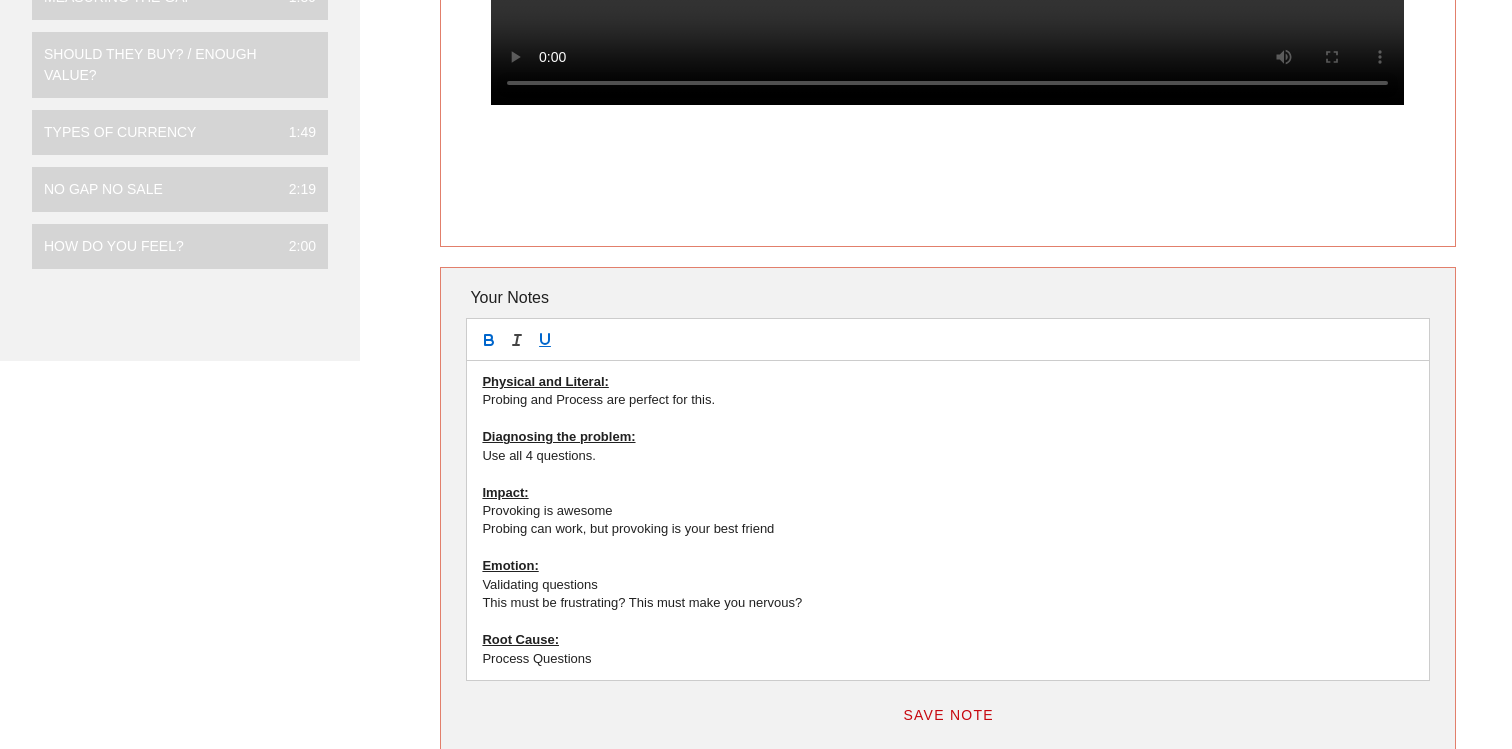 click on "Physical and Literal: Probing and Process are perfect for this.  Diagnosing the problem: Use all 4 questions.  Impact: Provoking is awesome Probing can work, but provoking is your best friend Emotion: Validating questions This must be frustrating? This must make you nervous? Root Cause: Process Questions" at bounding box center (947, 520) 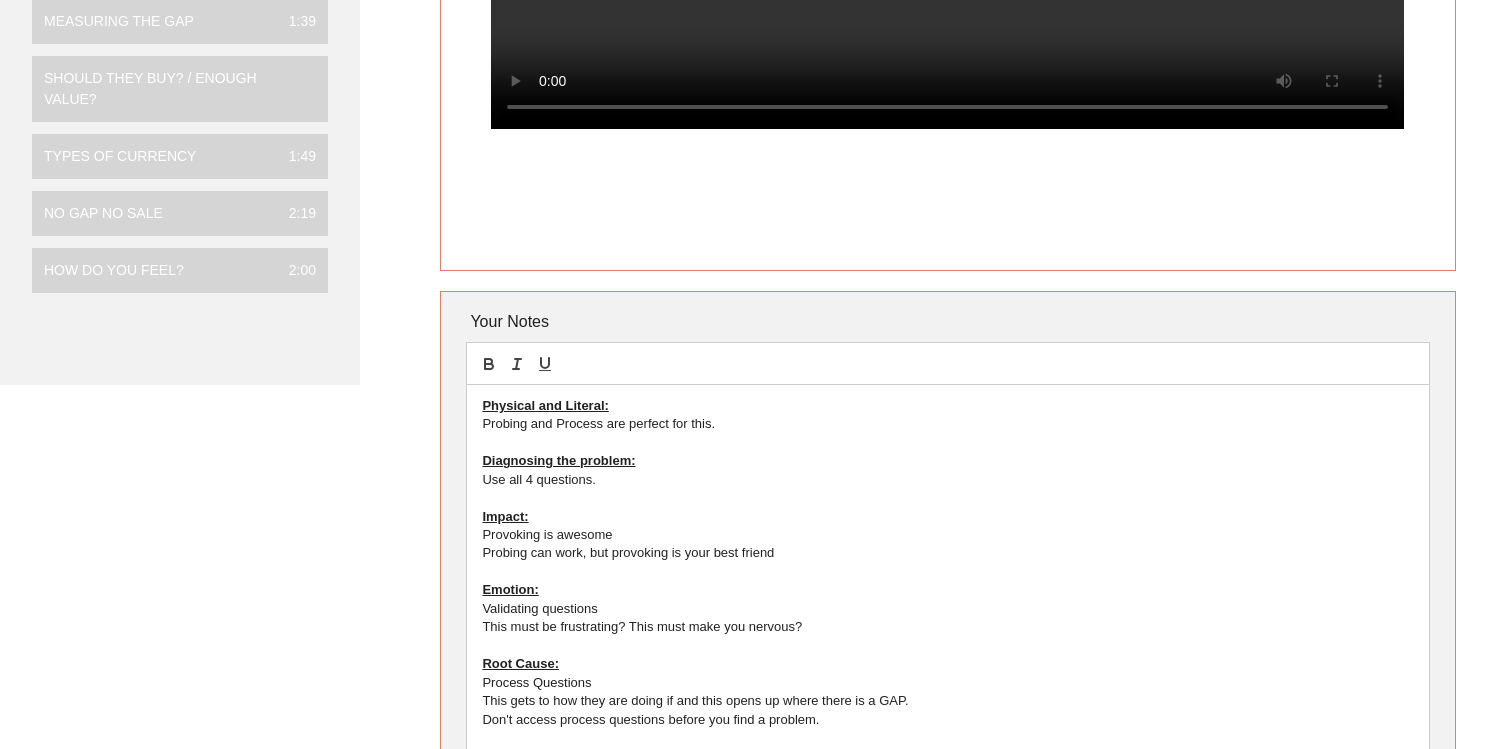 scroll, scrollTop: 572, scrollLeft: 0, axis: vertical 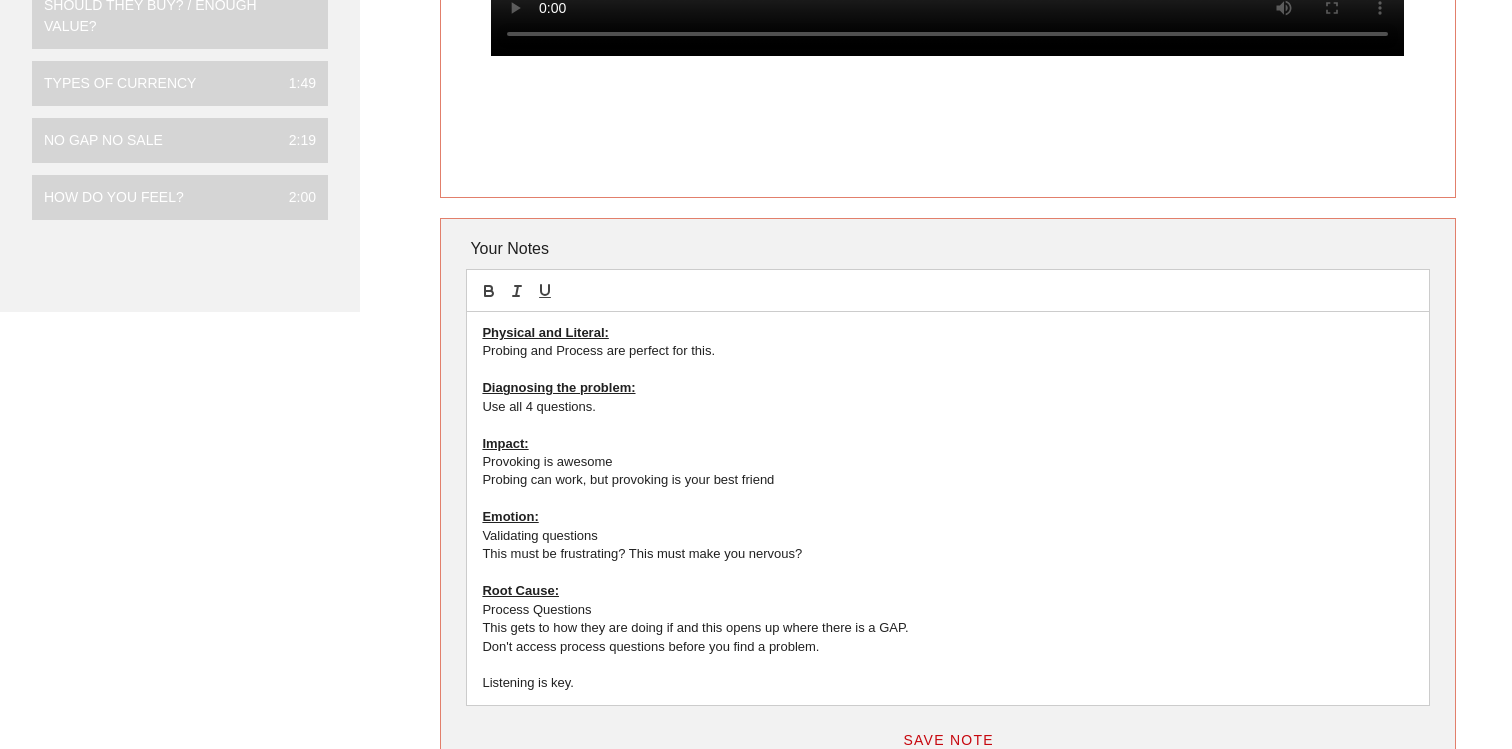 drag, startPoint x: 577, startPoint y: 687, endPoint x: 480, endPoint y: 691, distance: 97.082436 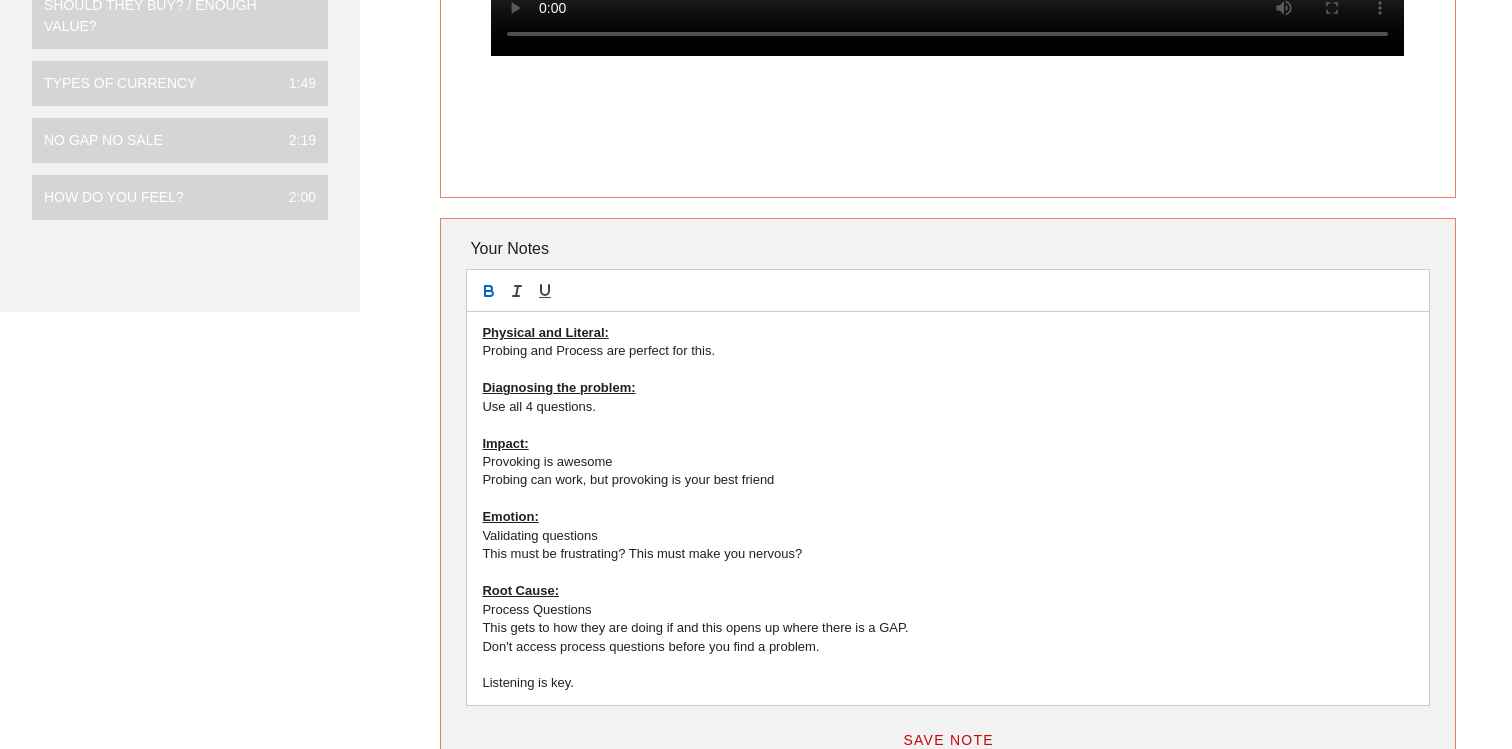 click 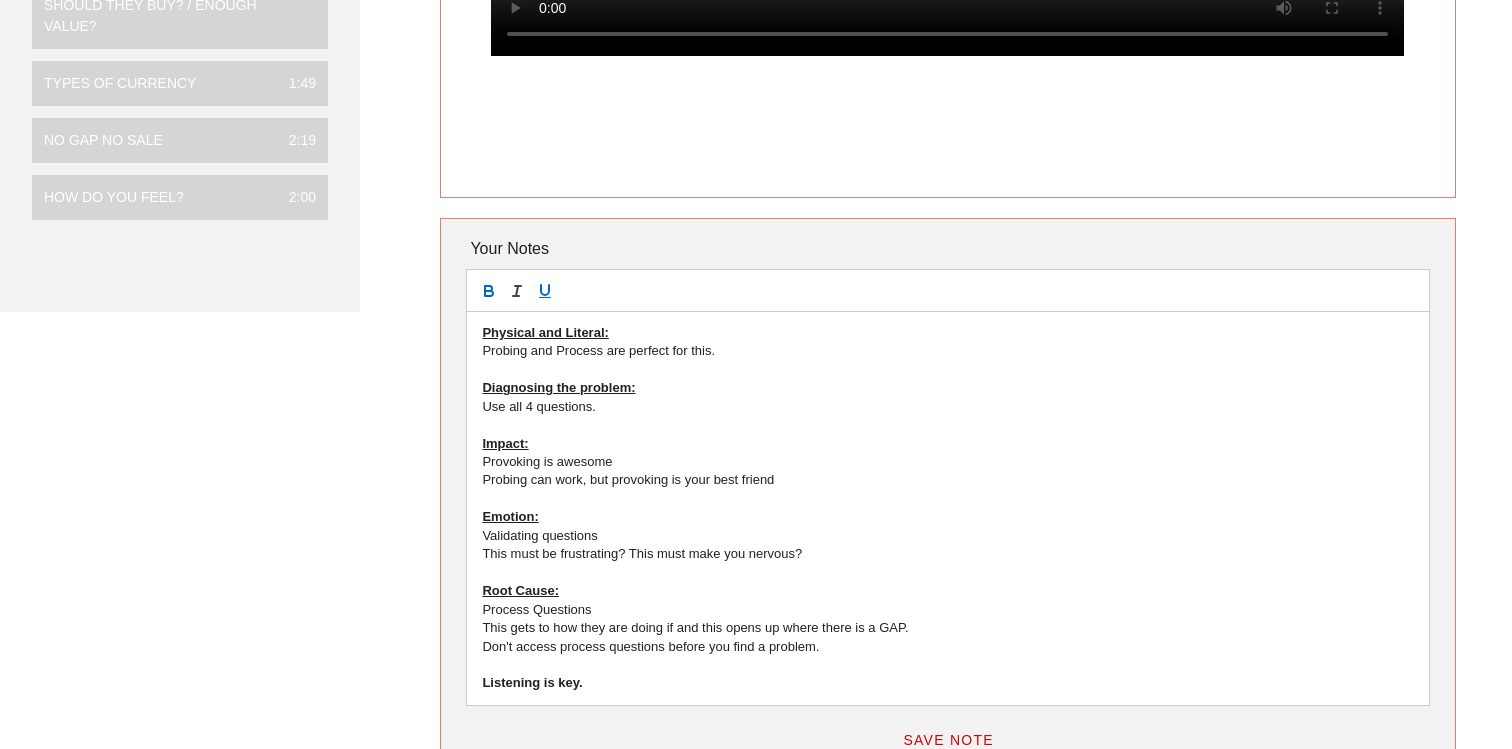 click 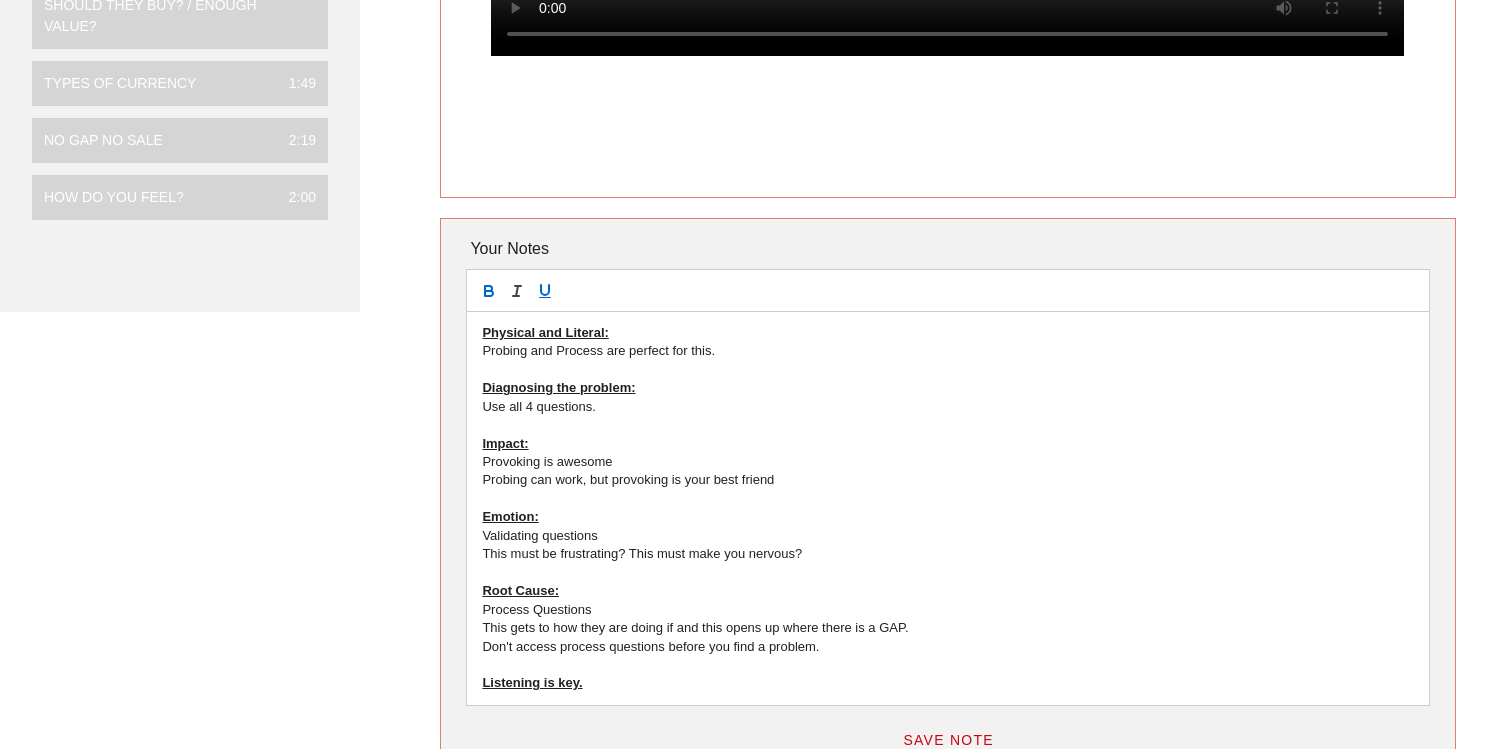 click on "Process Questions" at bounding box center (947, 610) 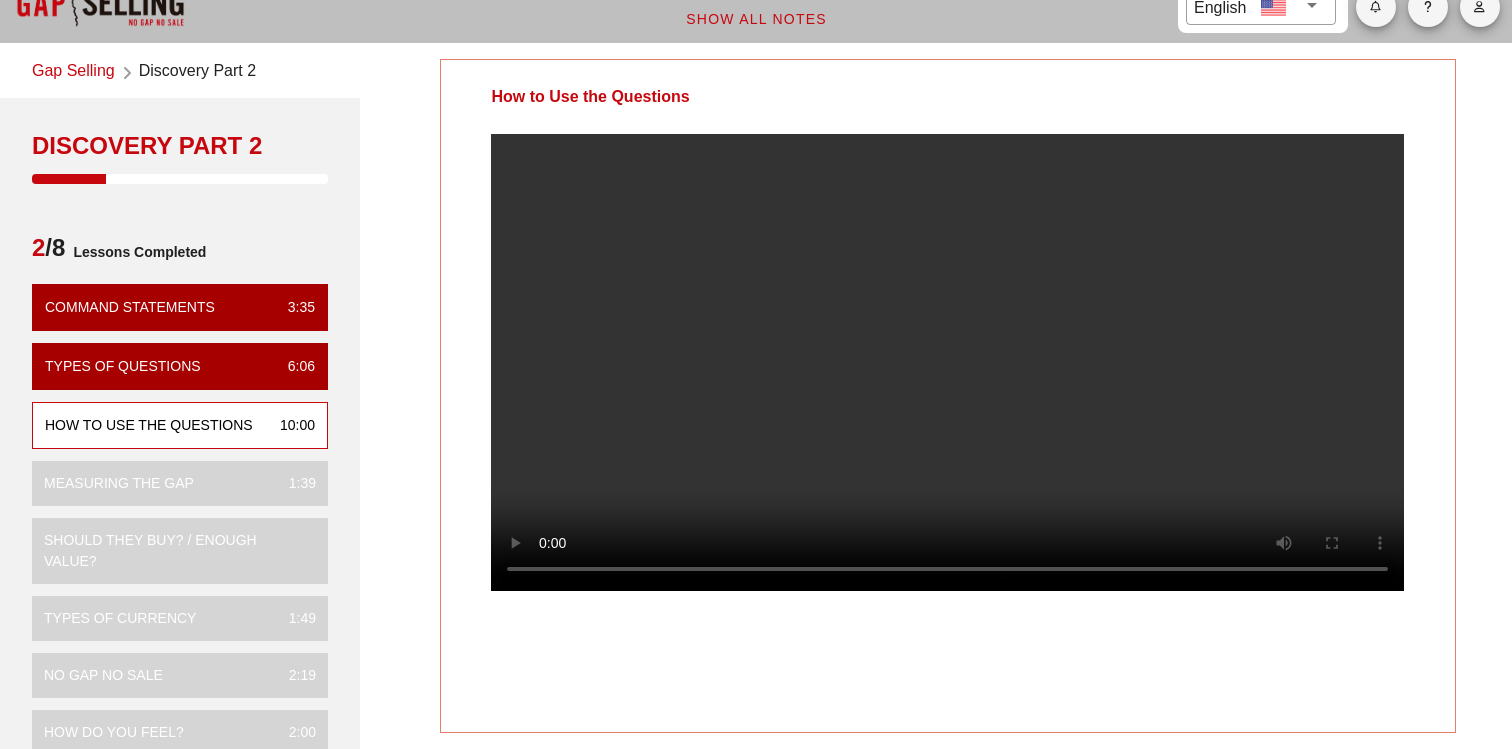 scroll, scrollTop: 0, scrollLeft: 0, axis: both 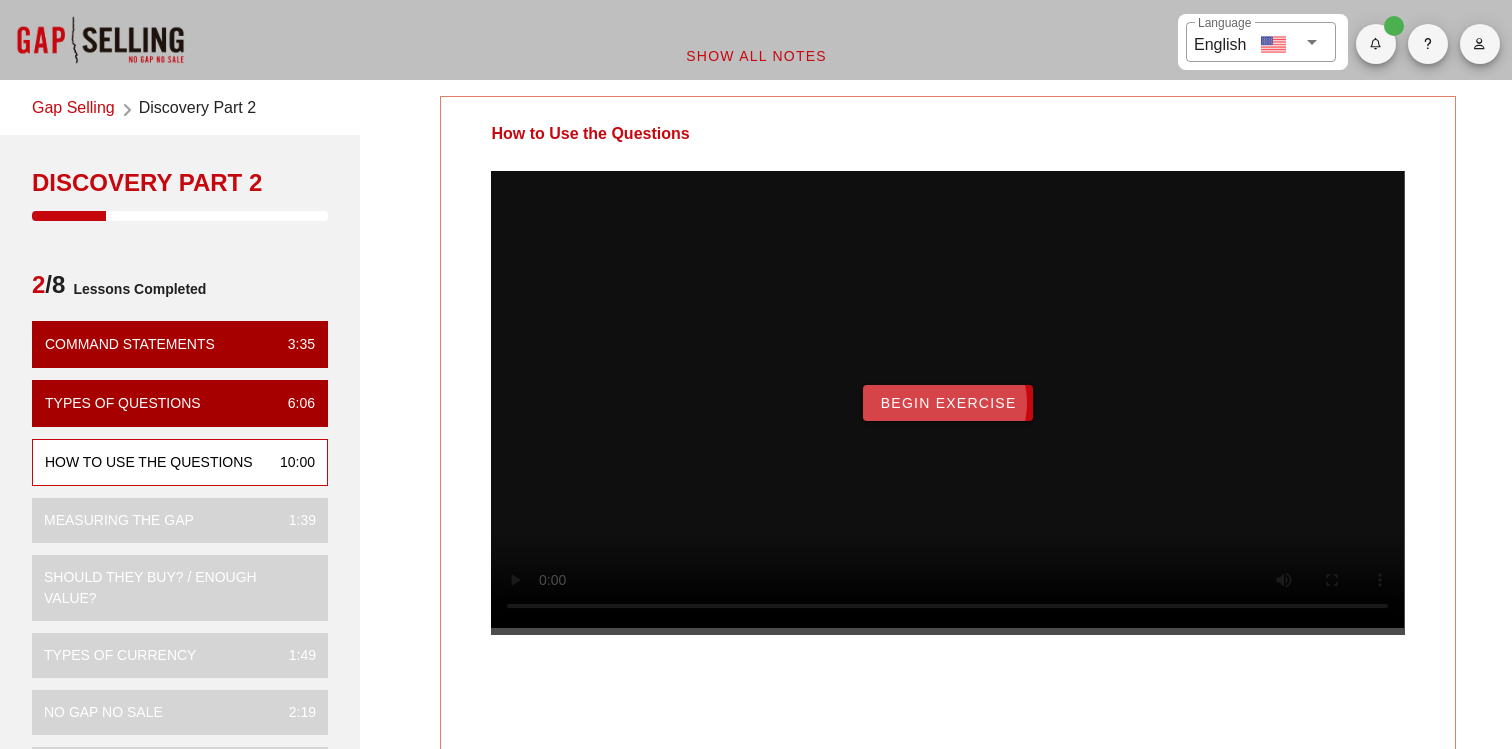 click on "Begin Exercise" at bounding box center [947, 403] 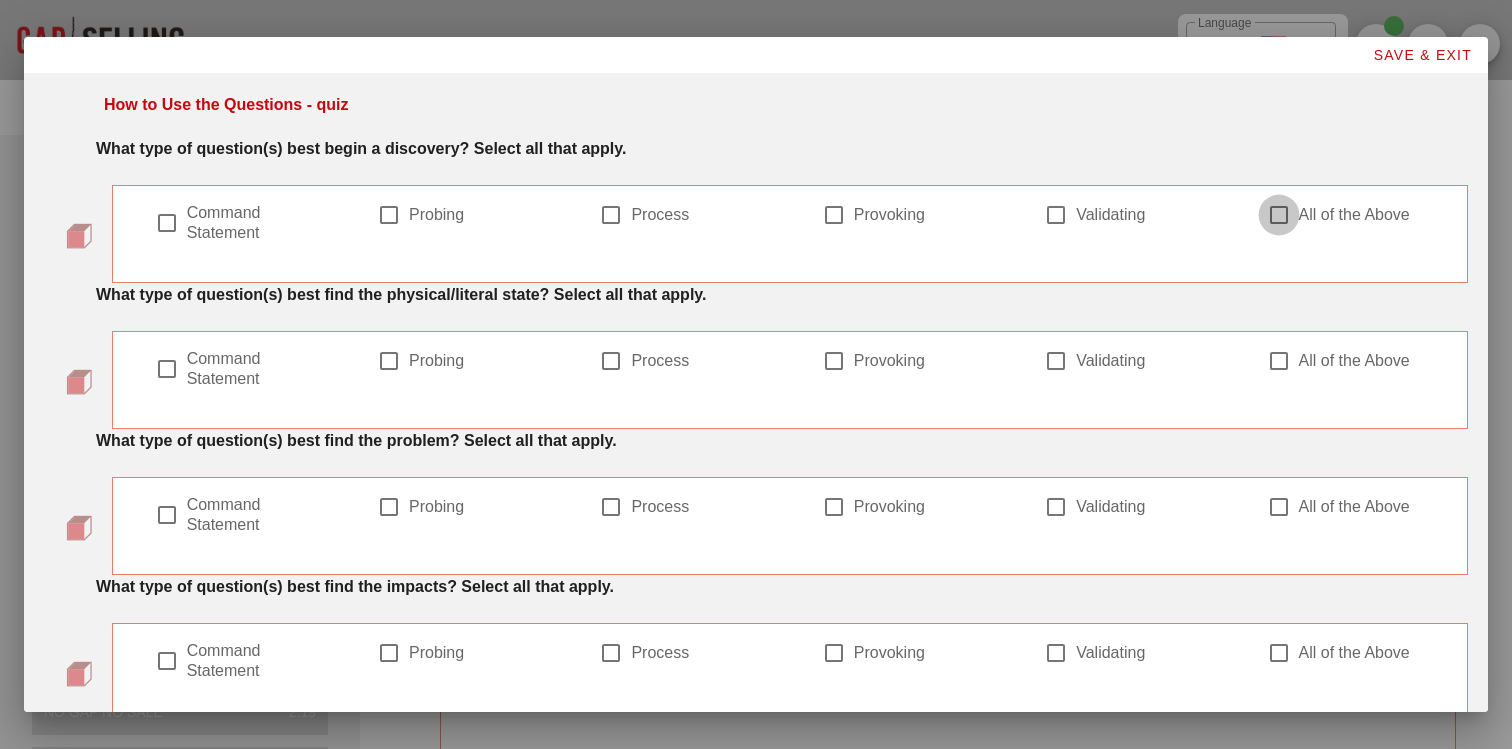 click at bounding box center [1279, 215] 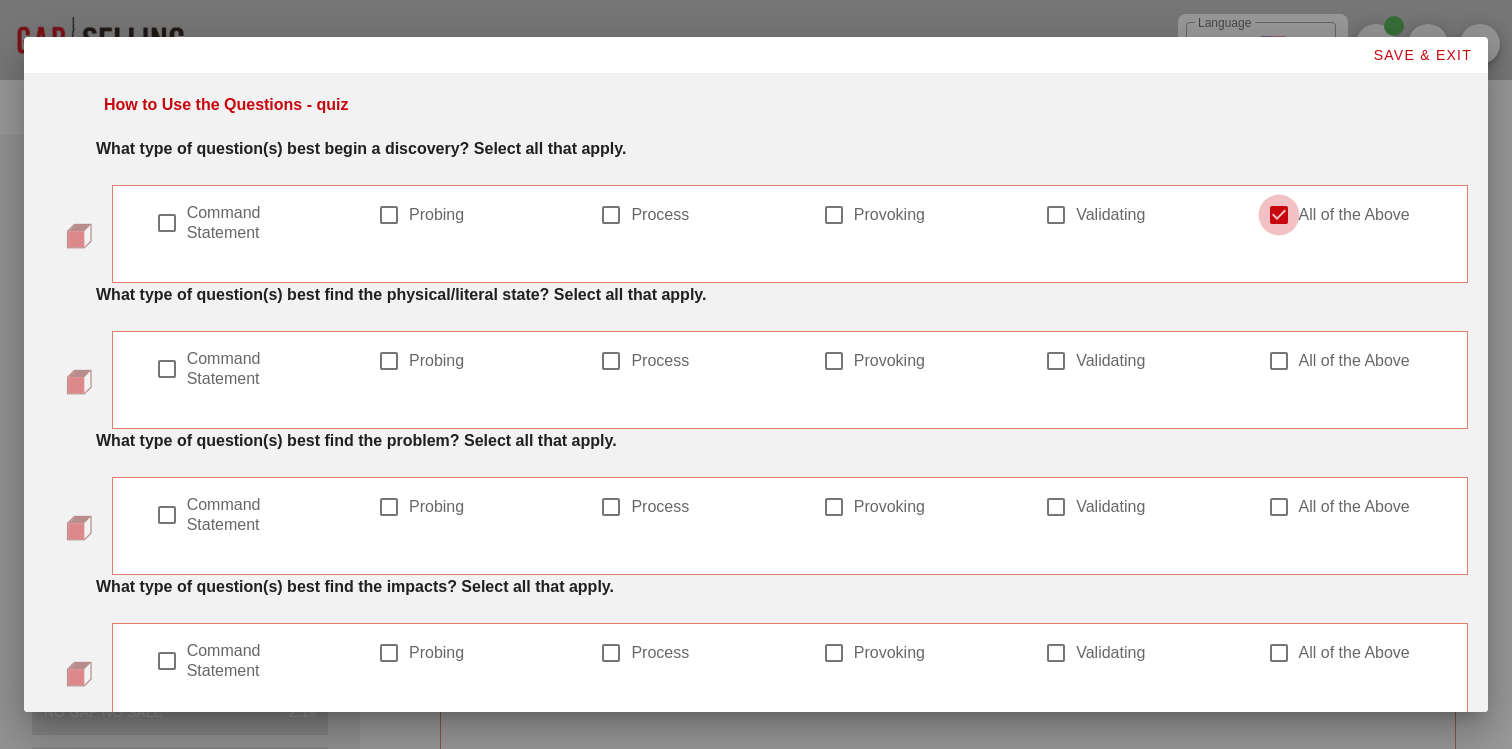 click at bounding box center [1279, 215] 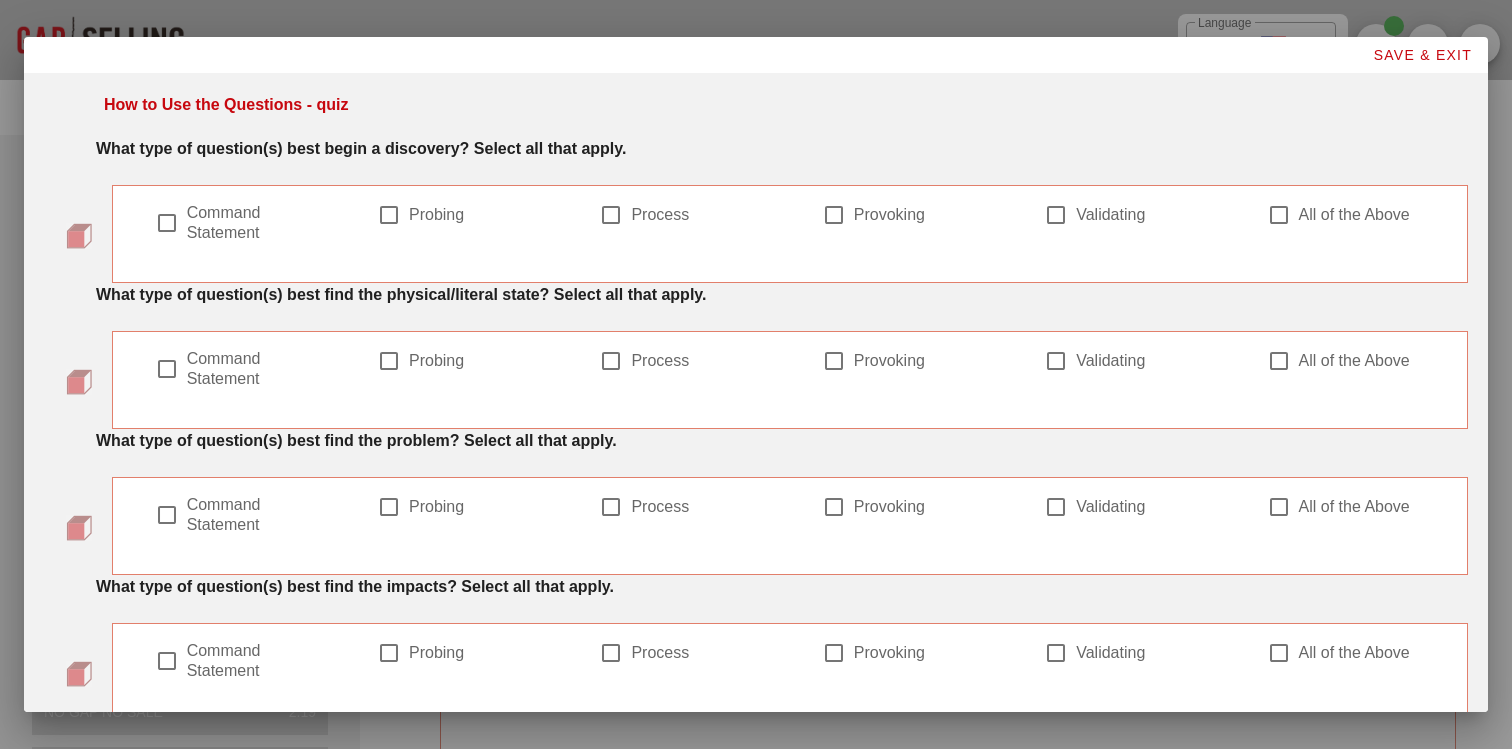 click at bounding box center (167, 223) 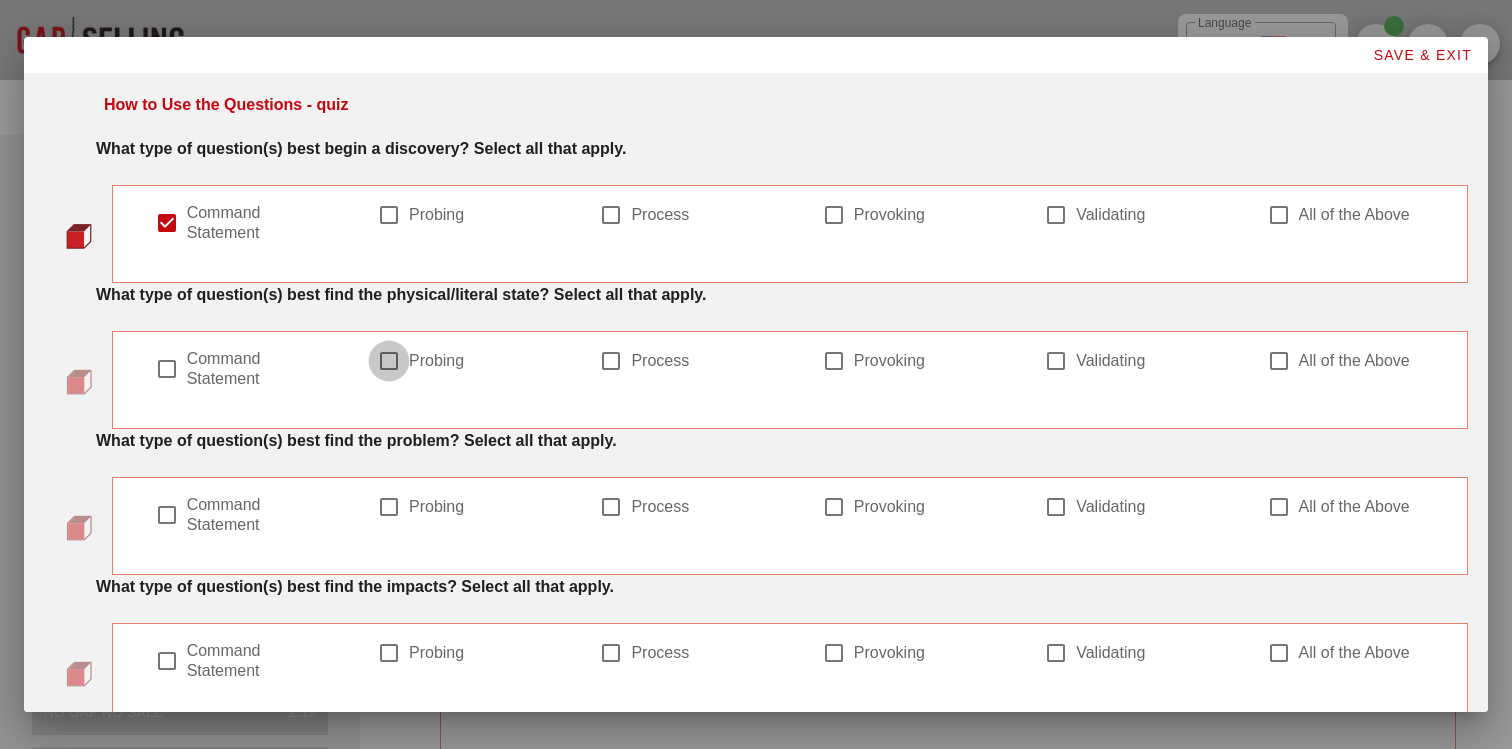 click at bounding box center (389, 361) 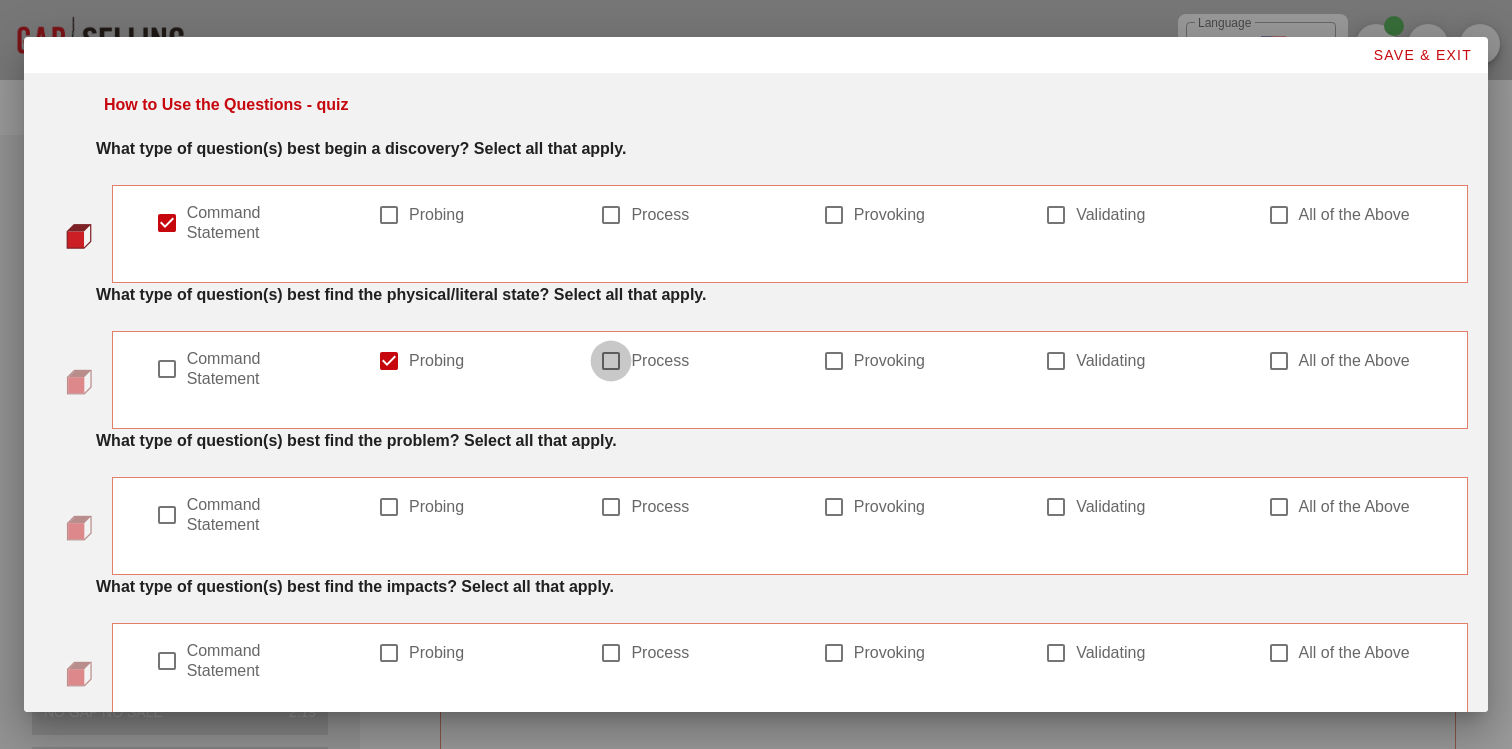 click at bounding box center (611, 361) 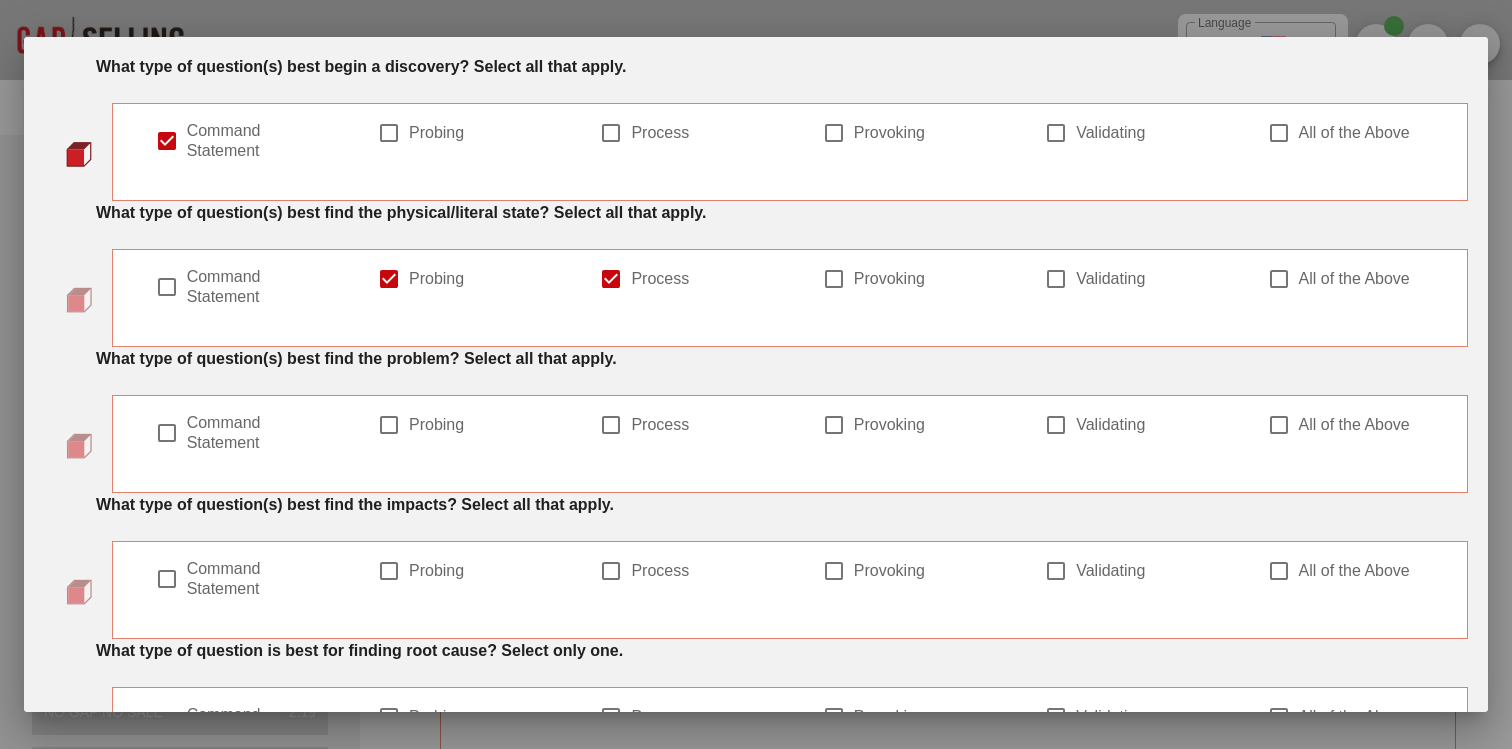 scroll, scrollTop: 99, scrollLeft: 0, axis: vertical 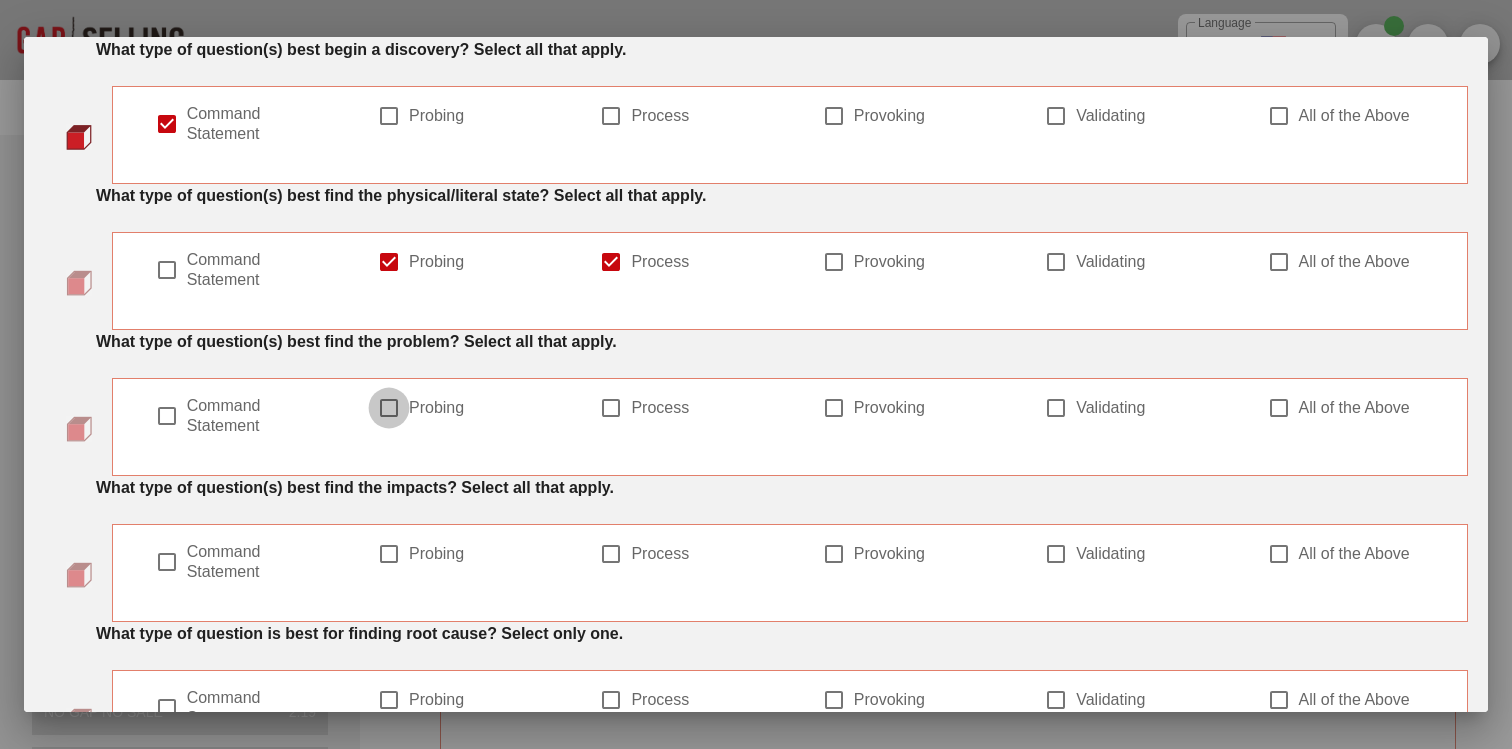 click at bounding box center (389, 408) 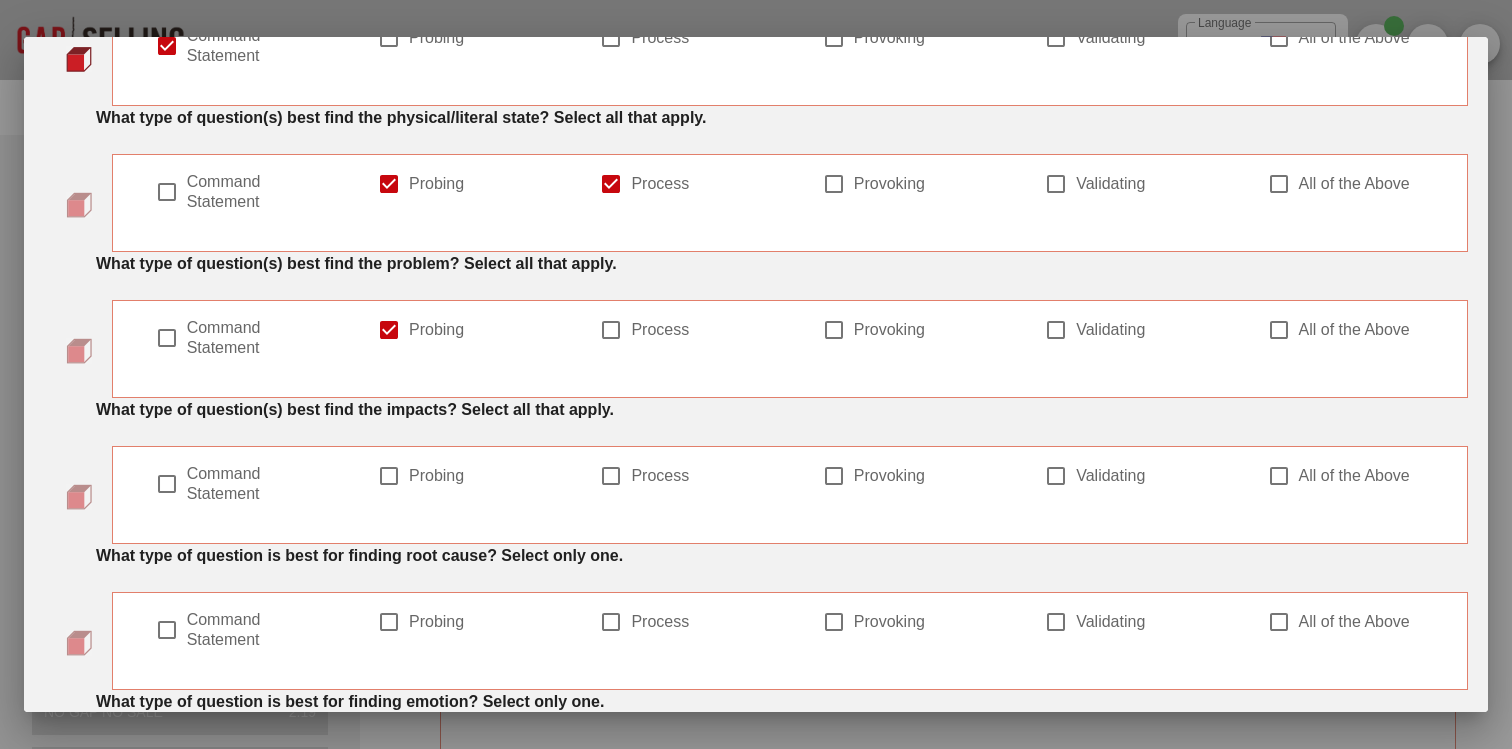 scroll, scrollTop: 182, scrollLeft: 0, axis: vertical 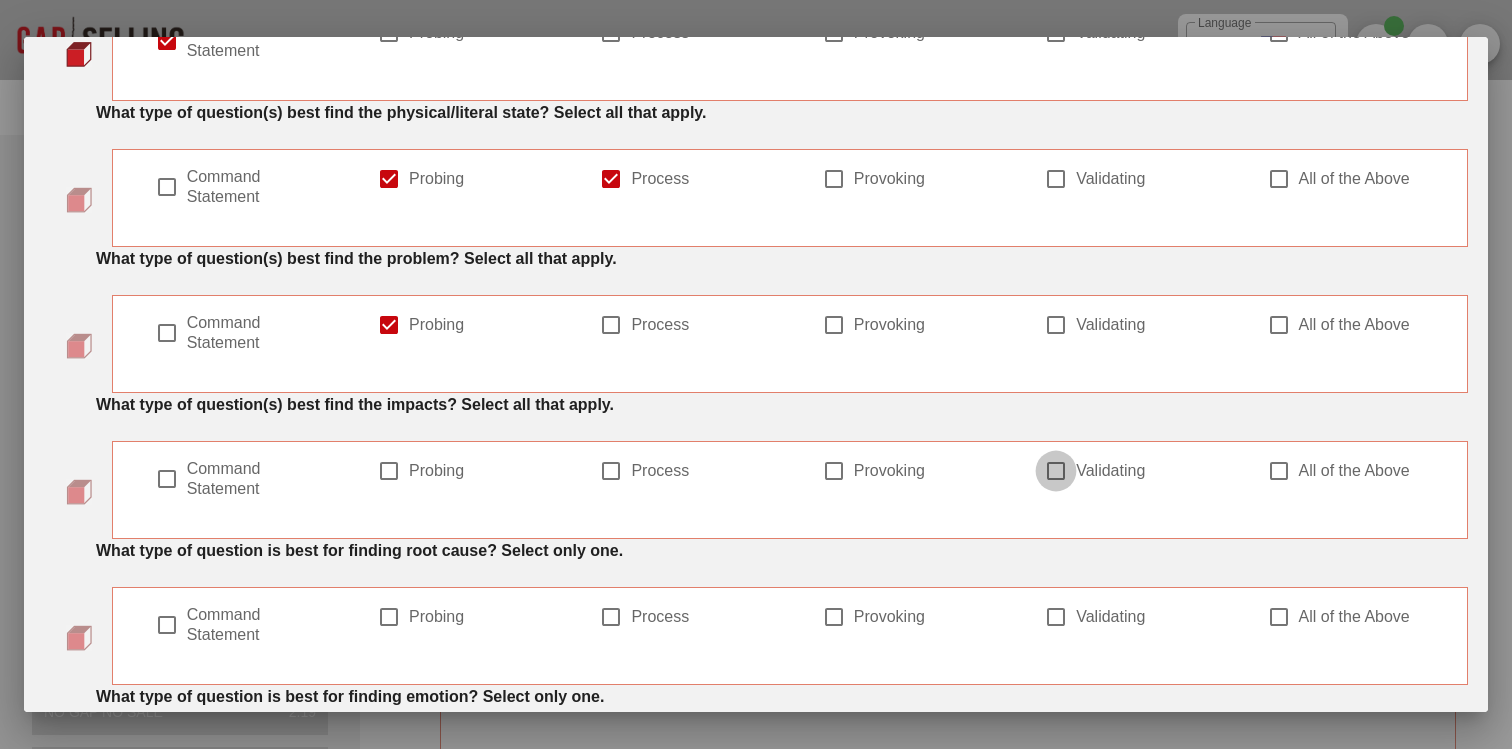 click at bounding box center [1056, 471] 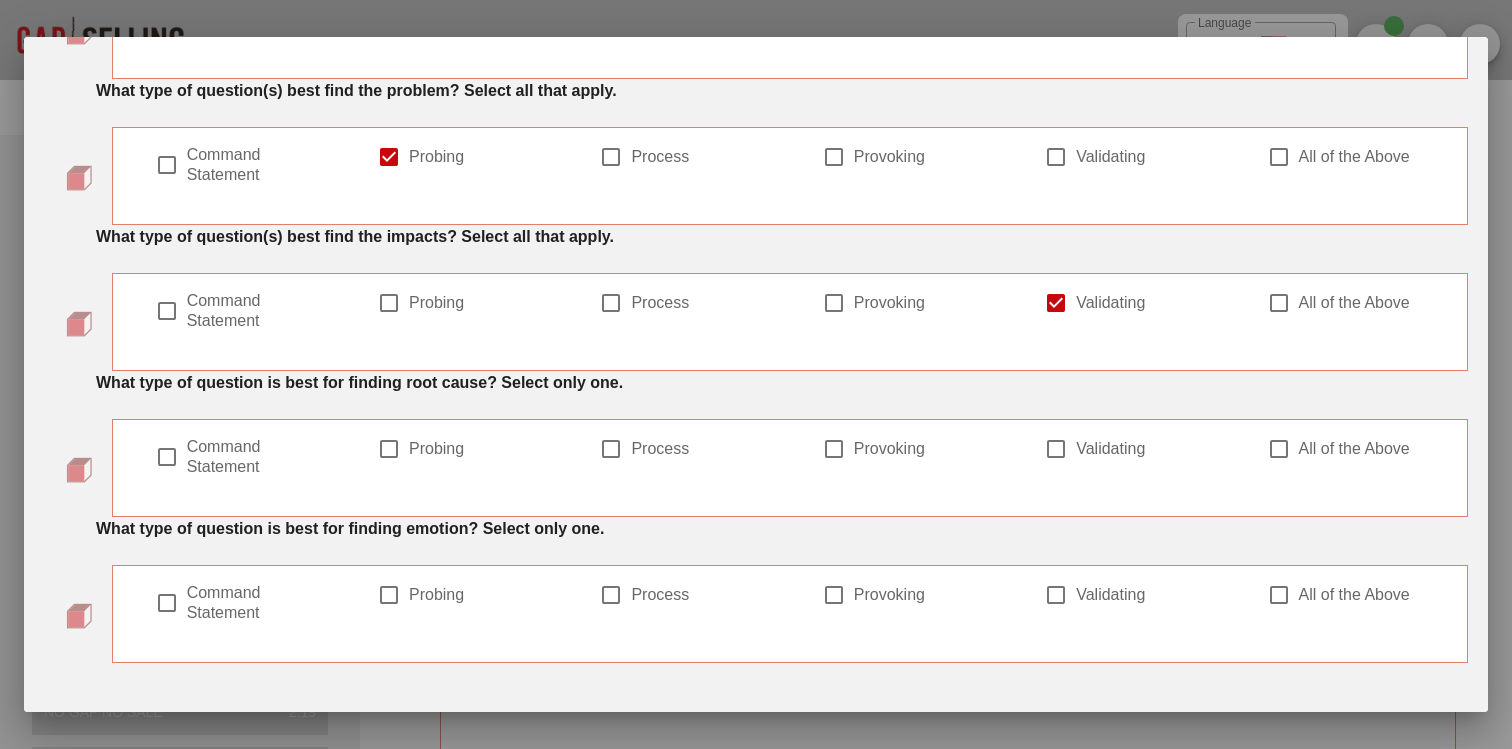 scroll, scrollTop: 351, scrollLeft: 0, axis: vertical 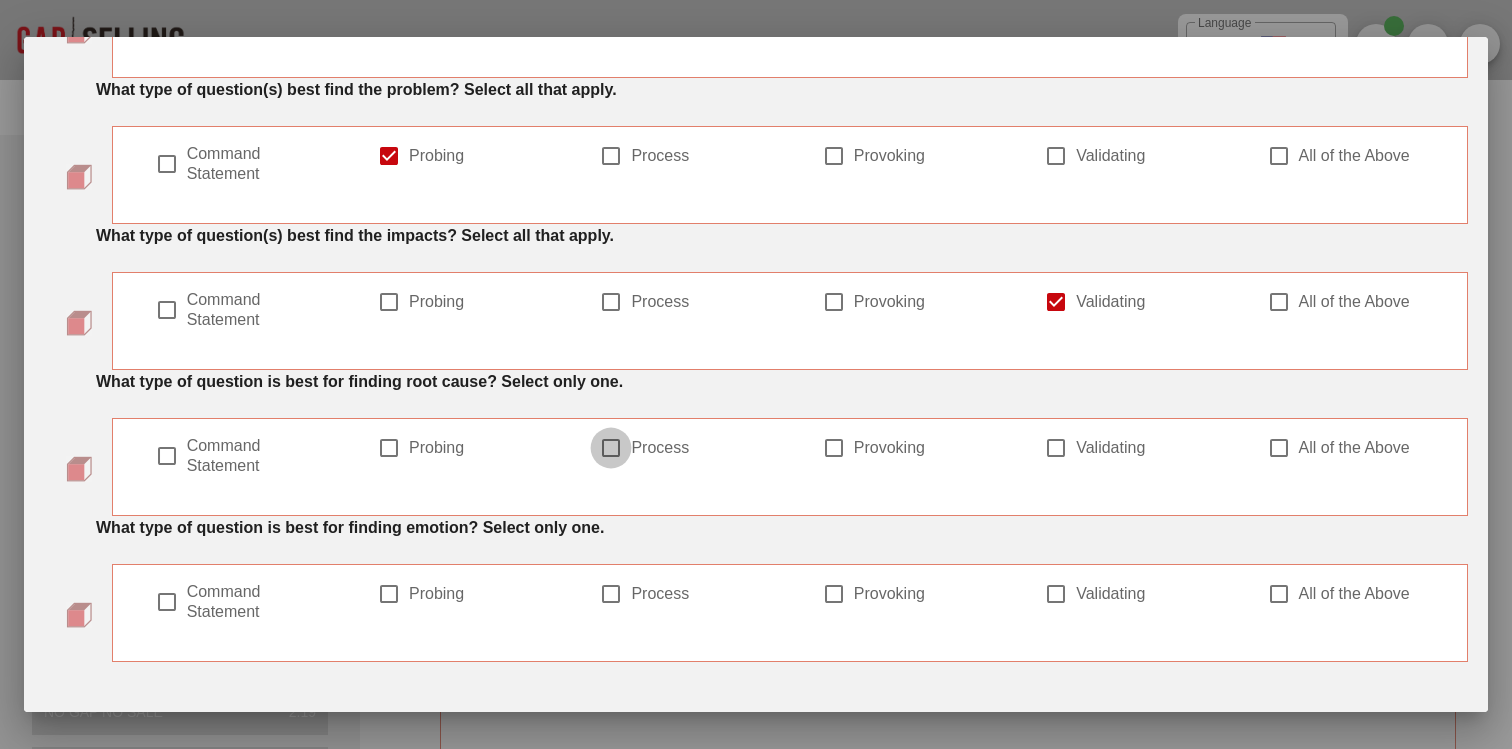 click at bounding box center [611, 448] 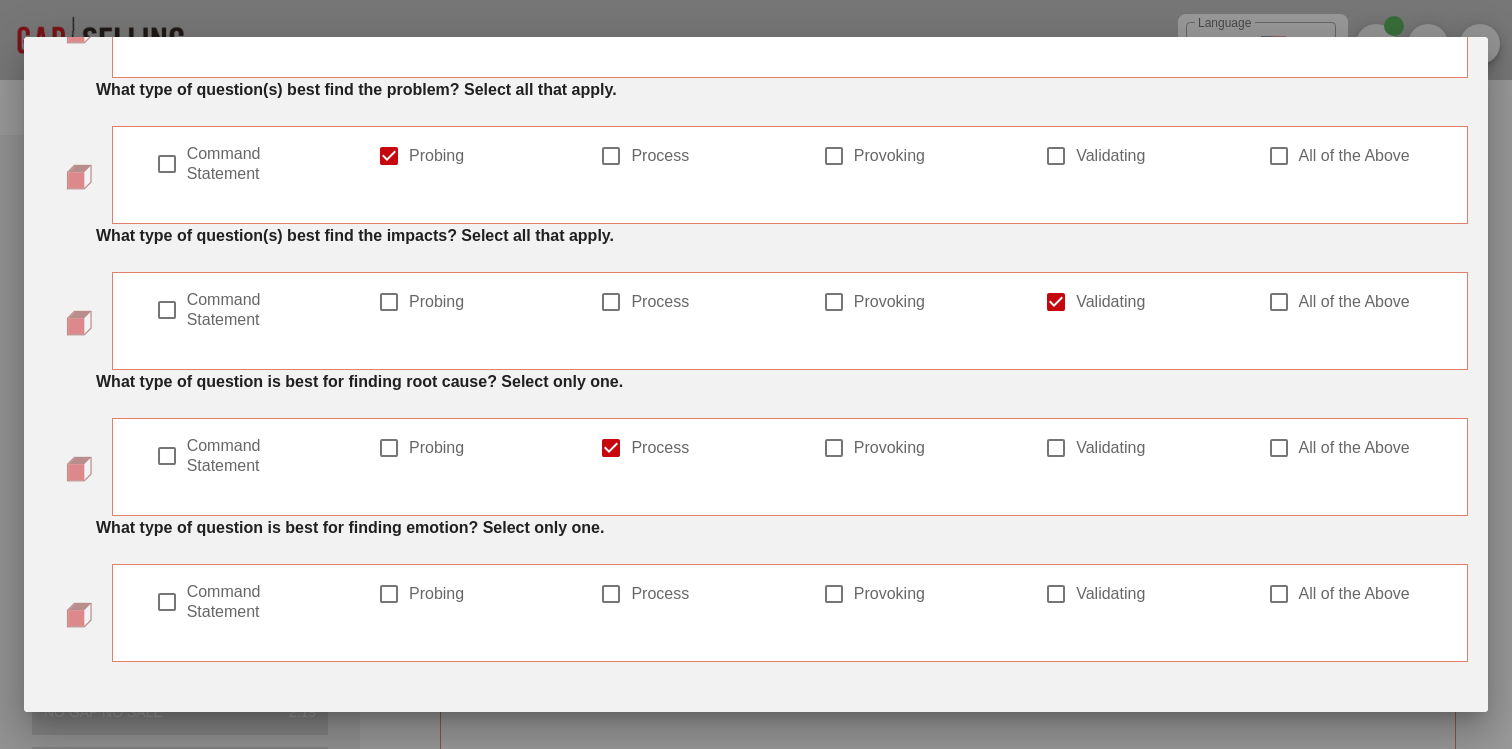 scroll, scrollTop: 383, scrollLeft: 0, axis: vertical 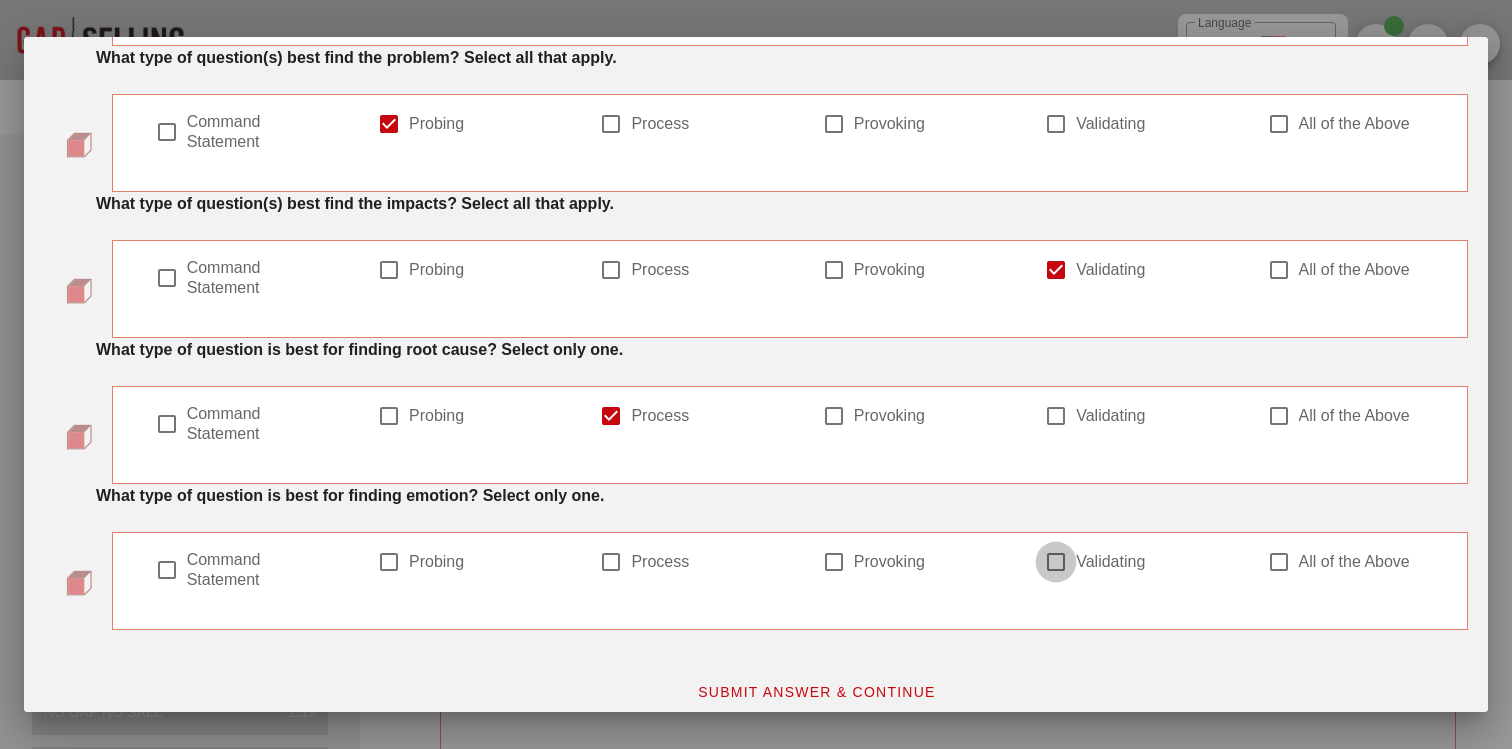 click at bounding box center [1056, 562] 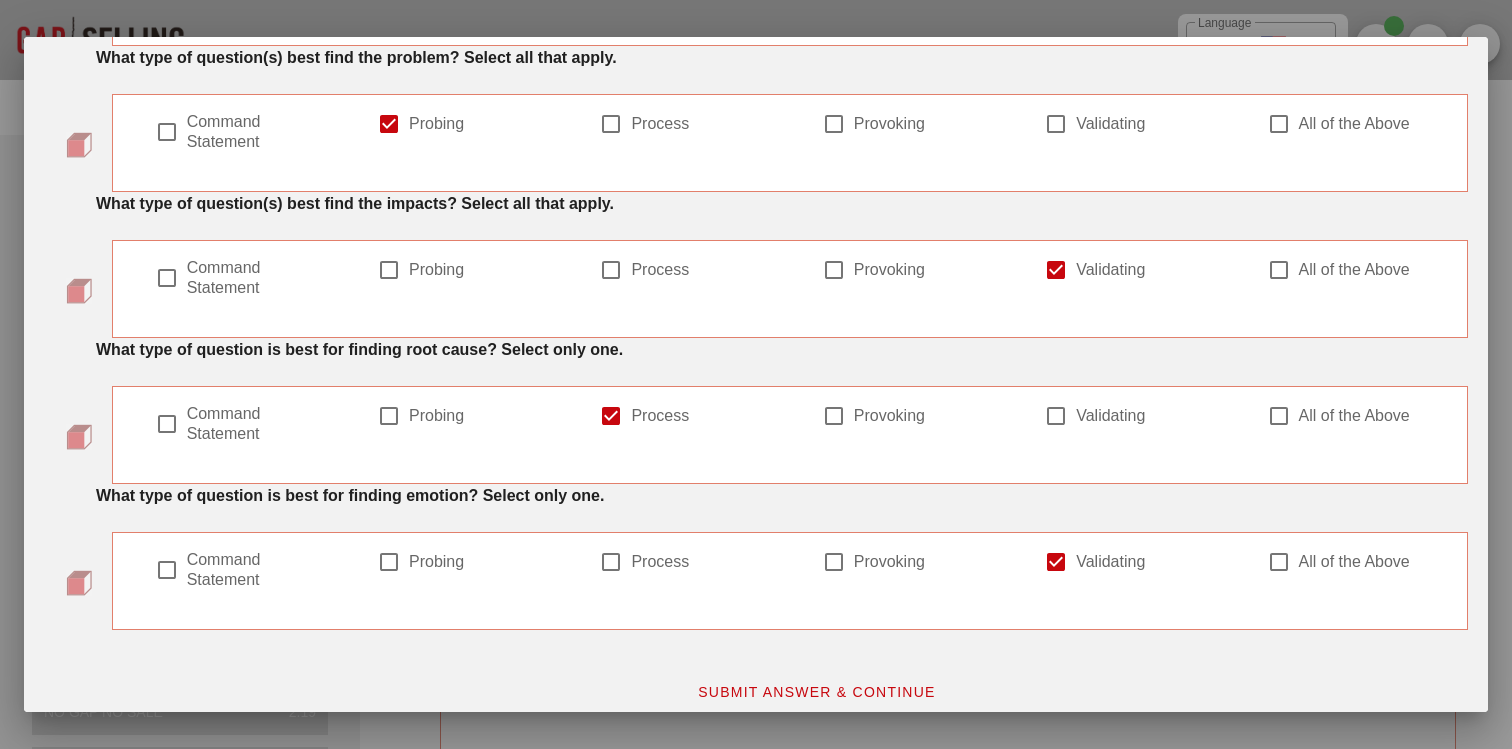 click at bounding box center [1056, 270] 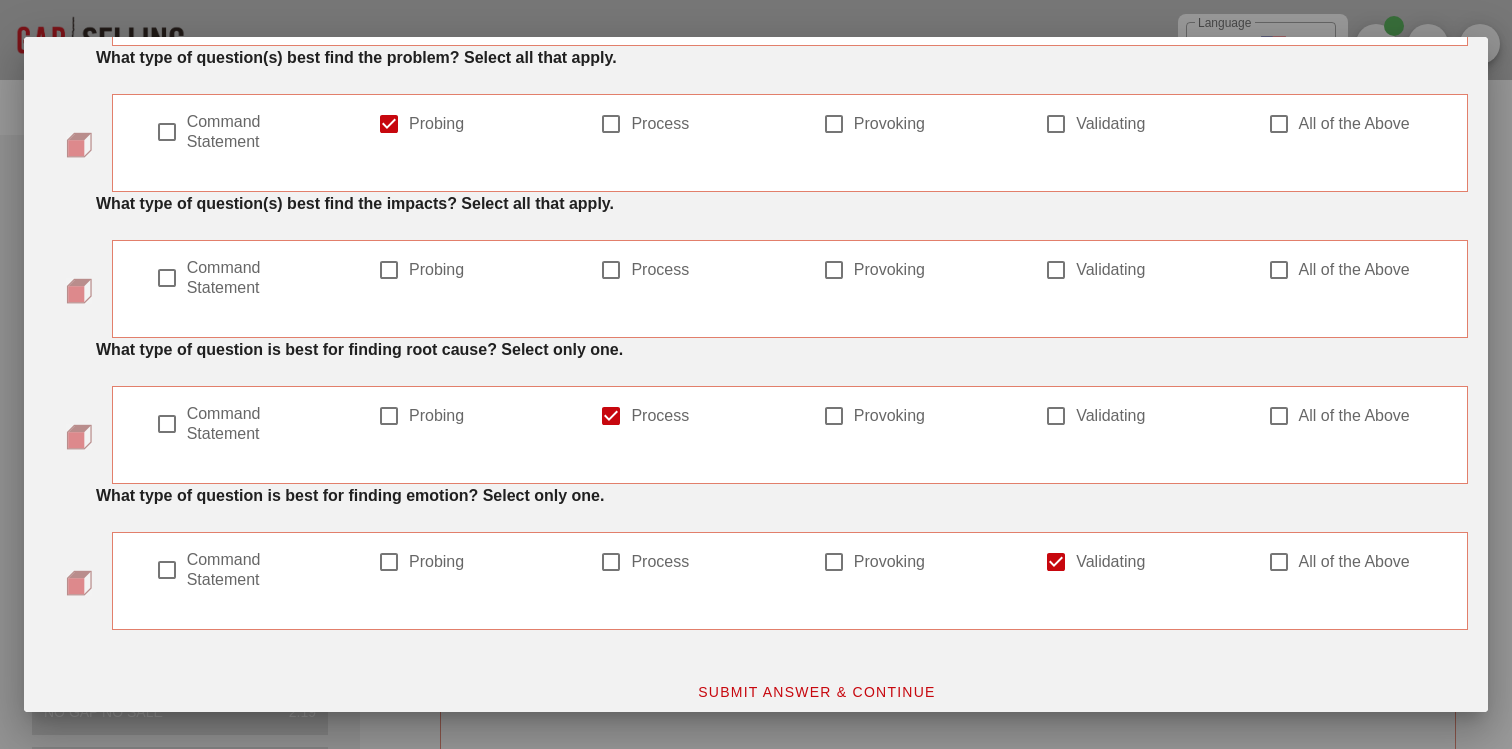 click at bounding box center (1279, 270) 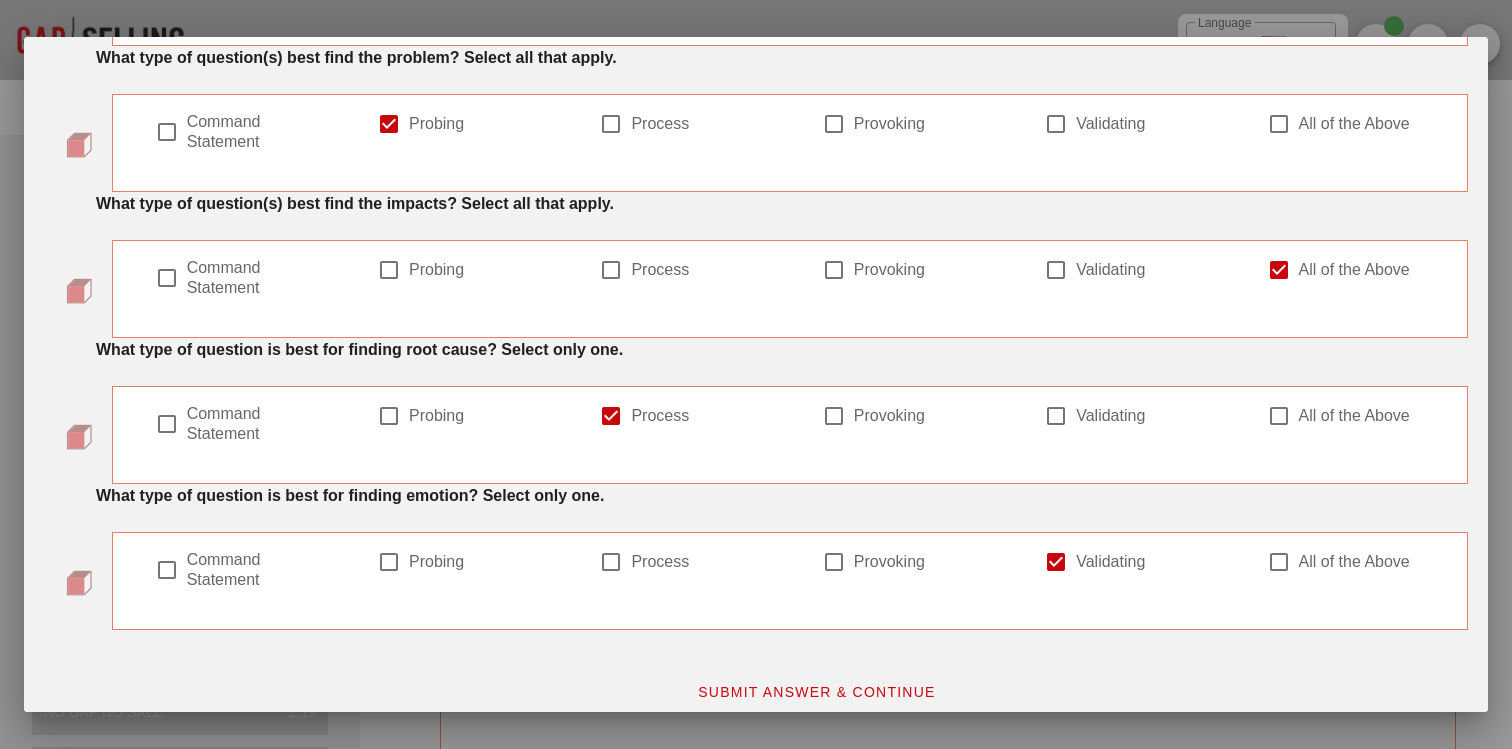 scroll, scrollTop: 402, scrollLeft: 0, axis: vertical 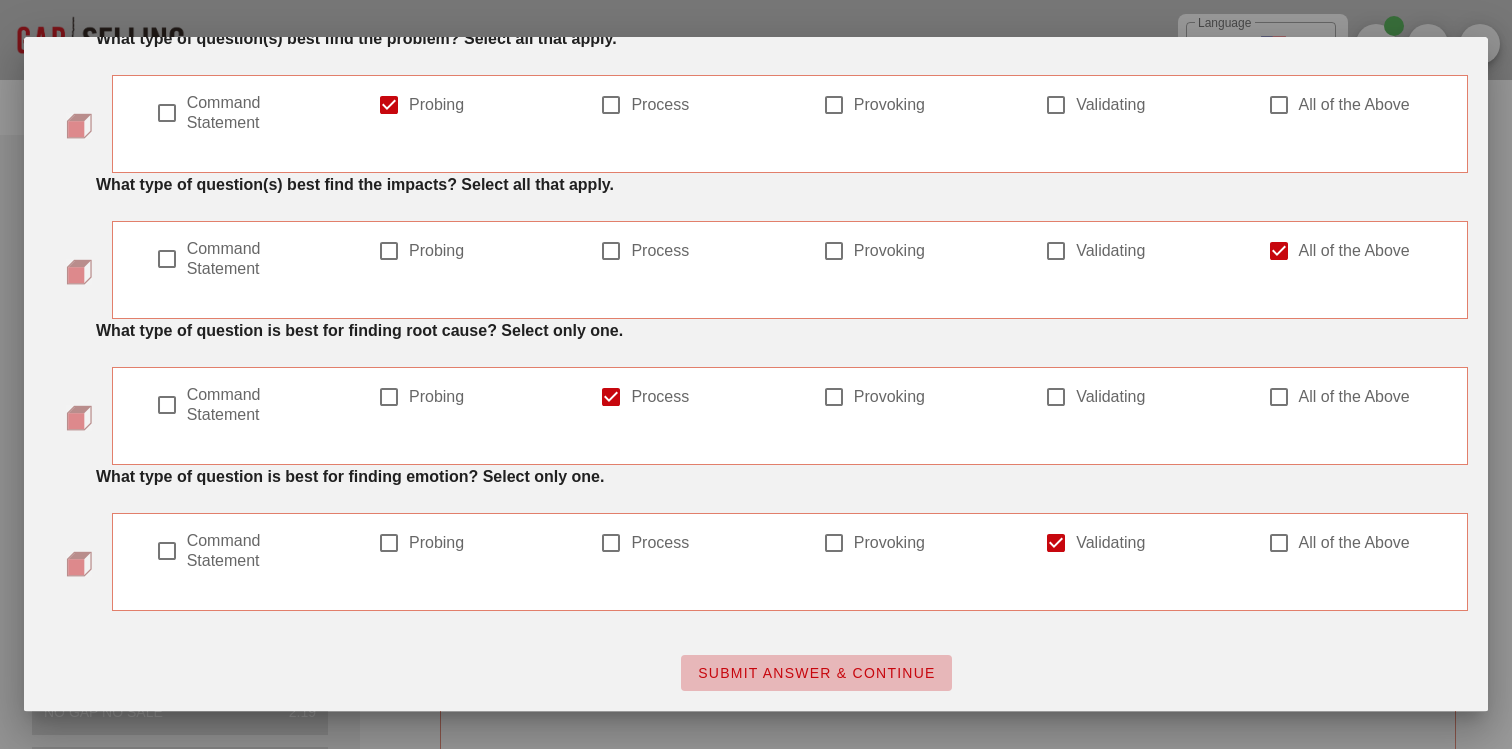 click on "SUBMIT ANSWER & CONTINUE" at bounding box center [816, 673] 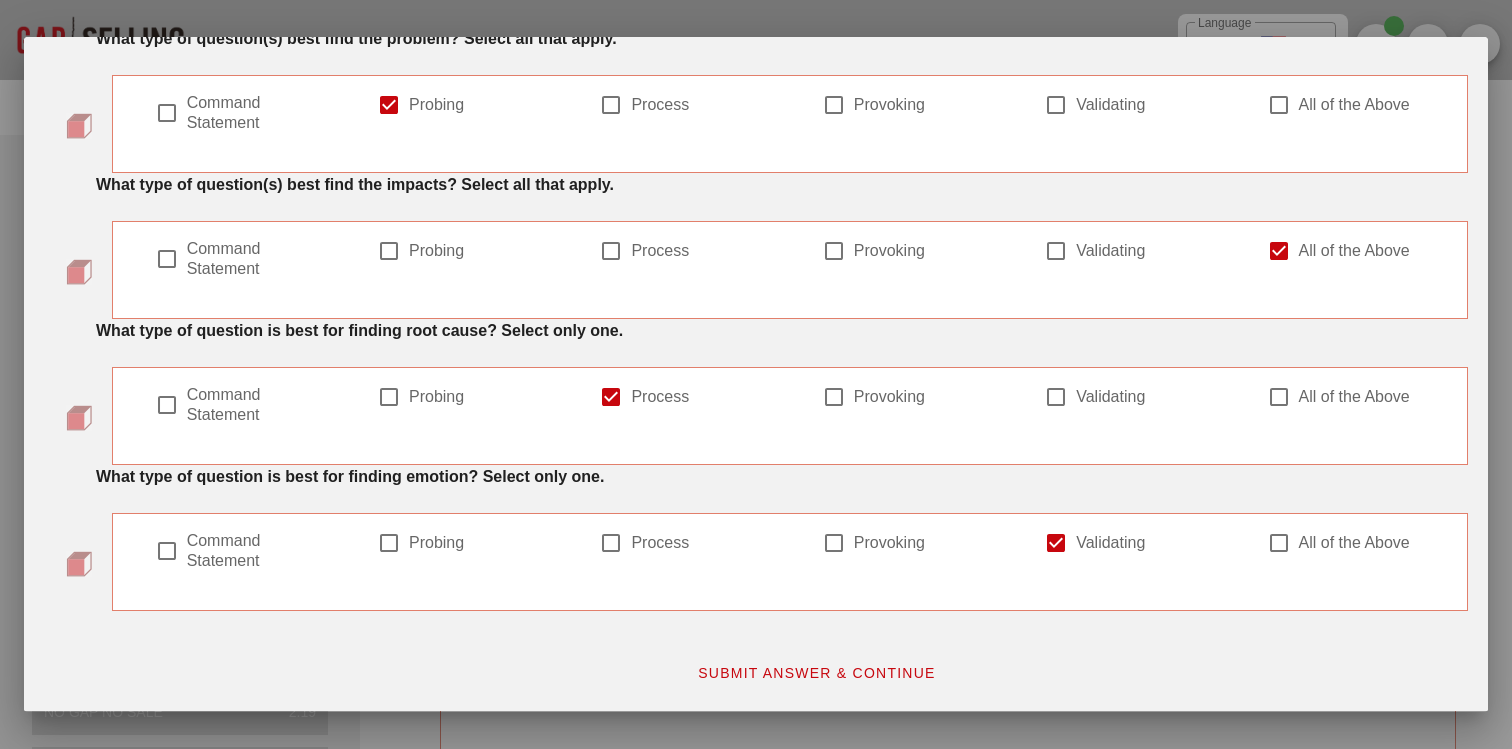 scroll, scrollTop: 0, scrollLeft: 0, axis: both 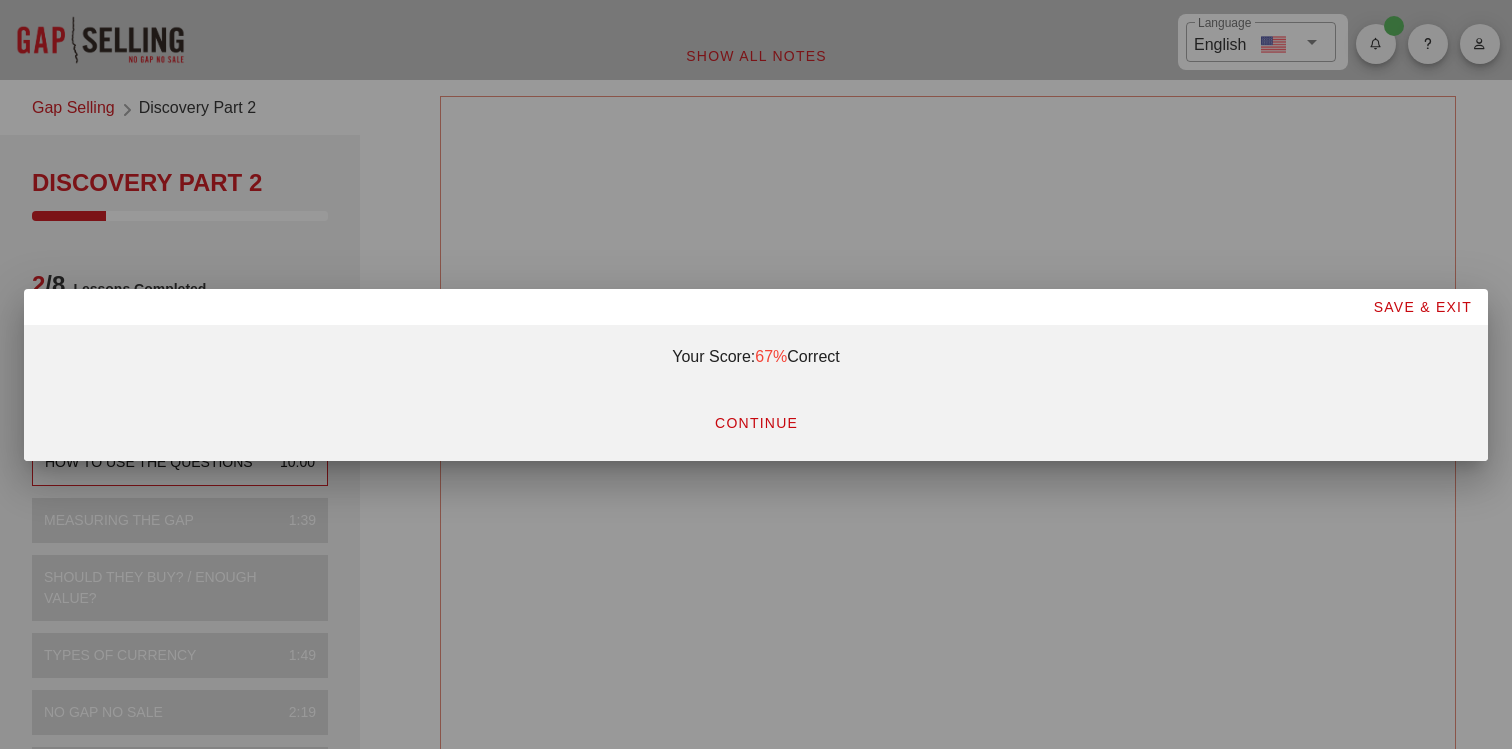 click on "CONTINUE" at bounding box center (756, 423) 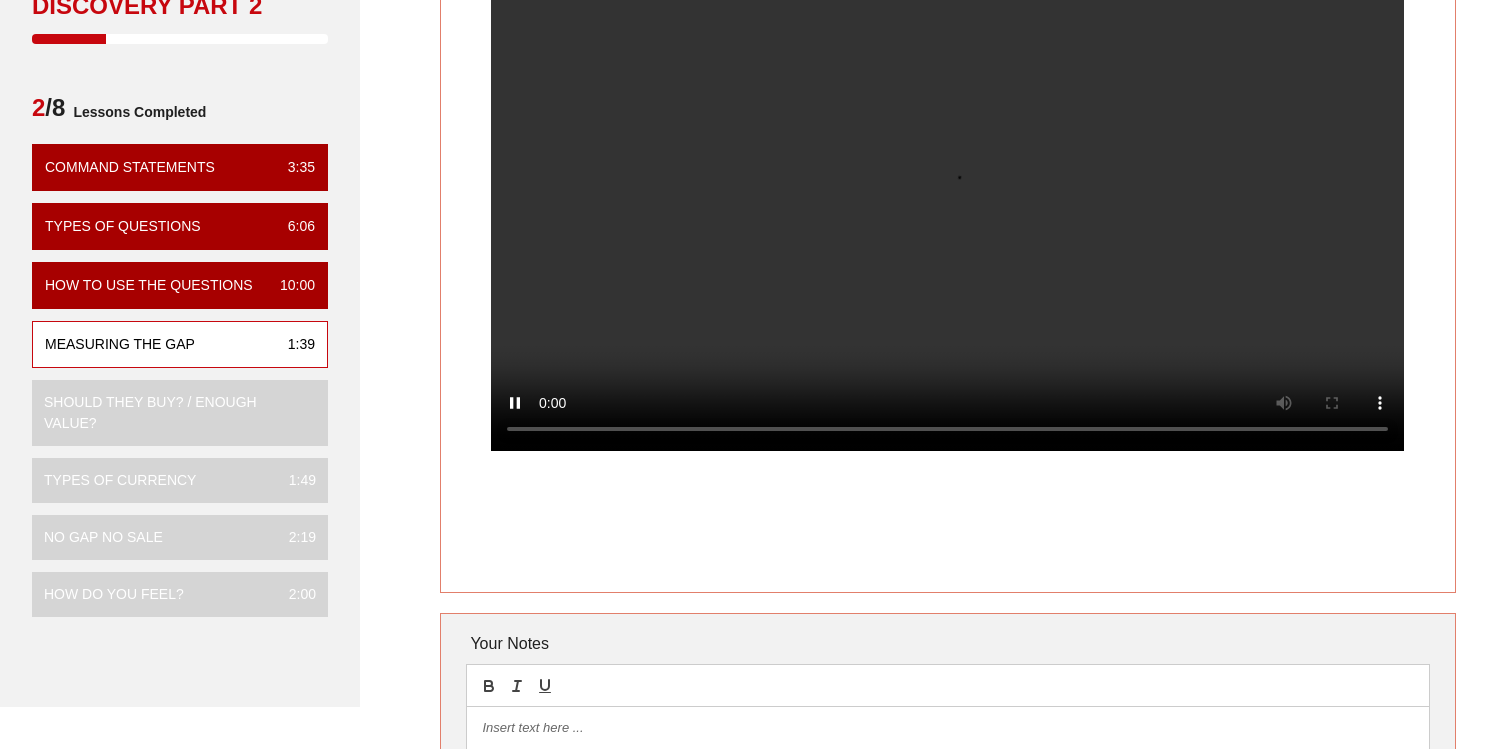 scroll, scrollTop: 180, scrollLeft: 0, axis: vertical 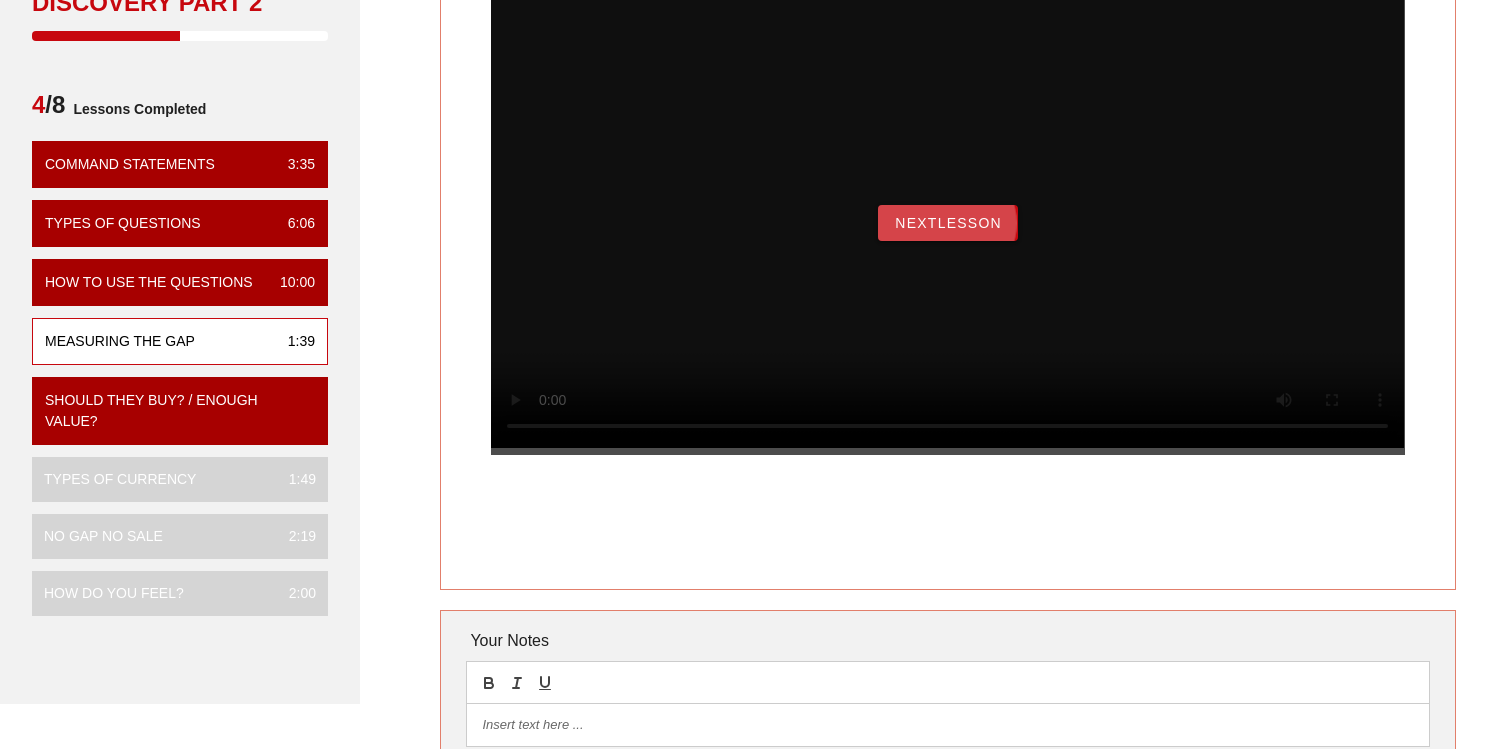 click on "NextLesson" at bounding box center [948, 223] 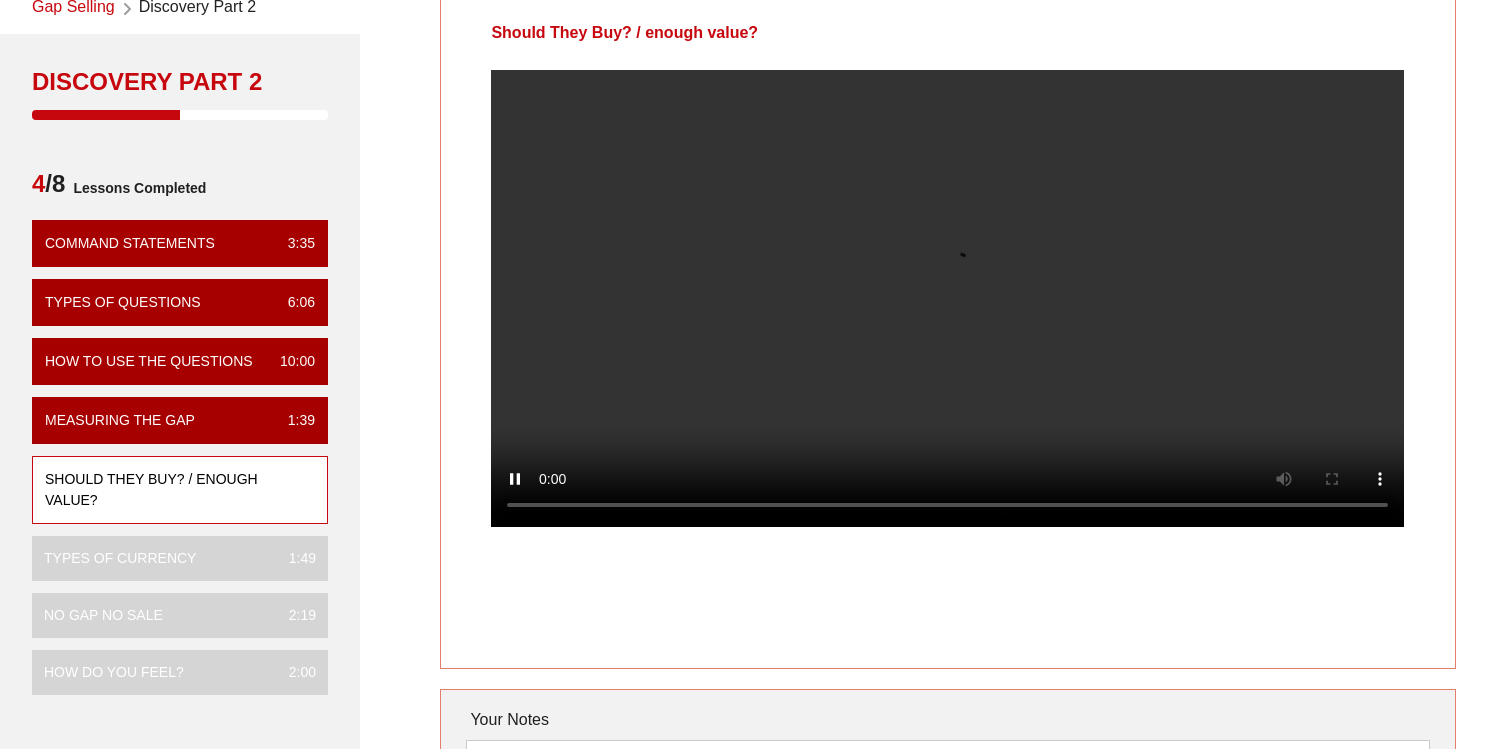 scroll, scrollTop: 99, scrollLeft: 0, axis: vertical 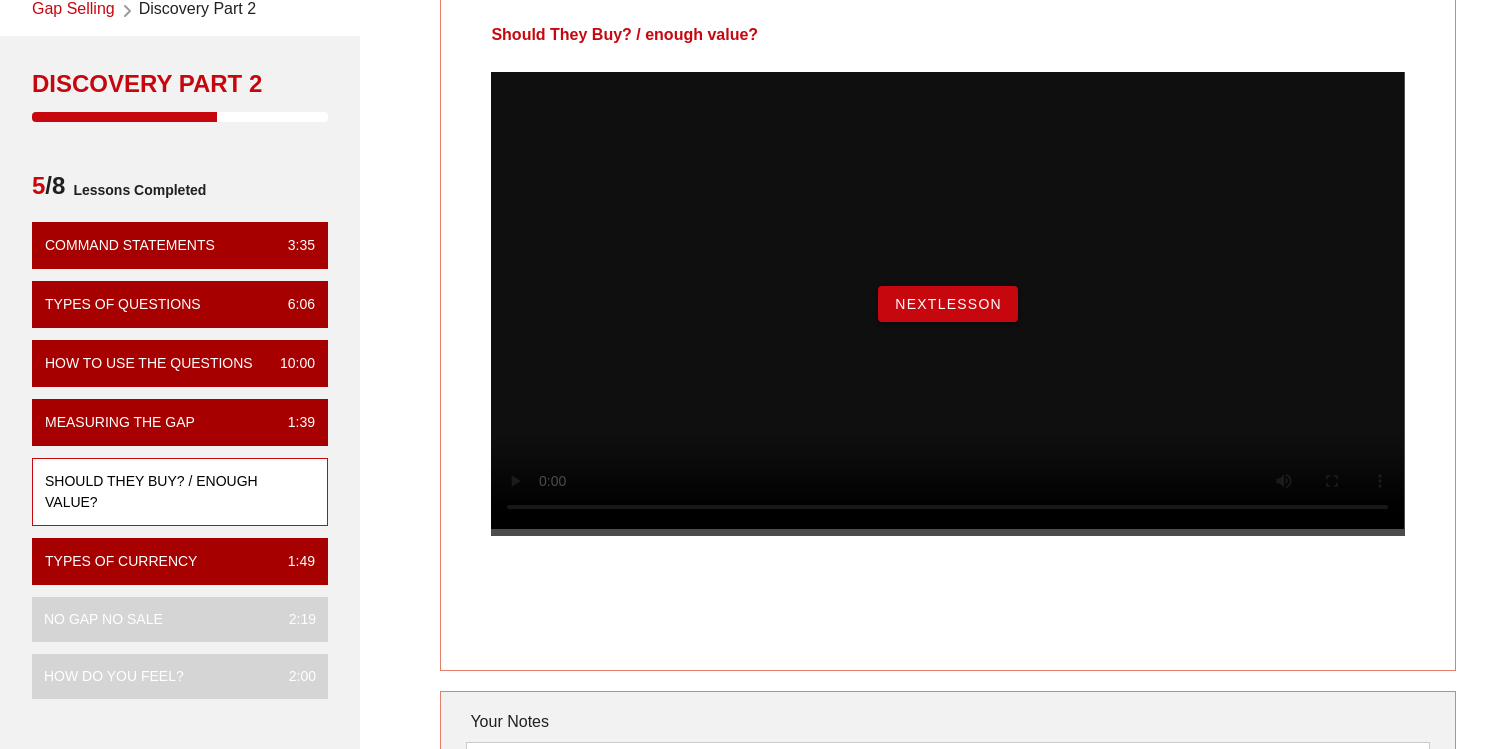 click on "NextLesson" at bounding box center [948, 304] 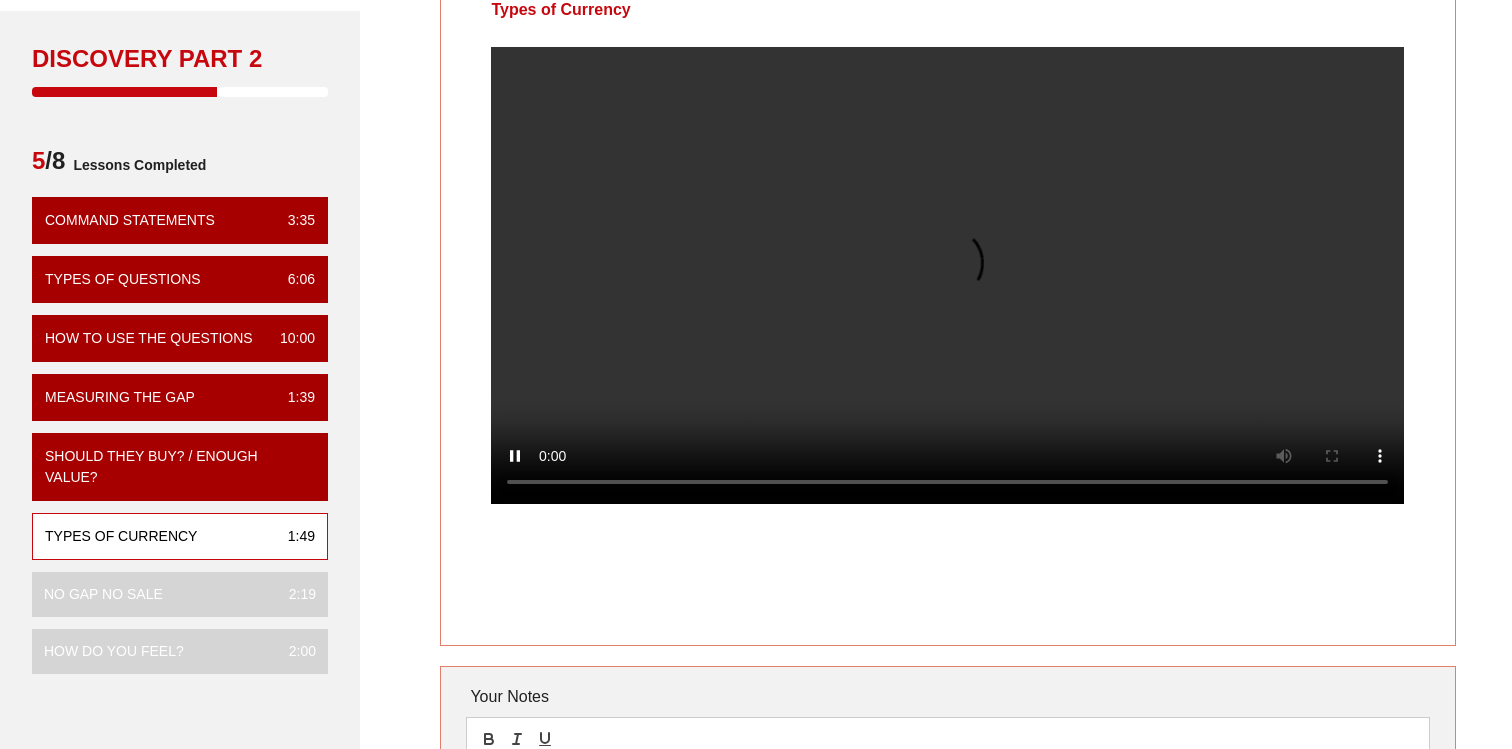 scroll, scrollTop: 154, scrollLeft: 0, axis: vertical 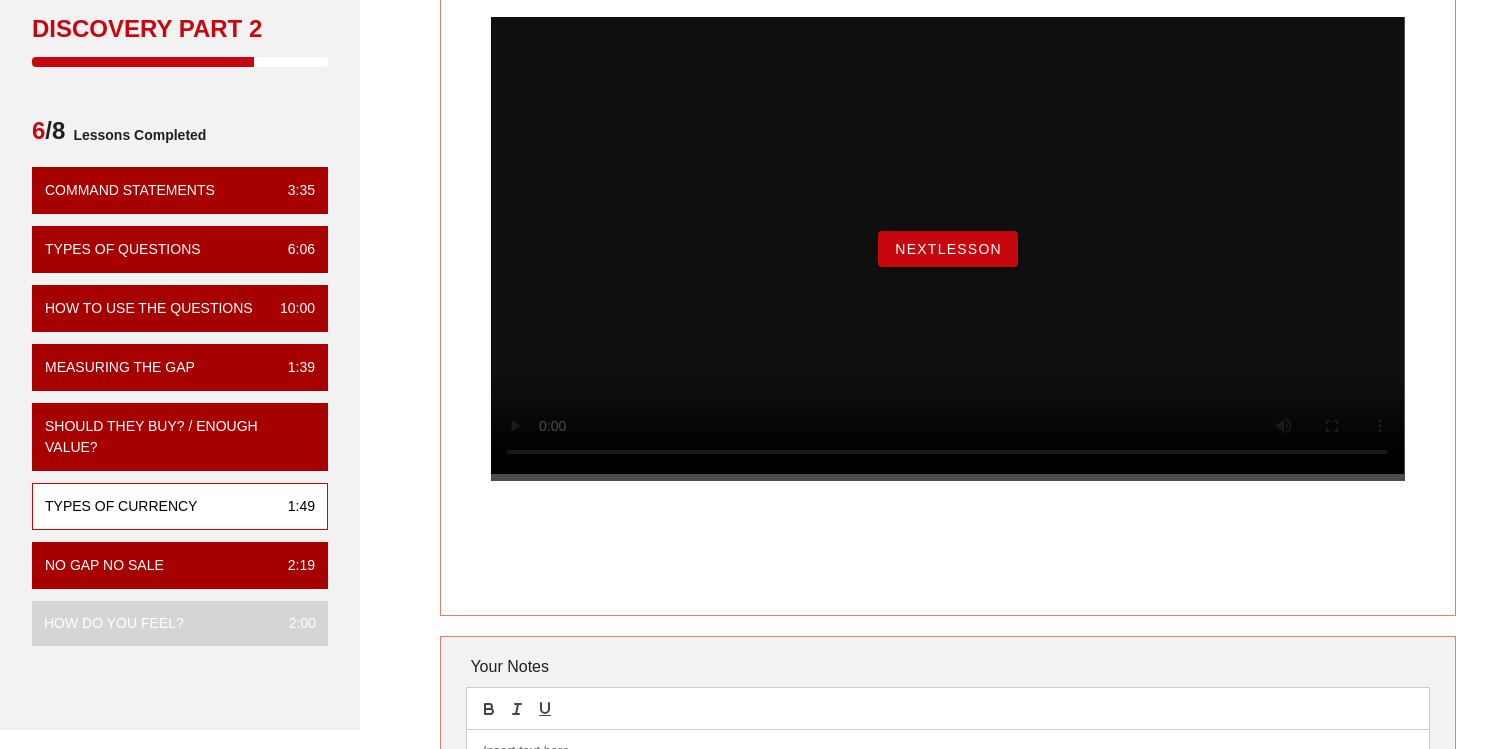click on "NextLesson" at bounding box center [948, 249] 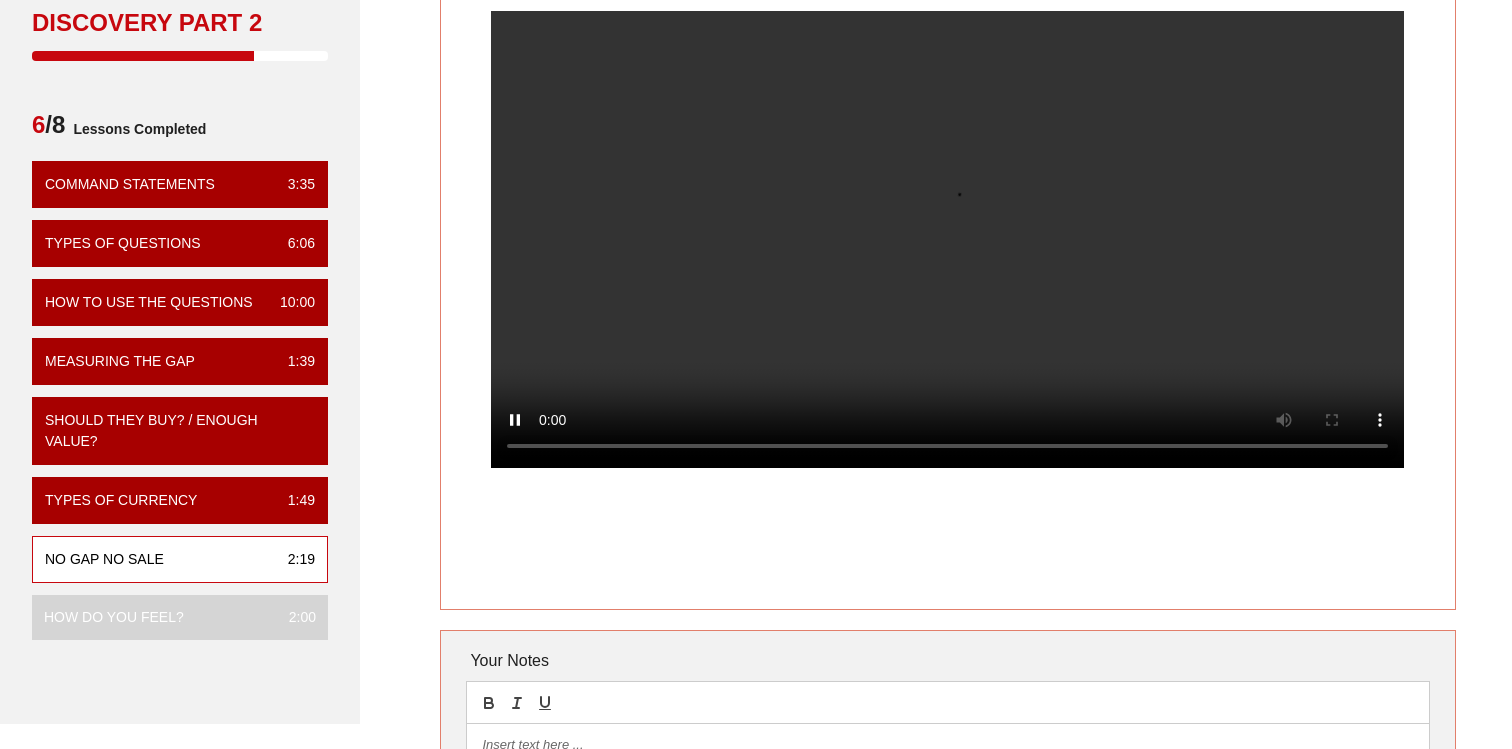 scroll, scrollTop: 181, scrollLeft: 0, axis: vertical 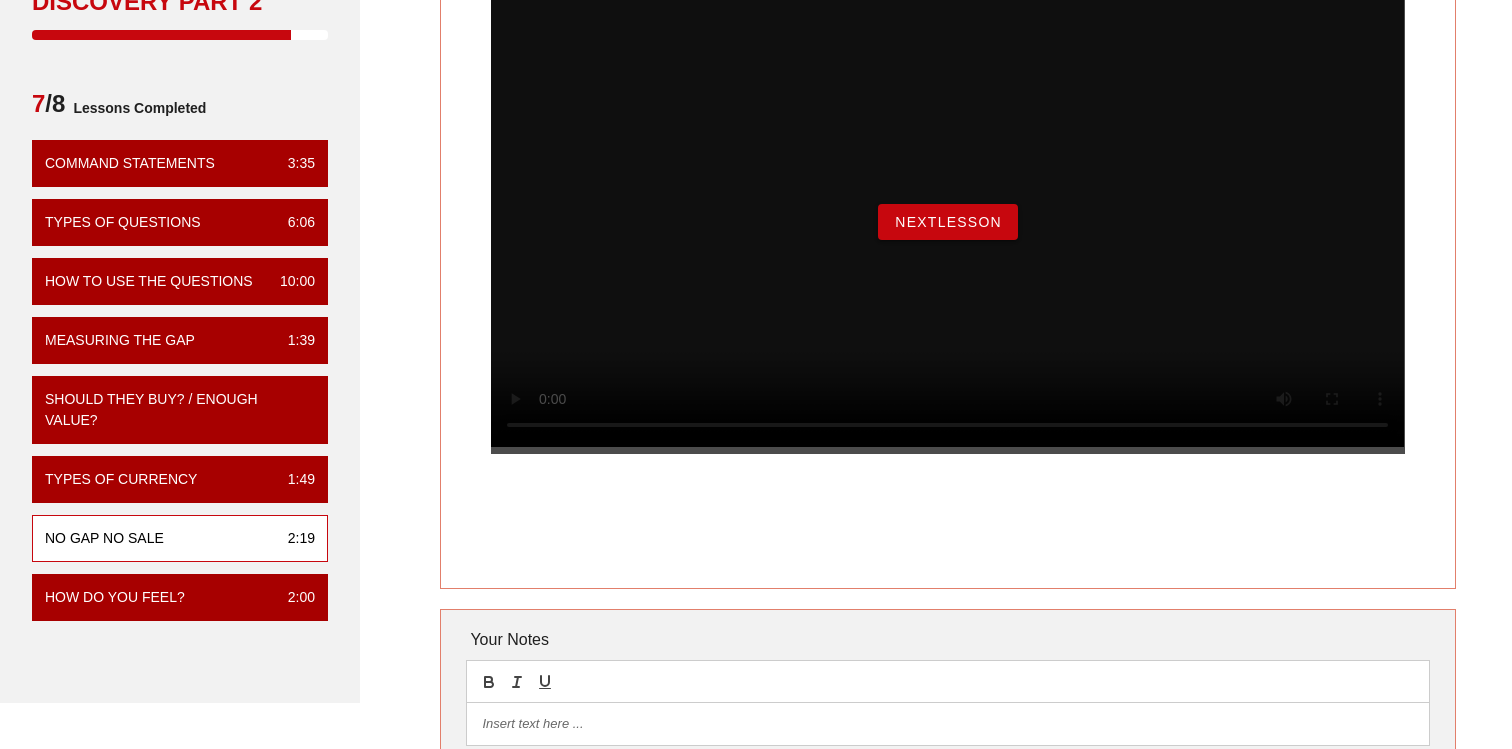 click on "NextLesson" at bounding box center [948, 222] 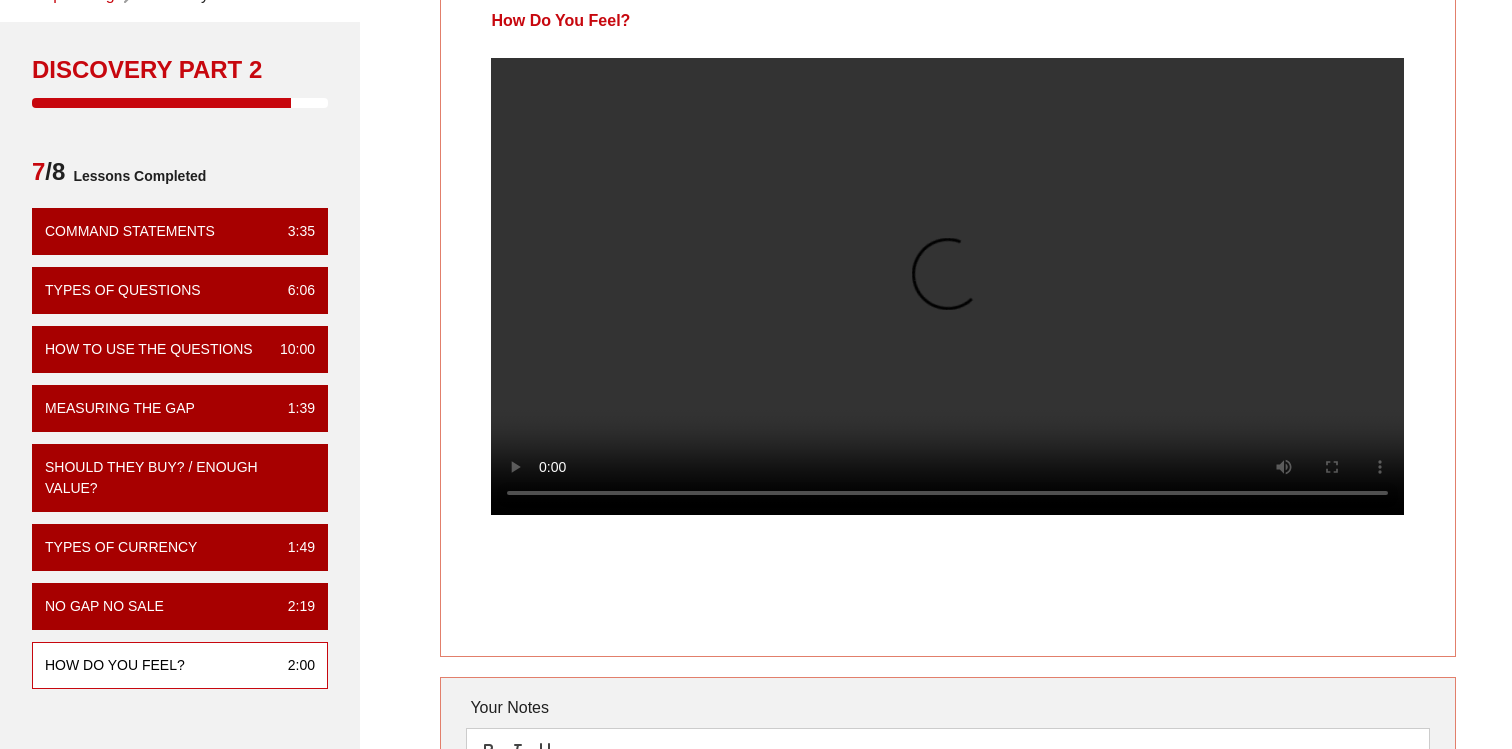 scroll, scrollTop: 111, scrollLeft: 0, axis: vertical 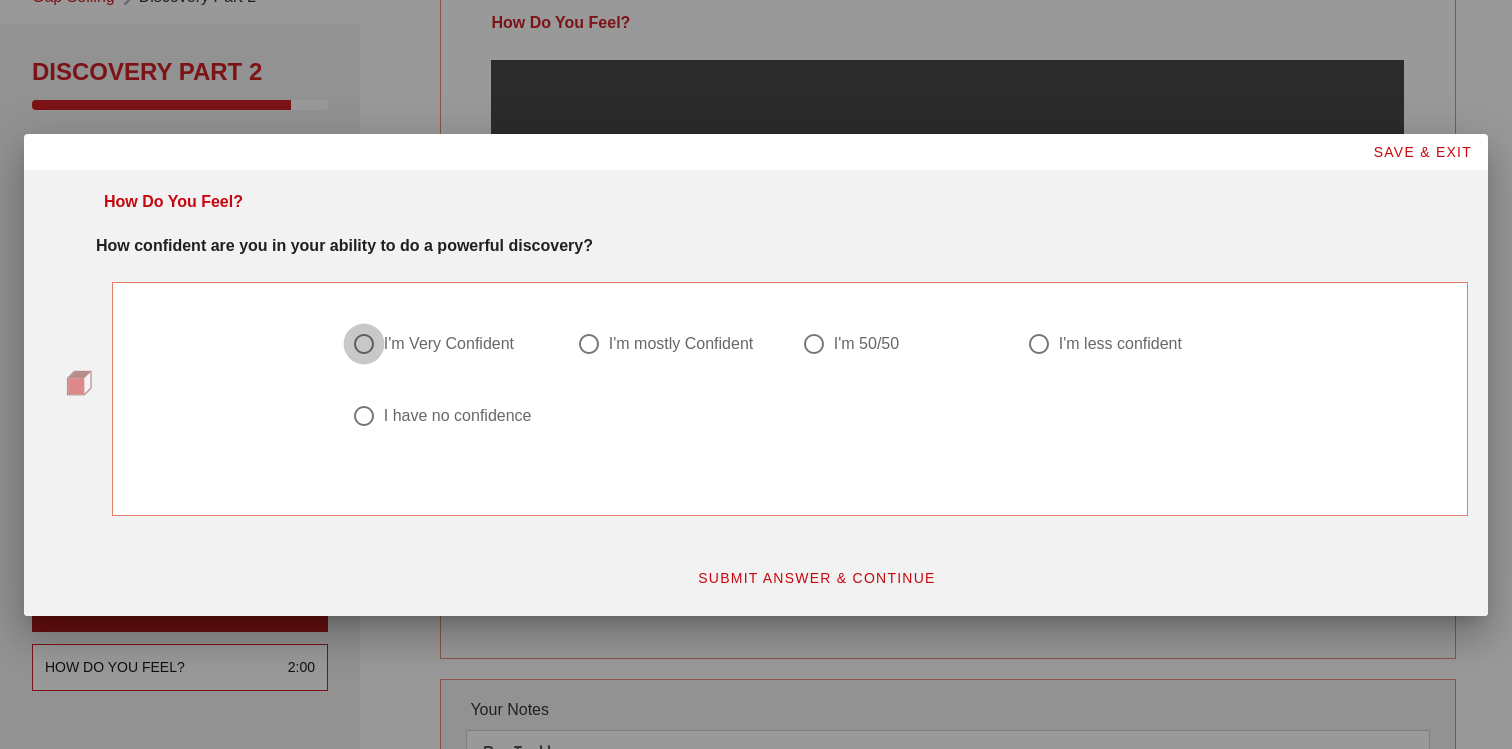 click at bounding box center [364, 344] 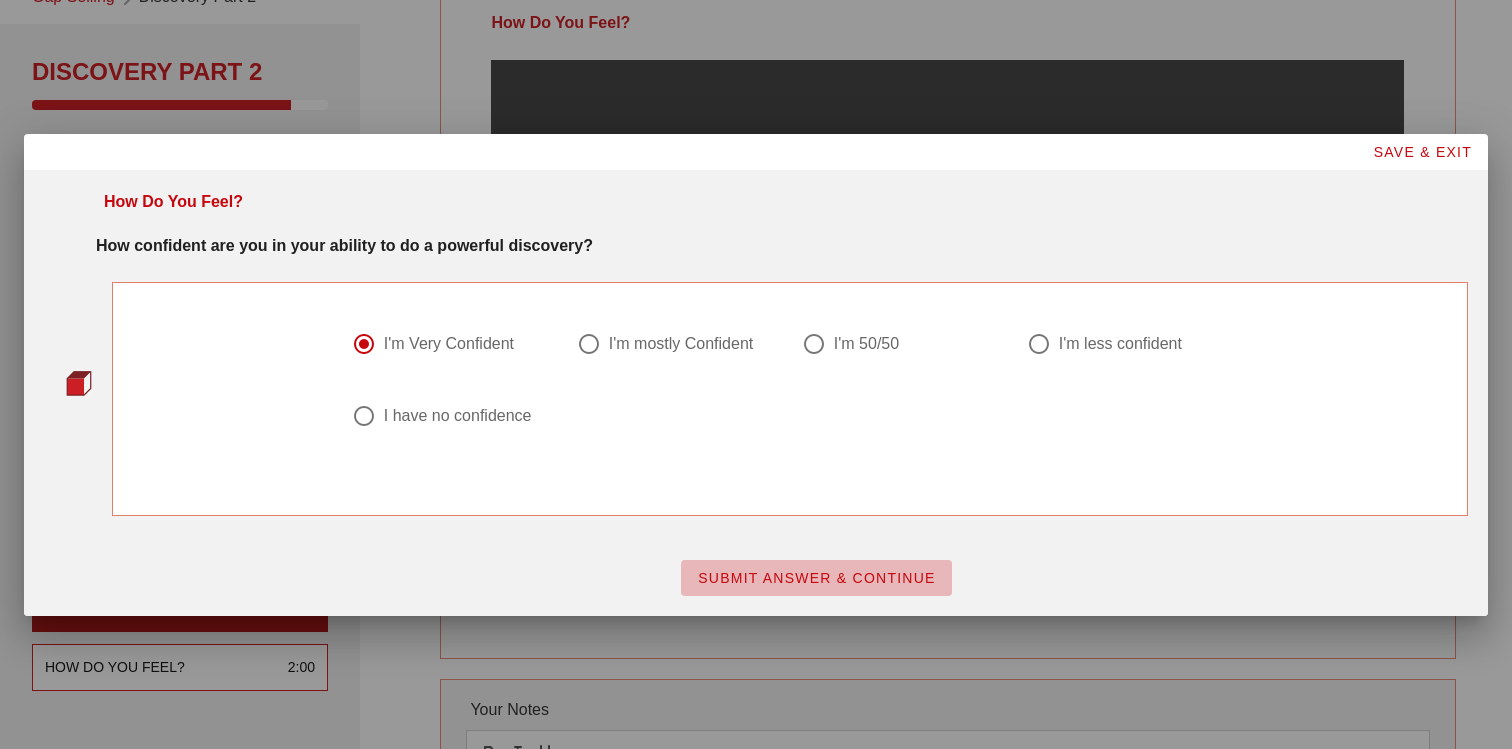 click on "SUBMIT ANSWER & CONTINUE" at bounding box center (816, 578) 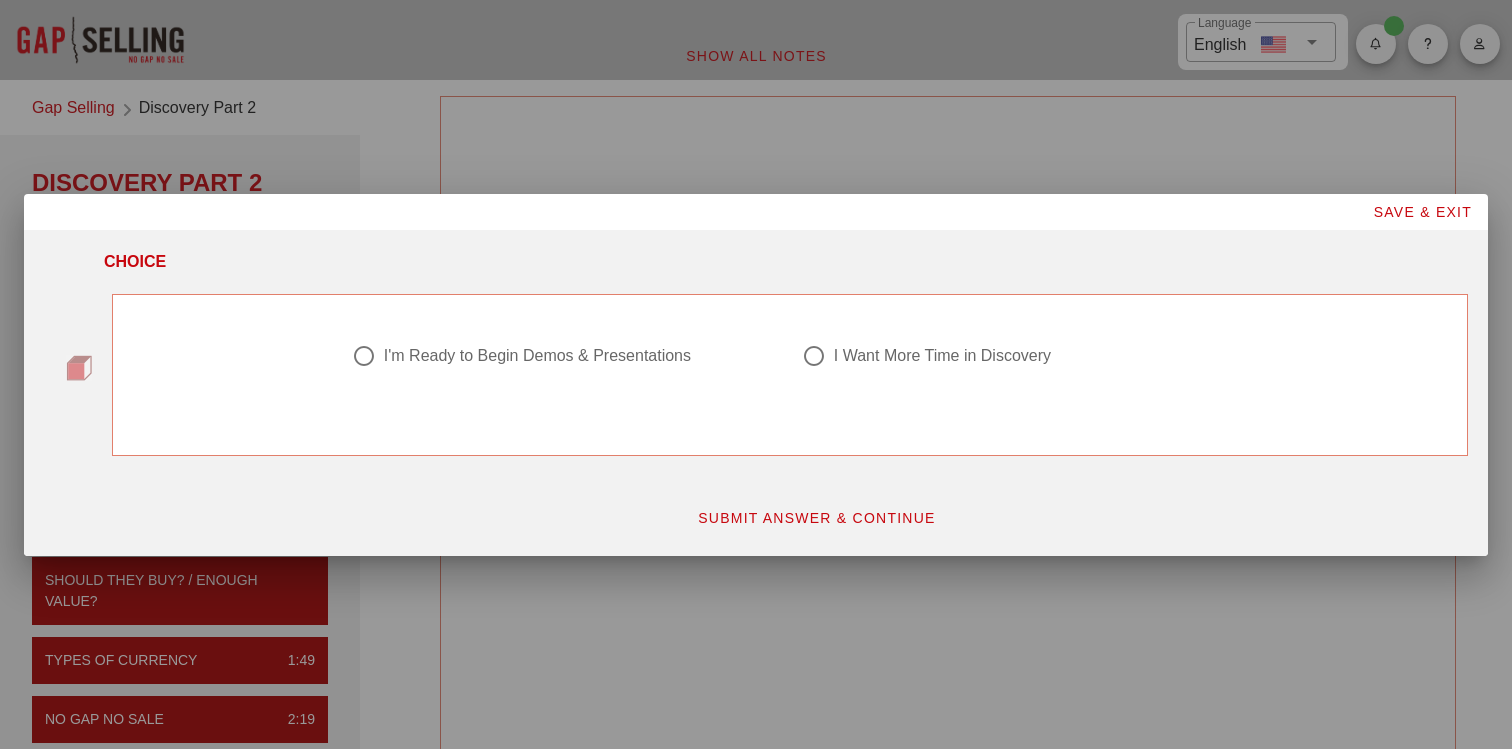 click at bounding box center [364, 356] 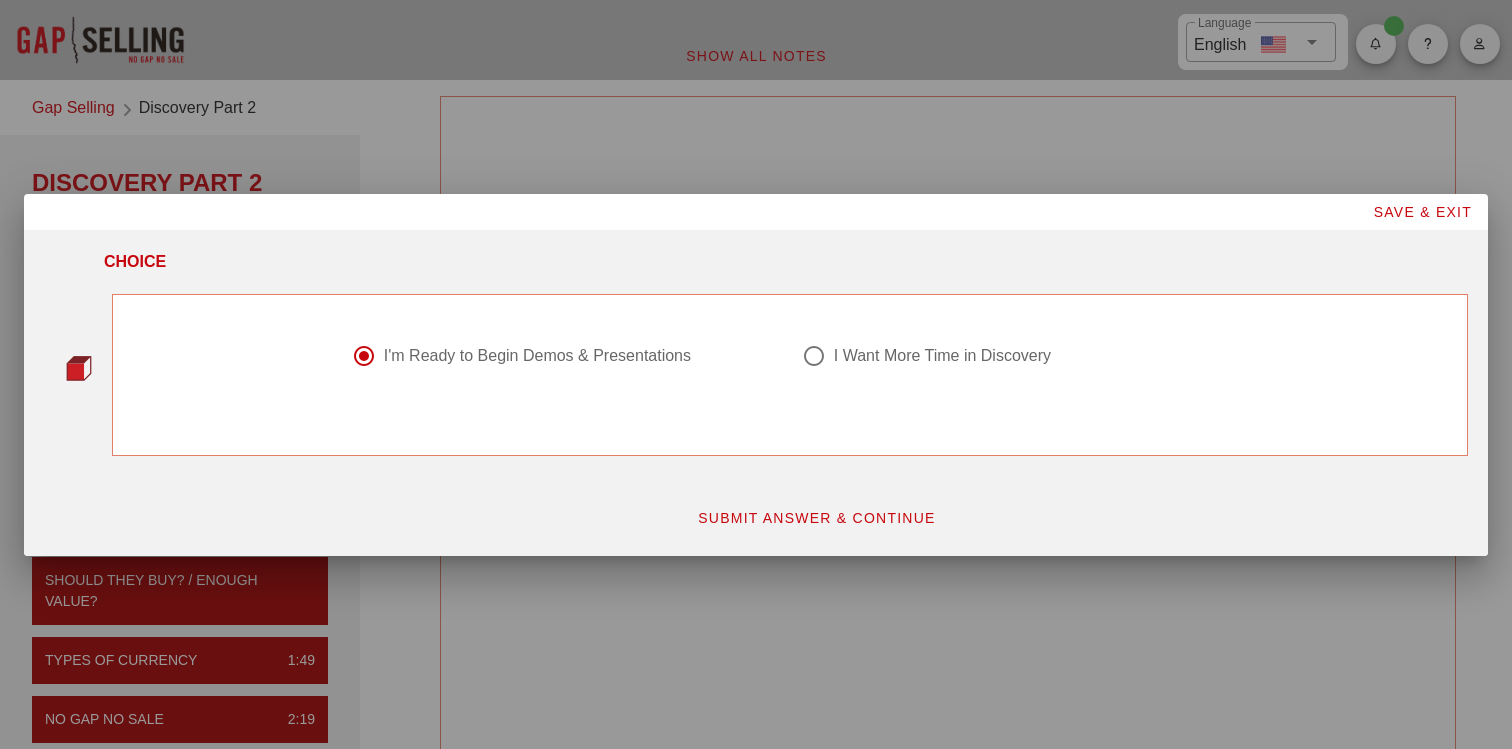 click on "SUBMIT ANSWER & CONTINUE" at bounding box center (816, 518) 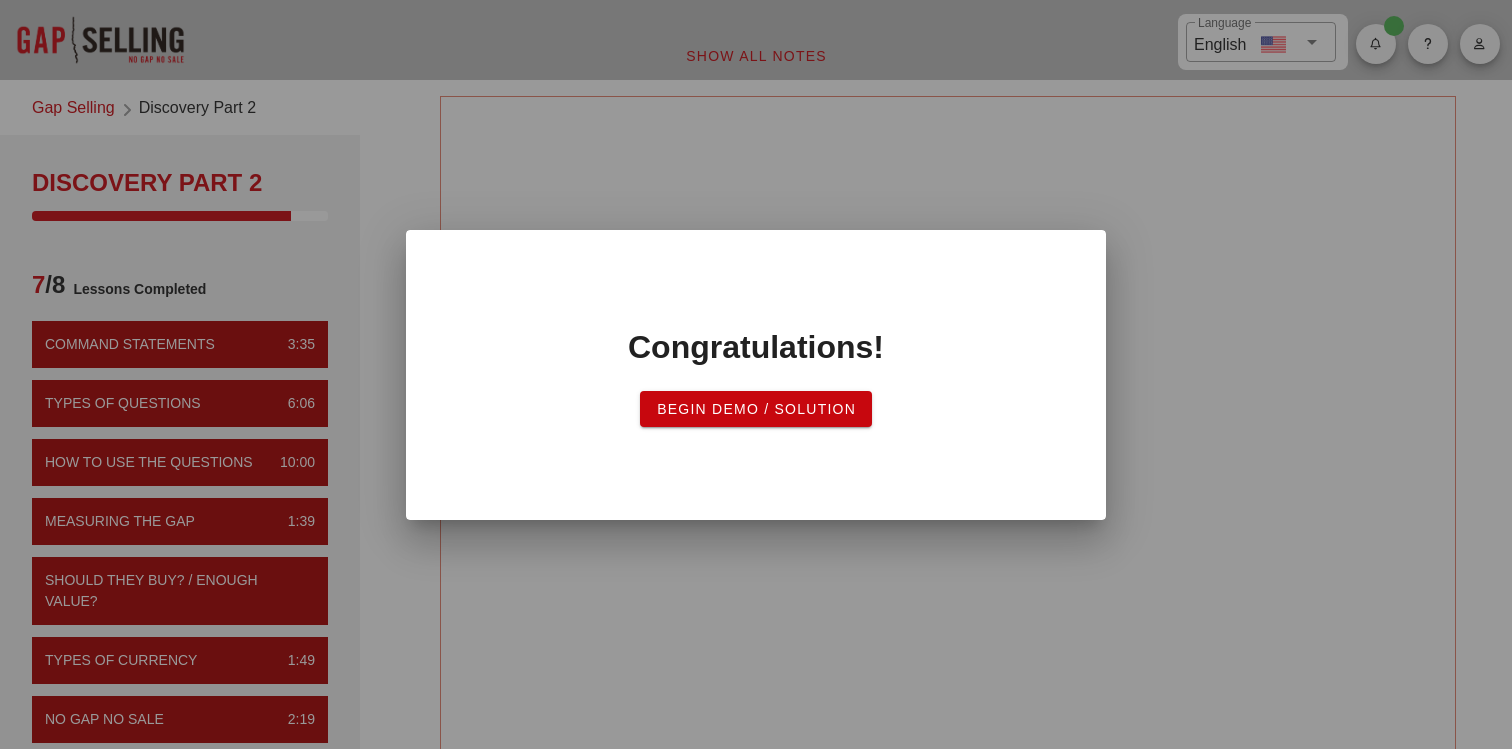 click on "Begin Demo / Solution" at bounding box center (756, 409) 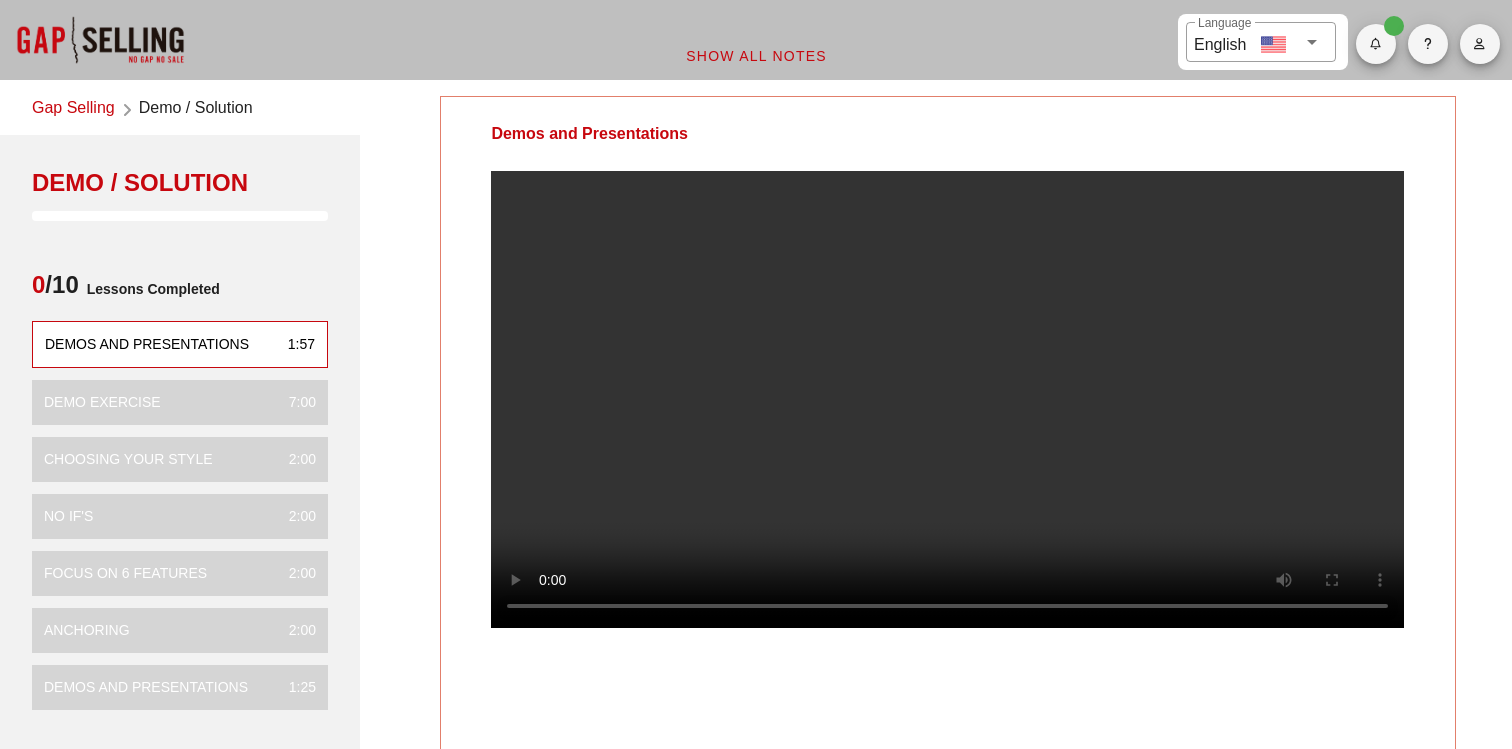 scroll, scrollTop: 0, scrollLeft: 0, axis: both 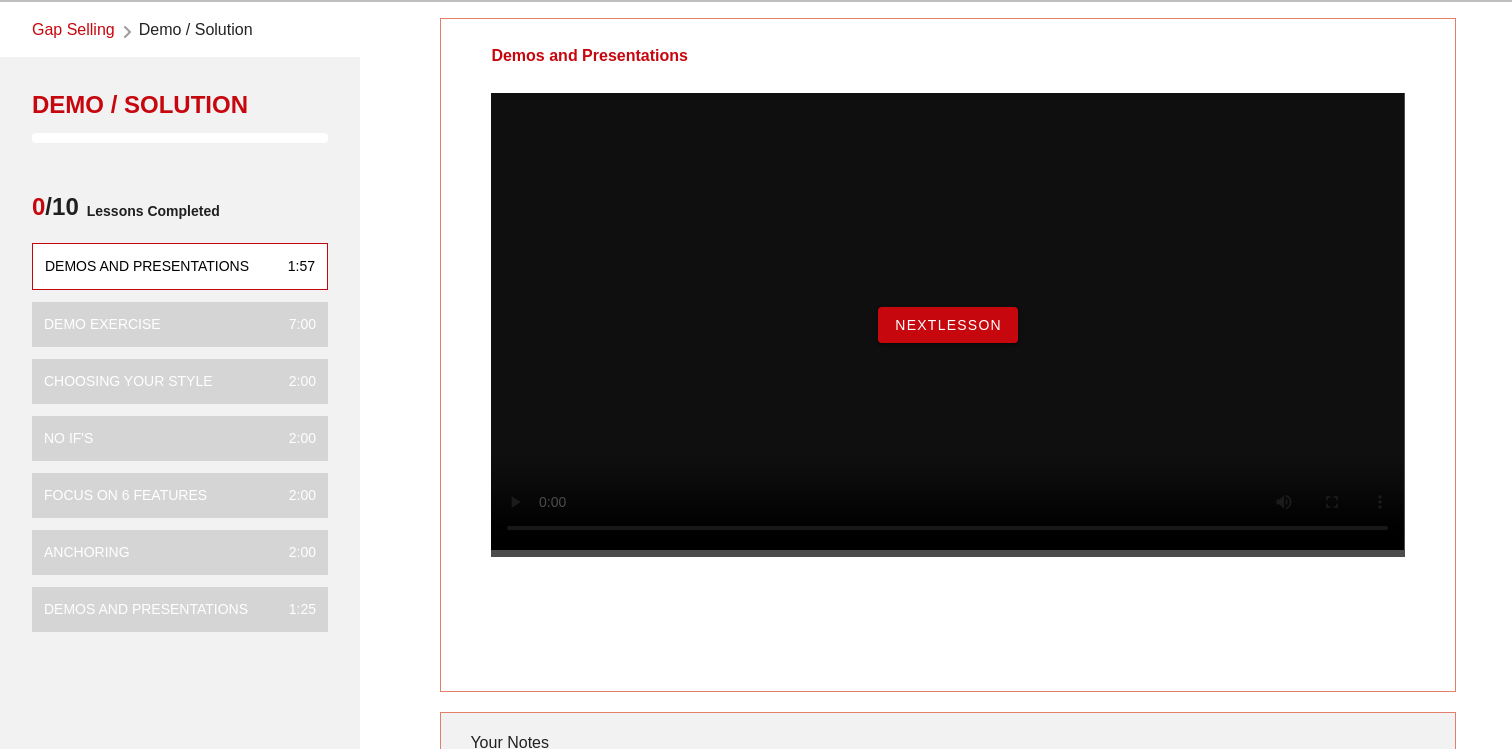 click on "NextLesson" at bounding box center (948, 325) 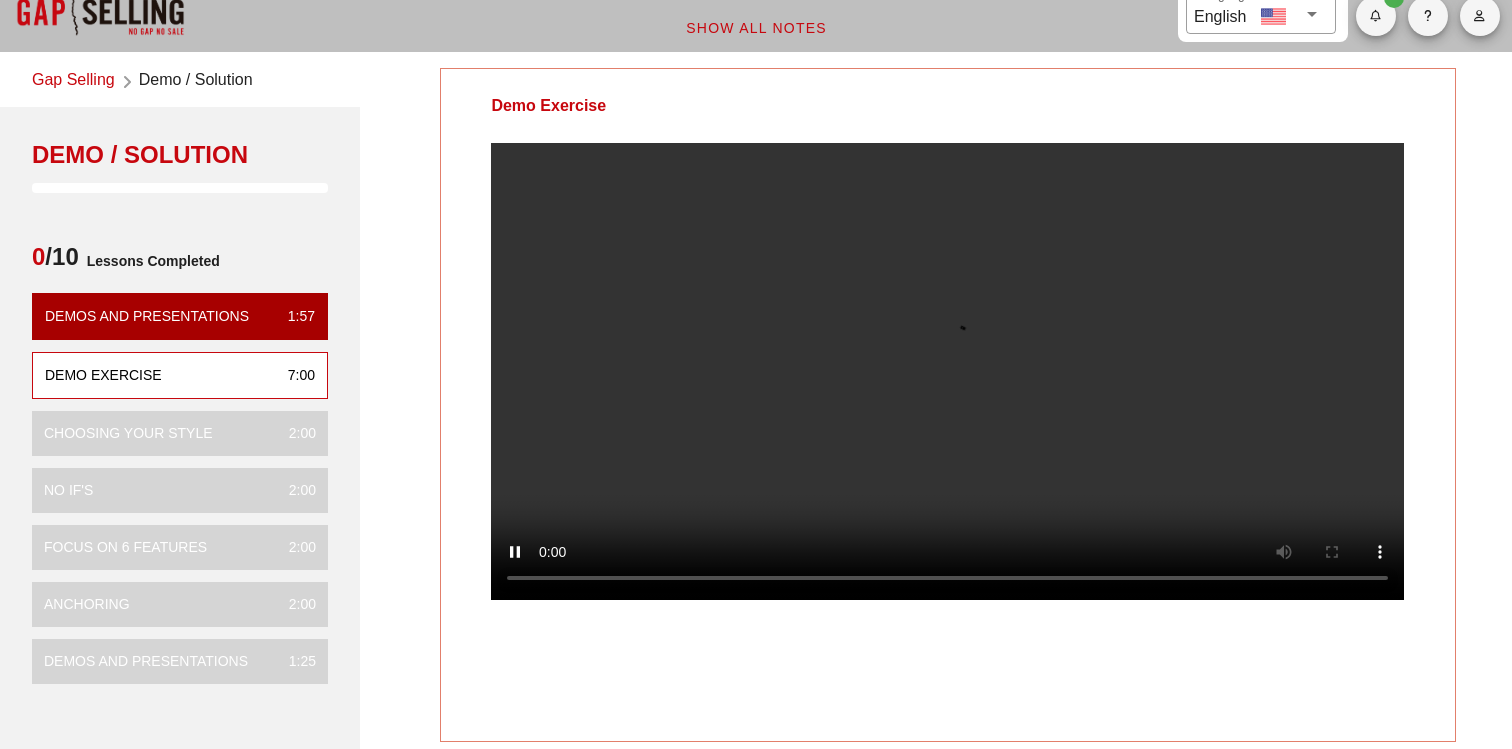 scroll, scrollTop: 21, scrollLeft: 0, axis: vertical 